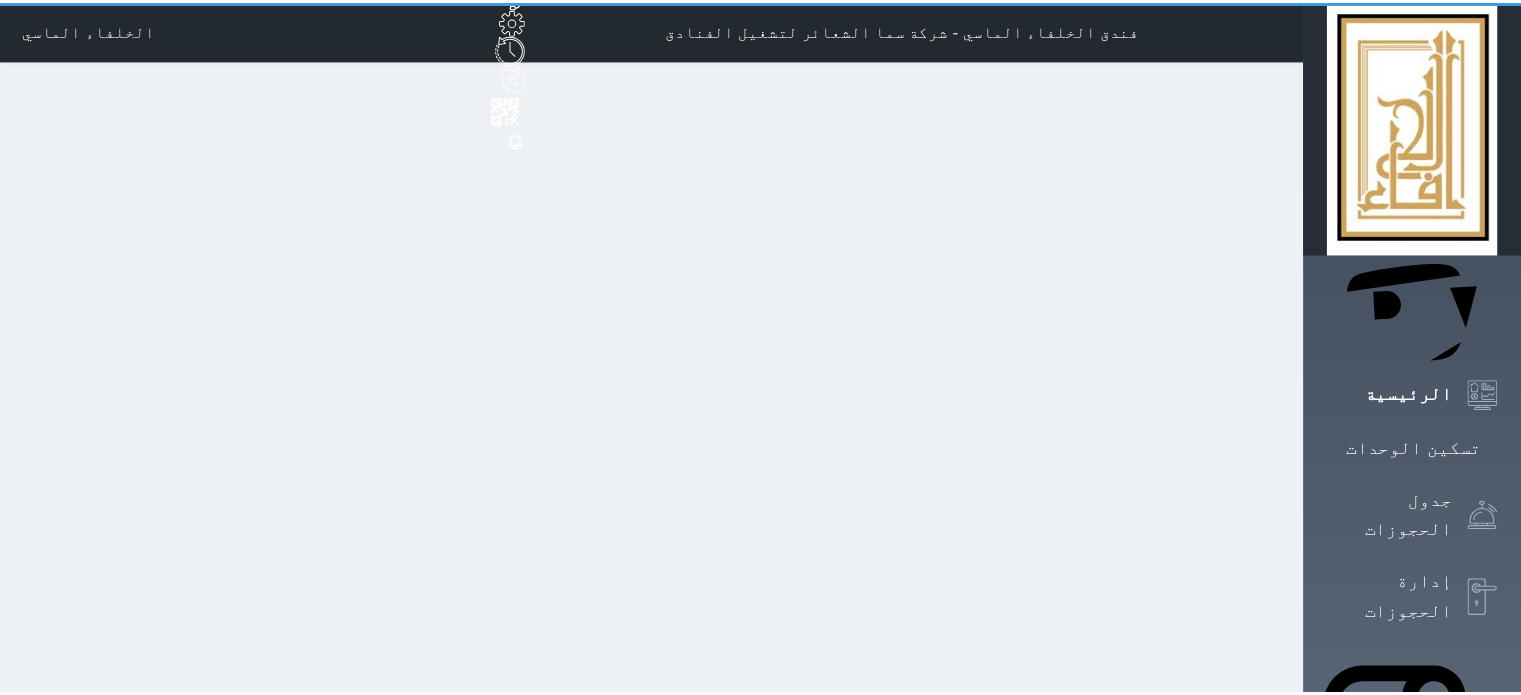 scroll, scrollTop: 0, scrollLeft: 0, axis: both 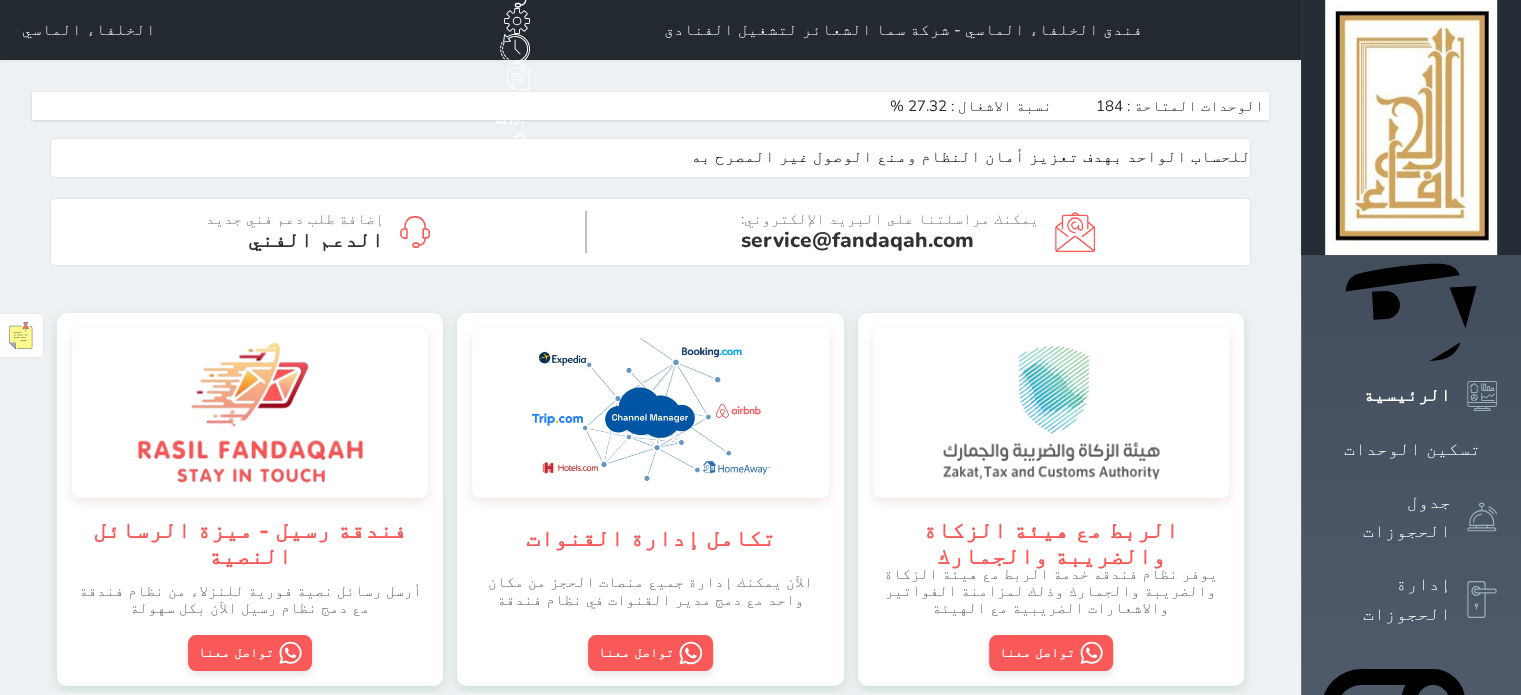 click 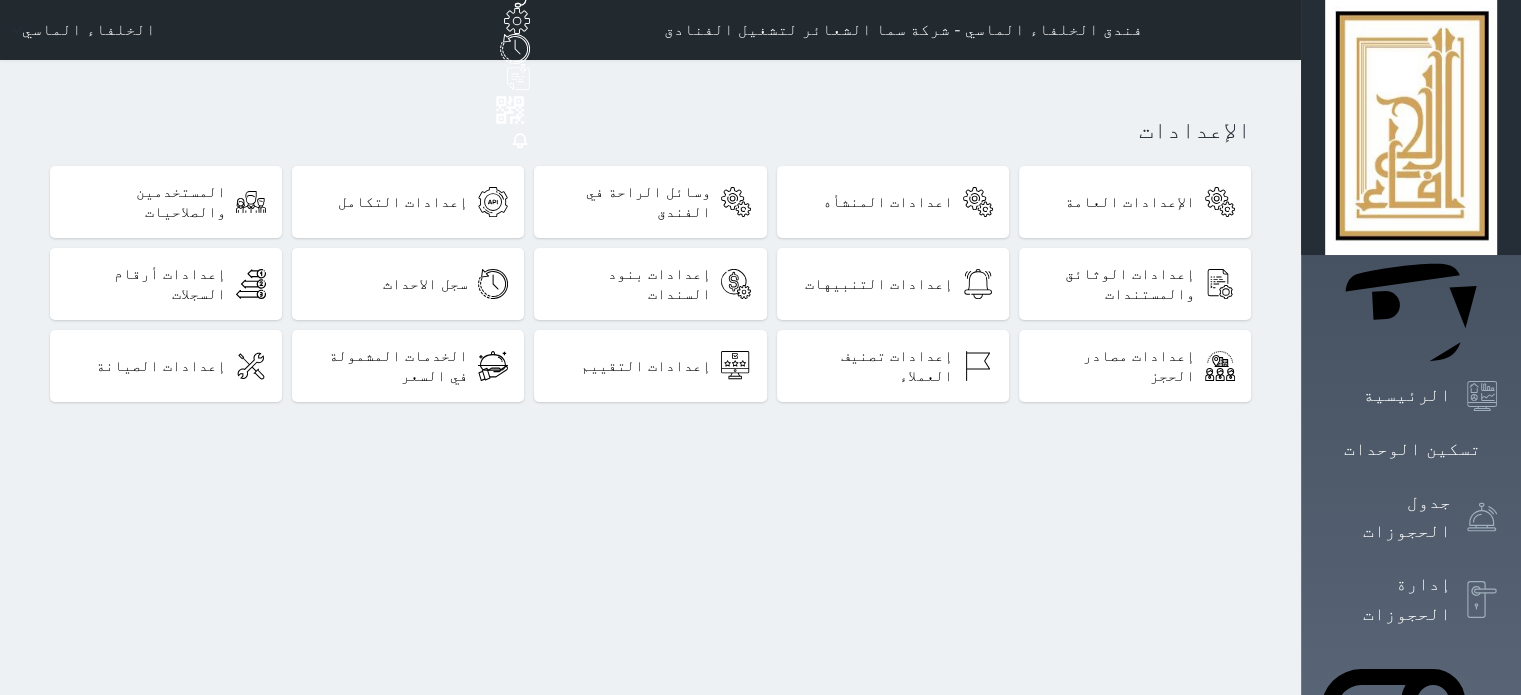 click 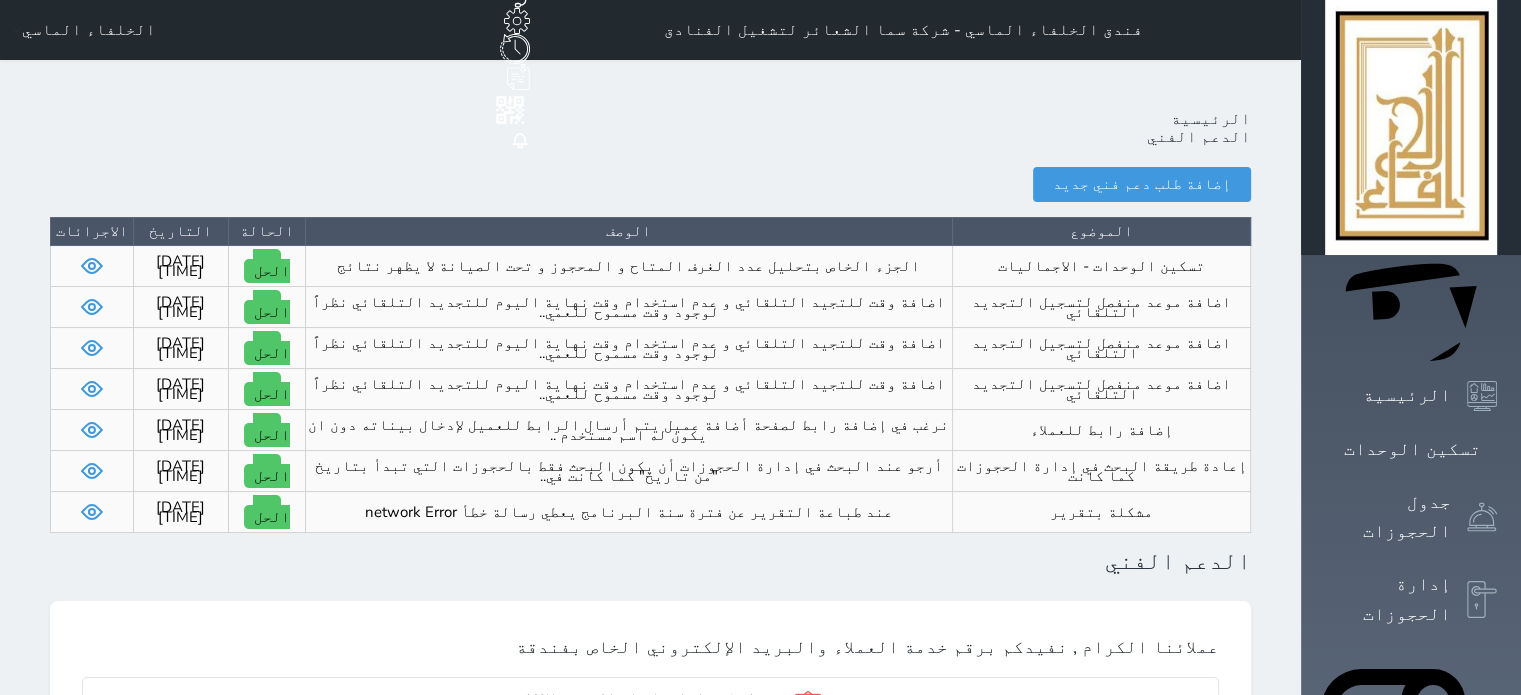 click at bounding box center (92, 266) 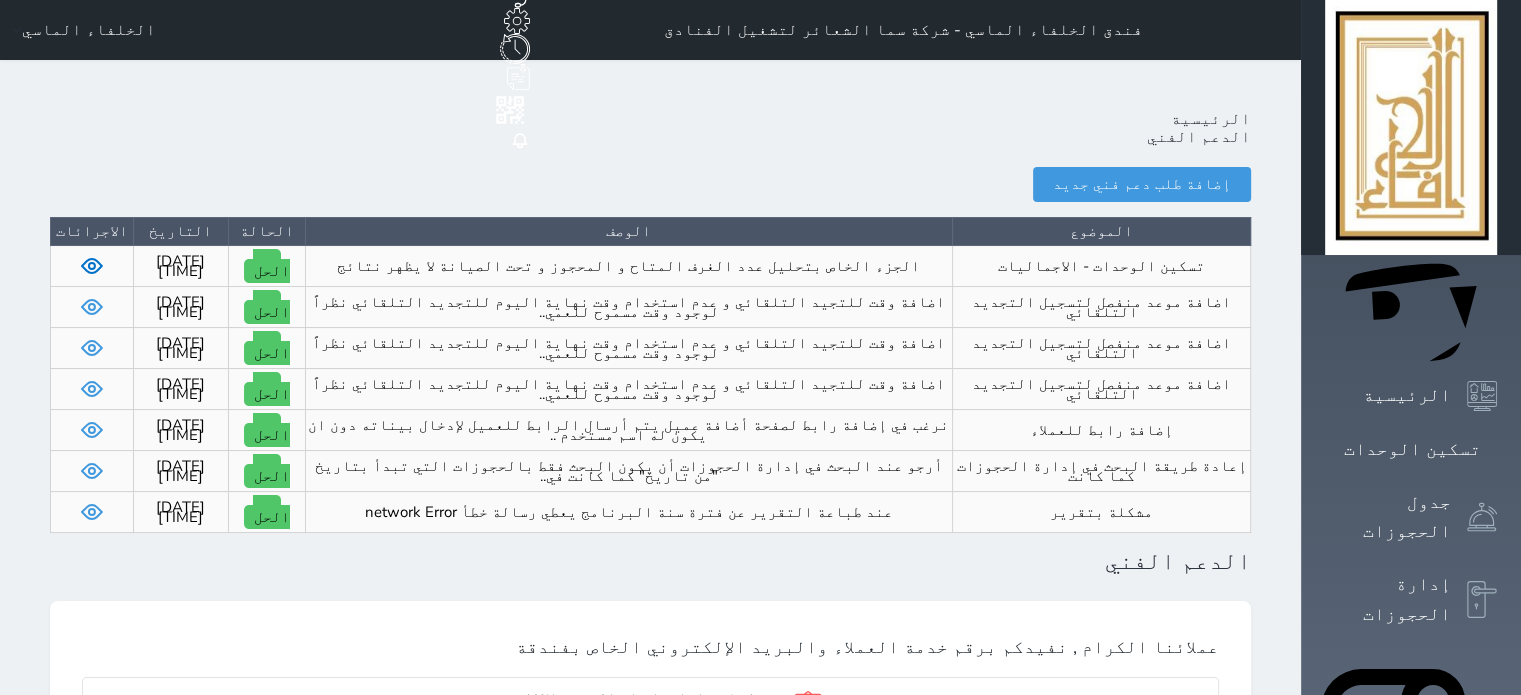 click 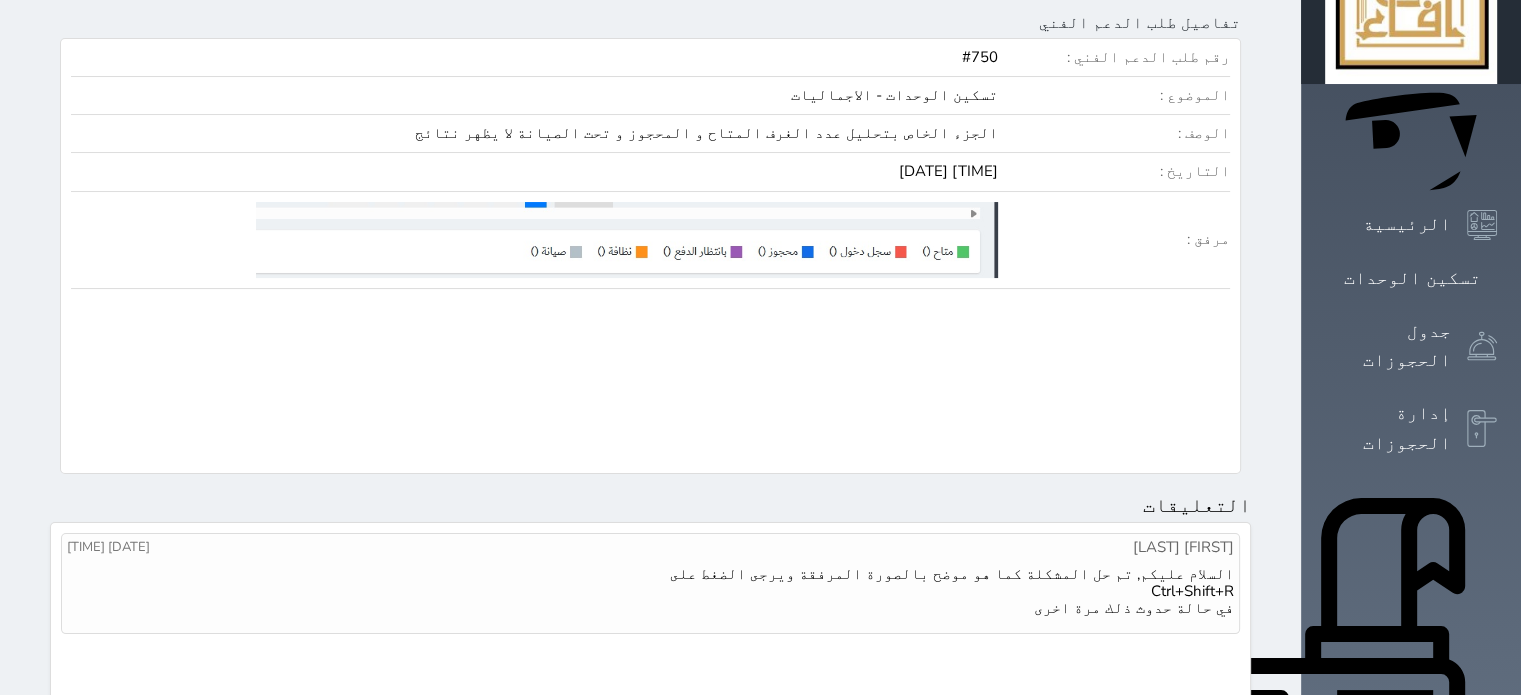 scroll, scrollTop: 0, scrollLeft: 0, axis: both 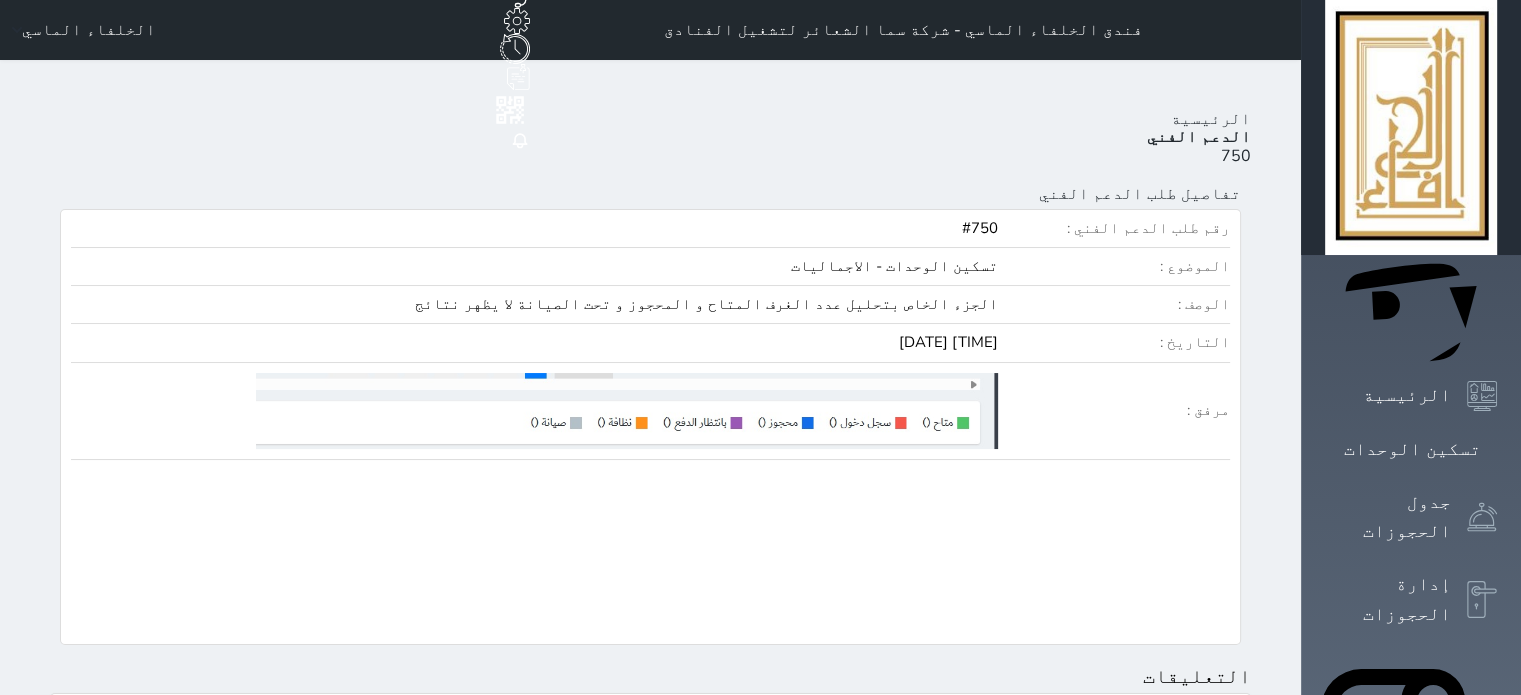 click on "الرئيسية" at bounding box center (1211, 119) 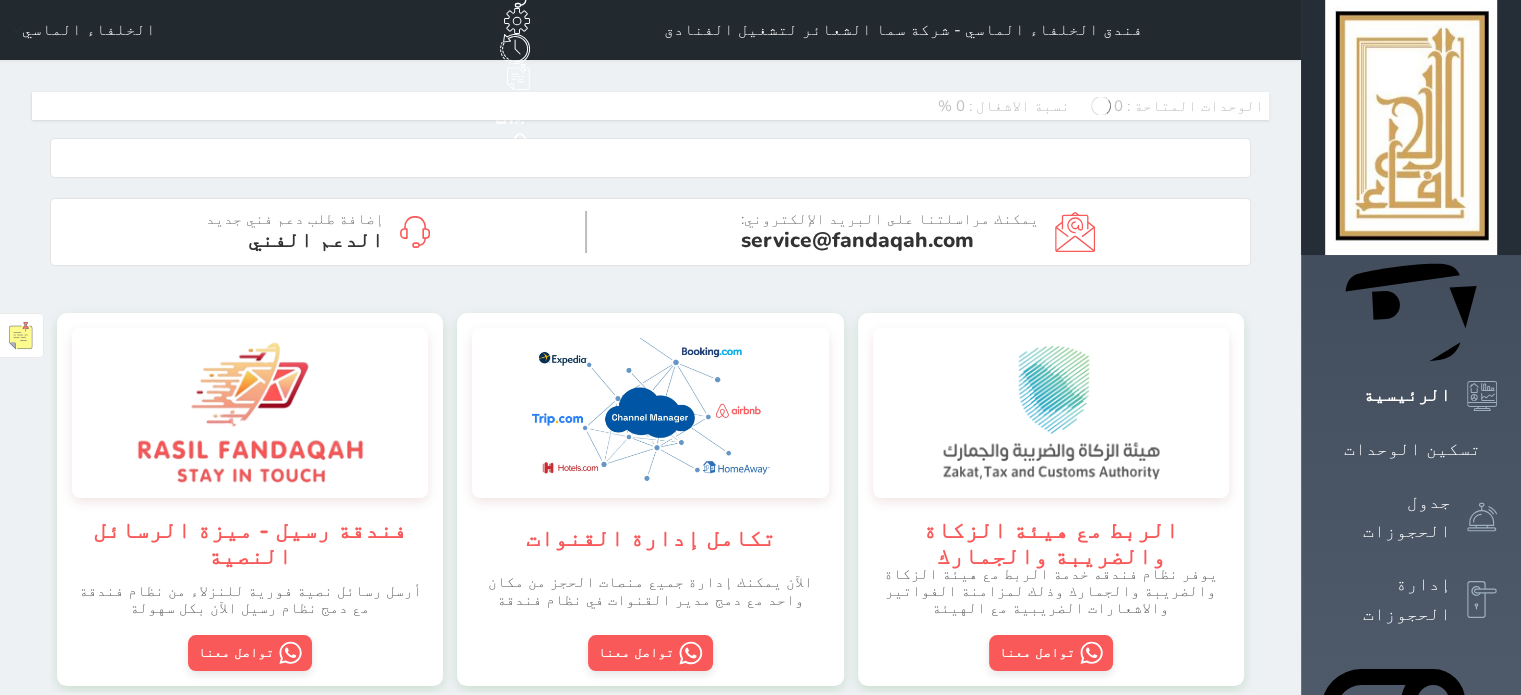 scroll, scrollTop: 999640, scrollLeft: 999600, axis: both 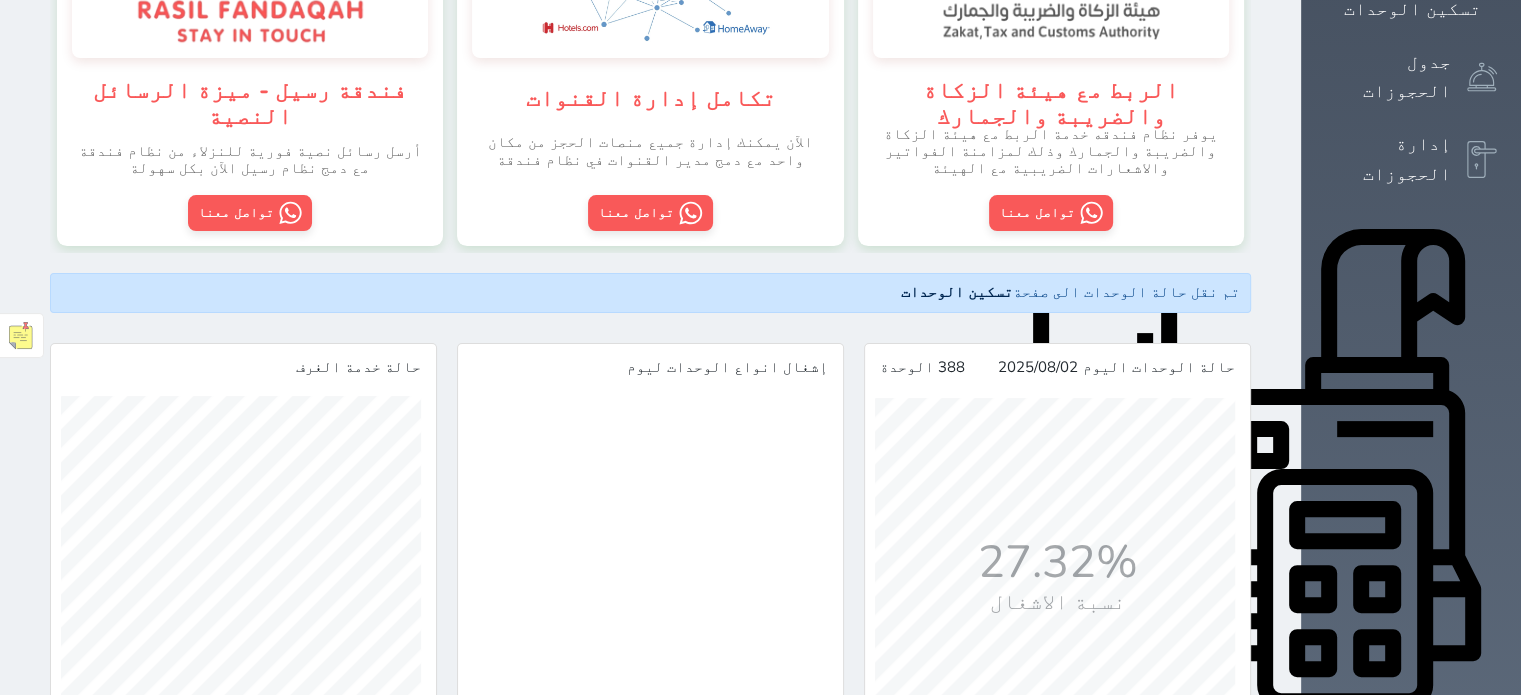 click on "التقارير" at bounding box center [1407, 1059] 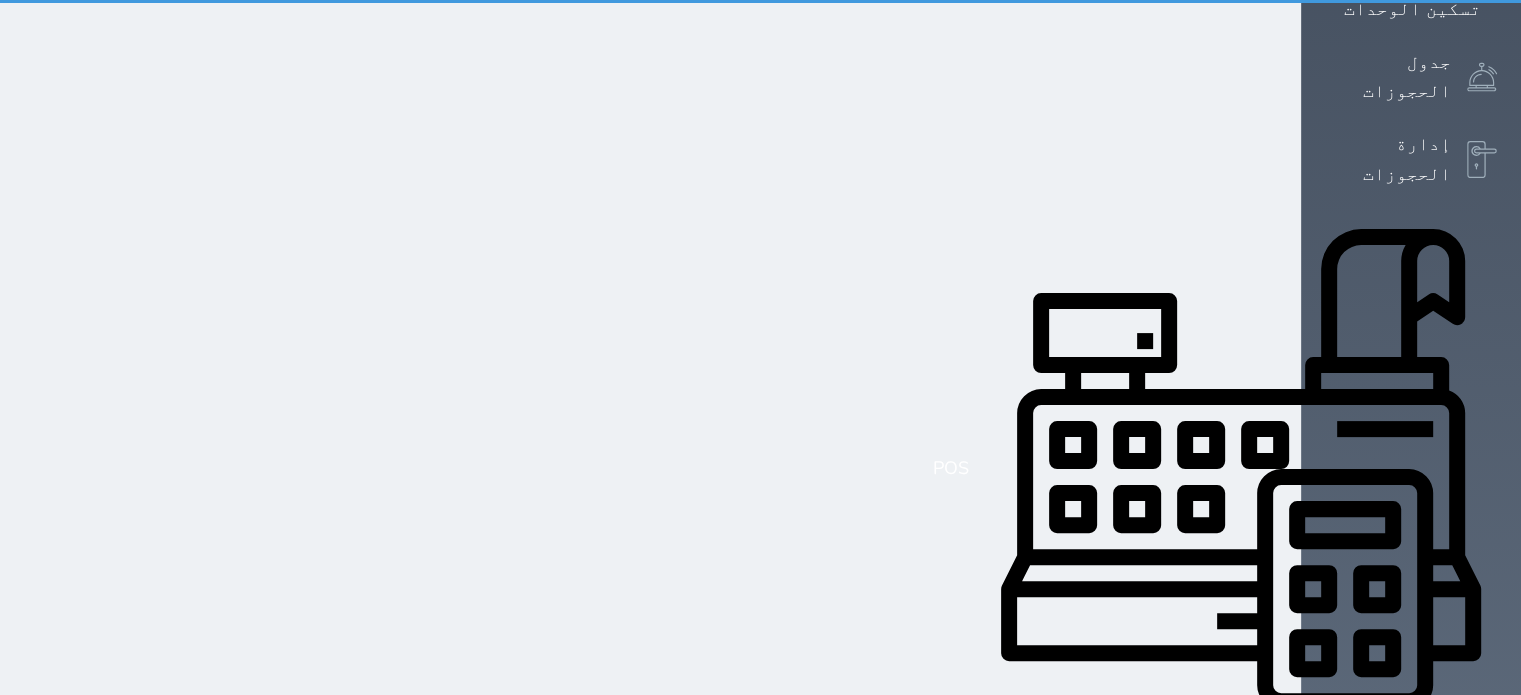 scroll, scrollTop: 0, scrollLeft: 0, axis: both 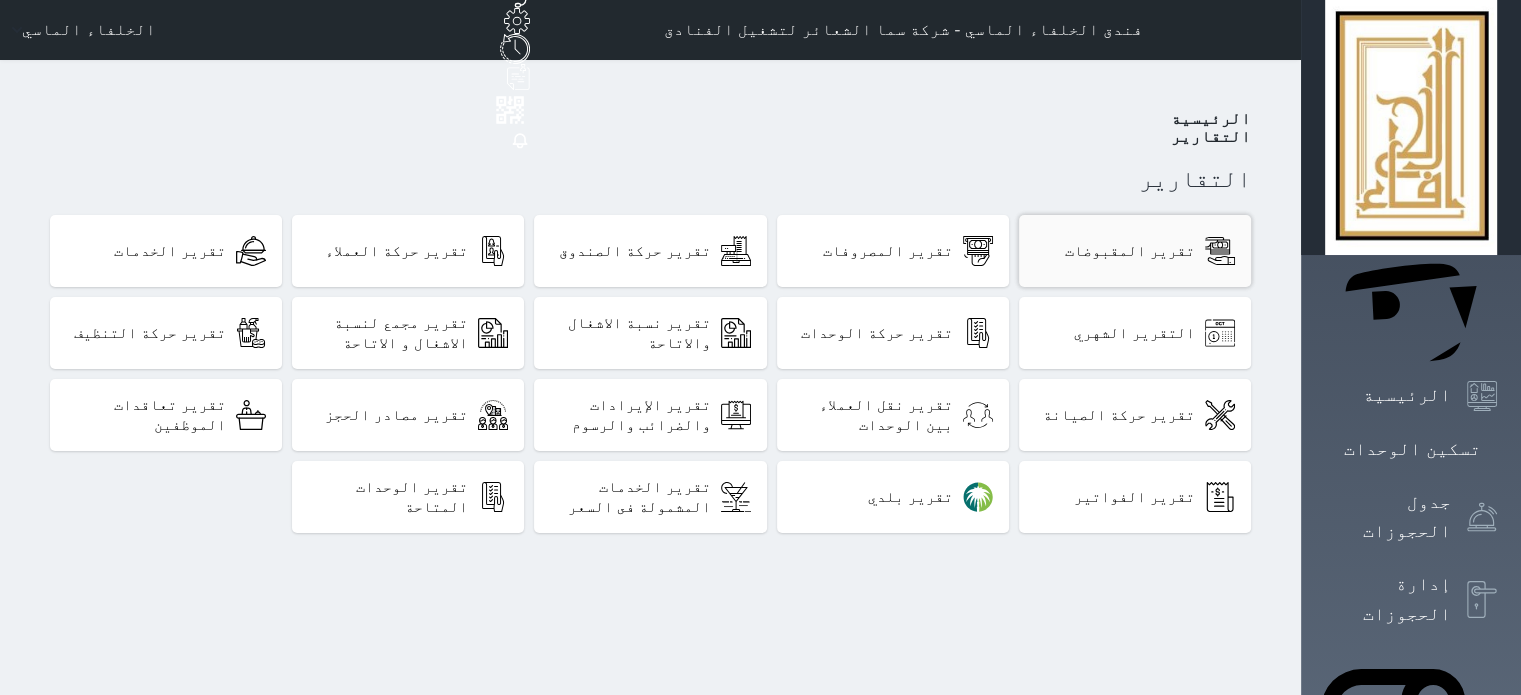 click on "تقرير المقبوضات" at bounding box center [1130, 251] 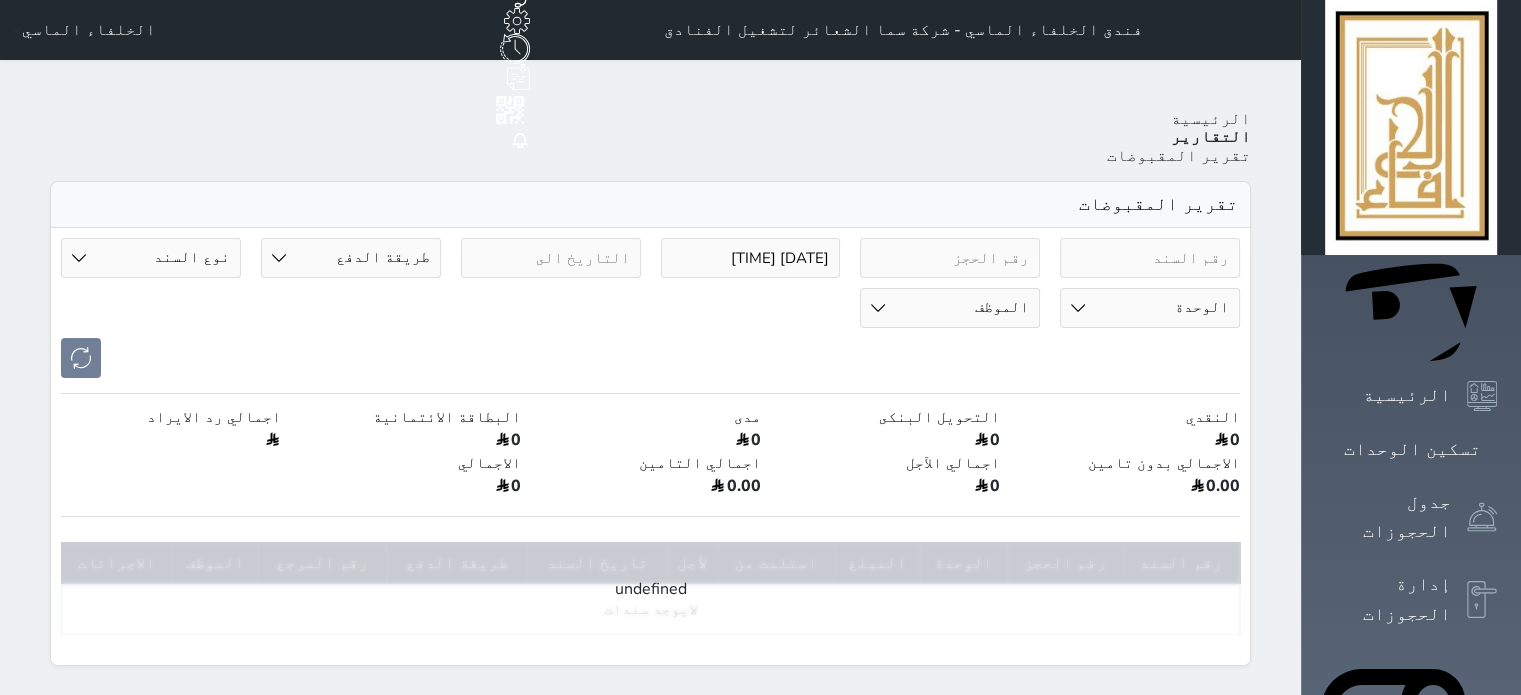 click on "2025-07-26 09:34" at bounding box center [751, 258] 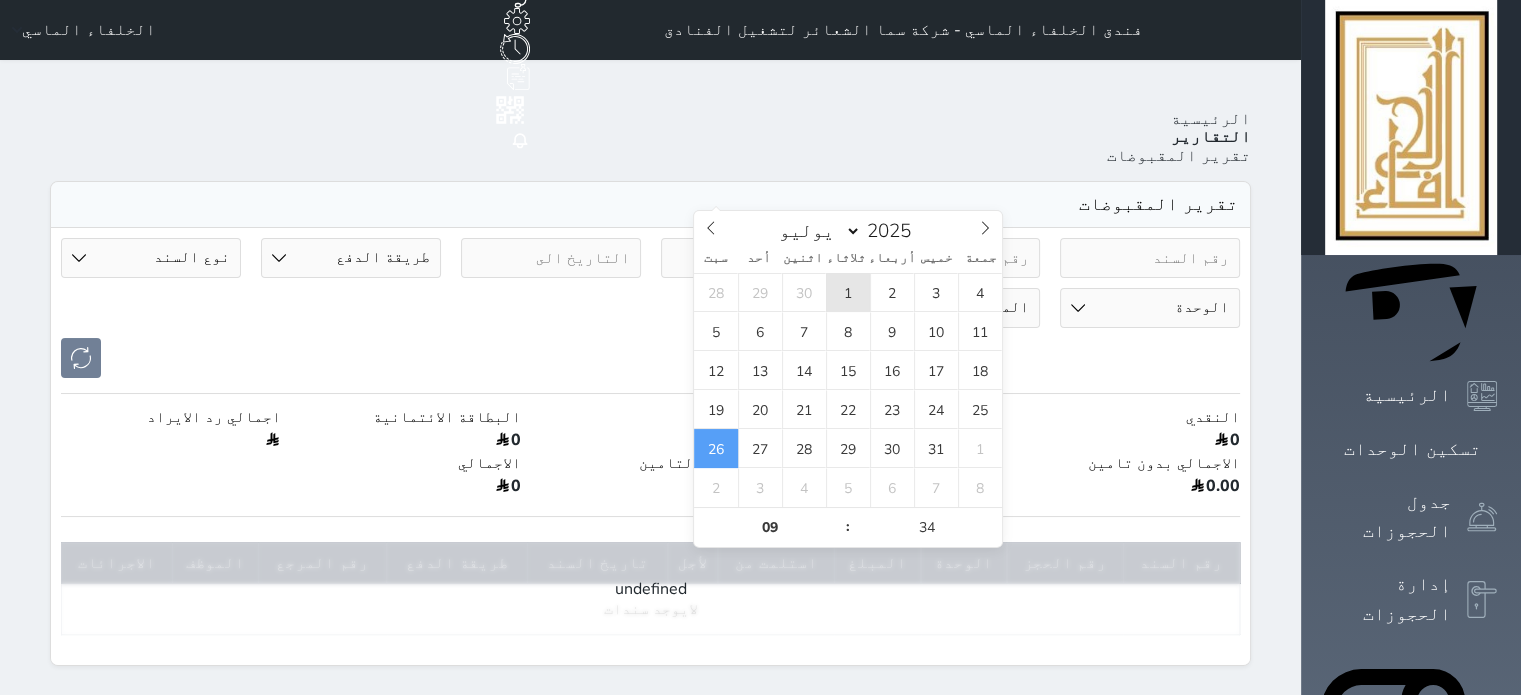 click on "1" at bounding box center [848, 292] 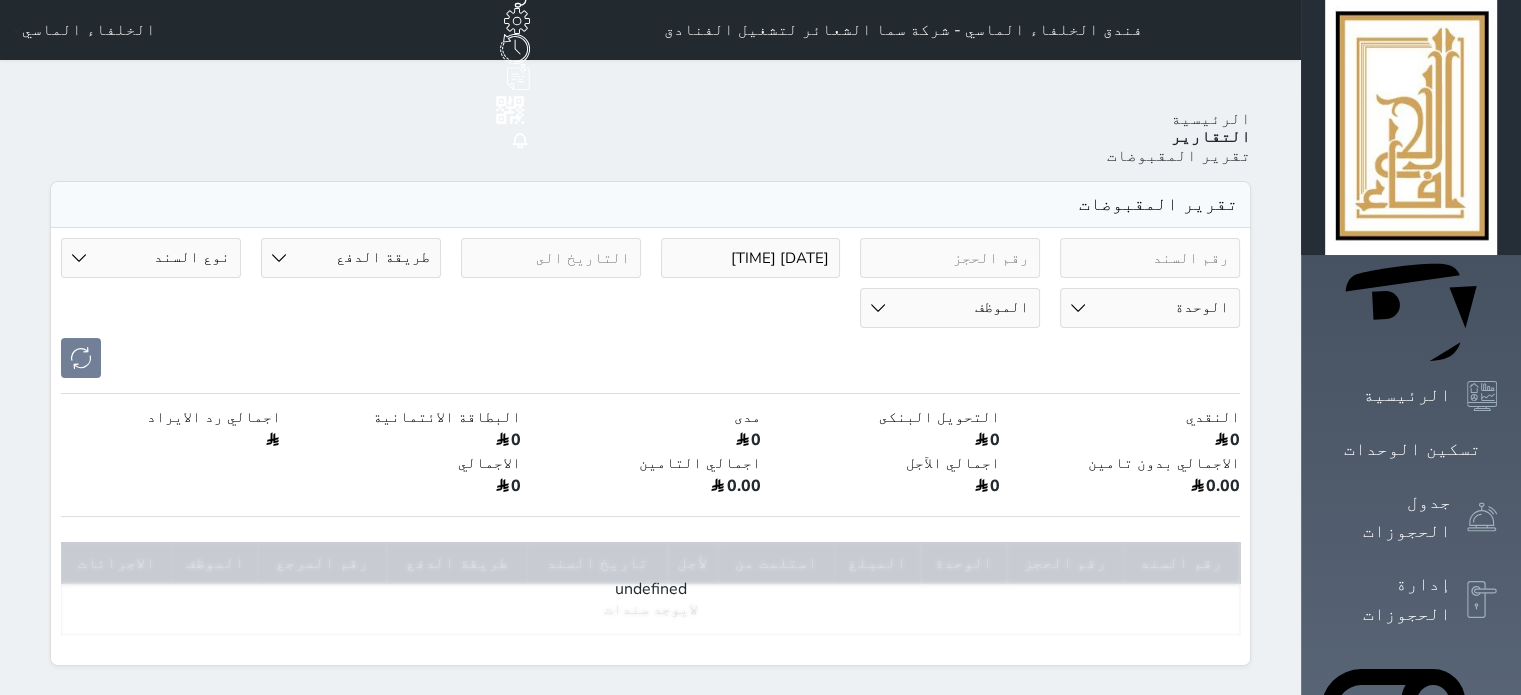 click at bounding box center [650, 358] 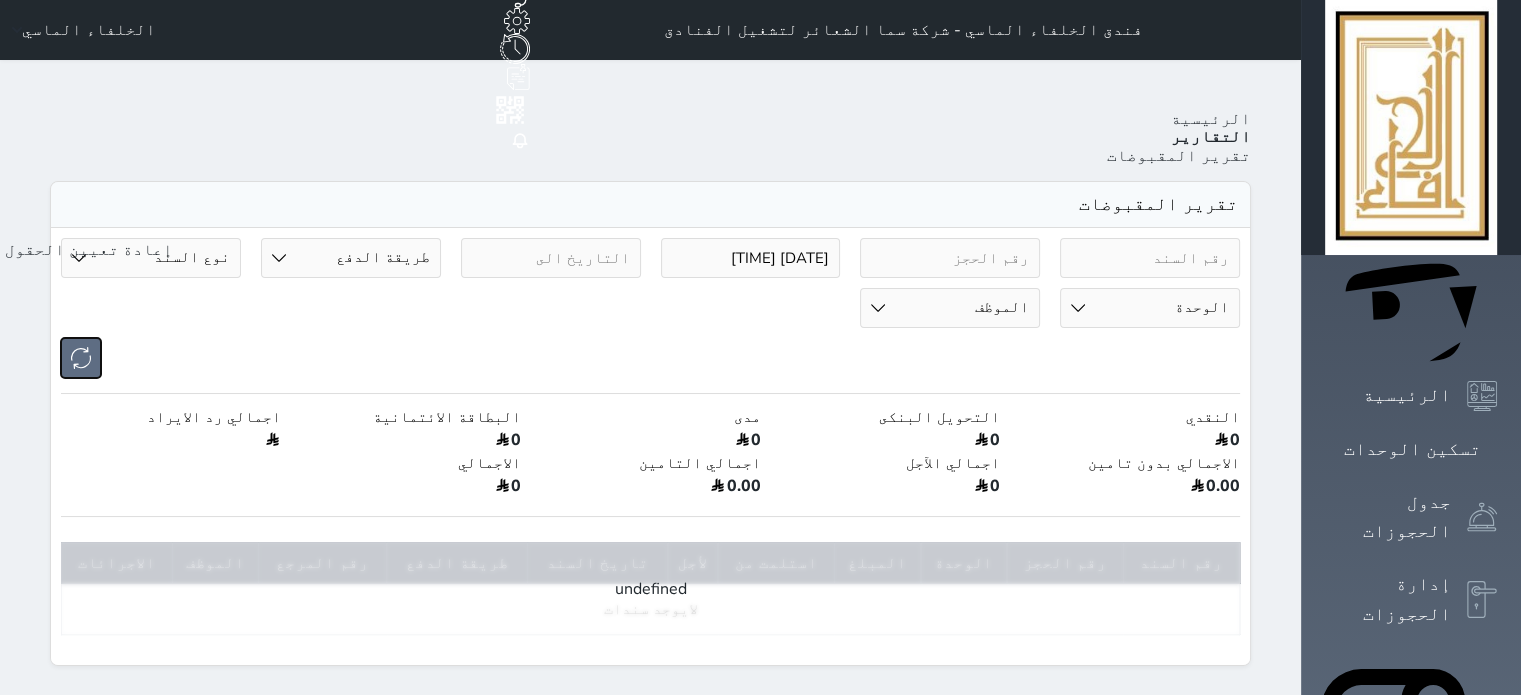 click at bounding box center [81, 358] 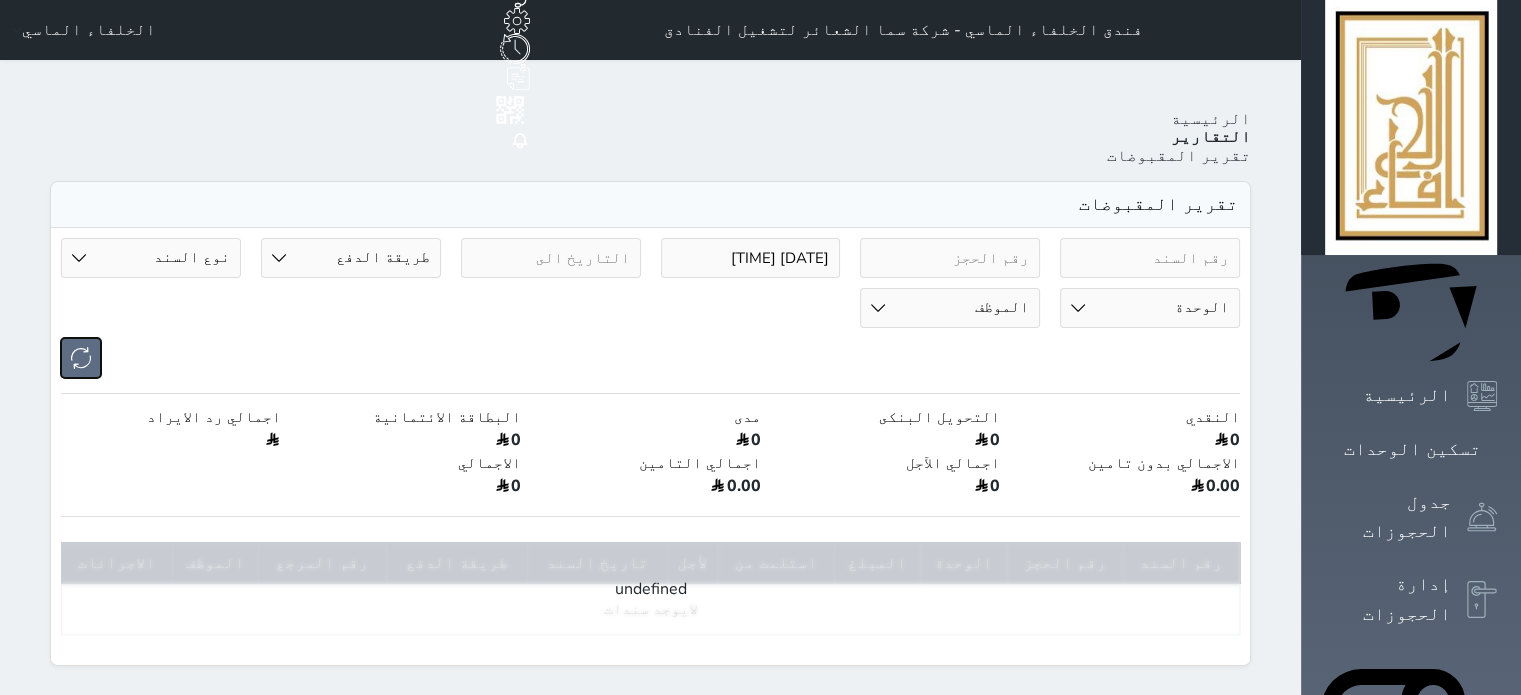 click at bounding box center (81, 358) 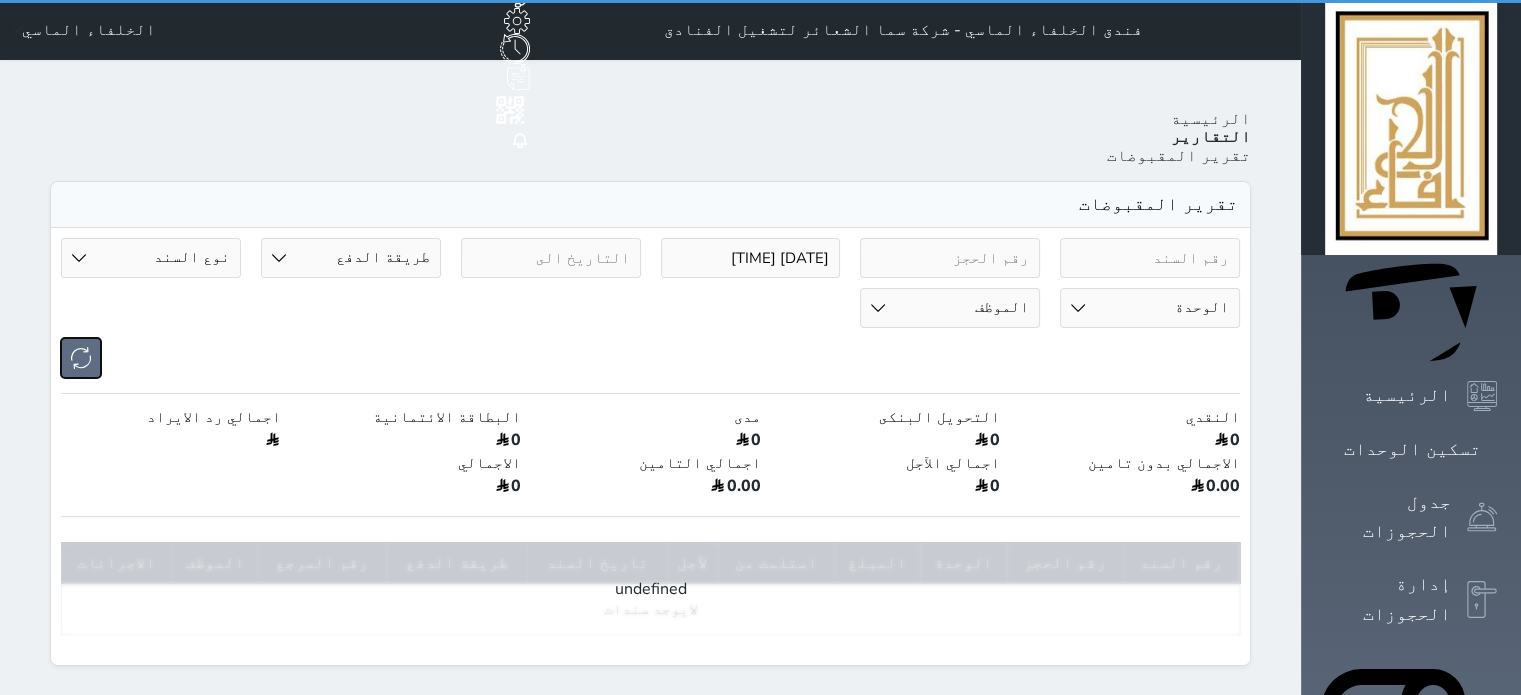 click at bounding box center [81, 358] 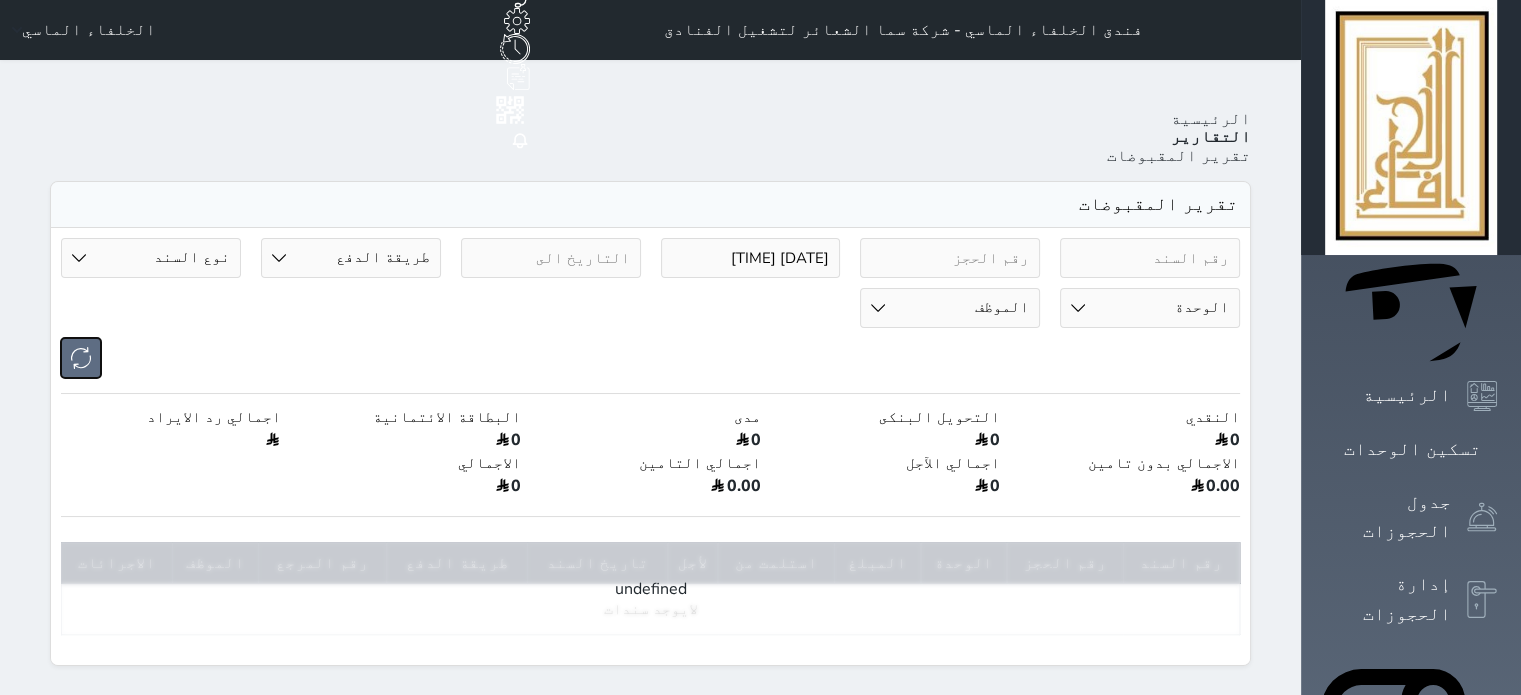 click at bounding box center [81, 358] 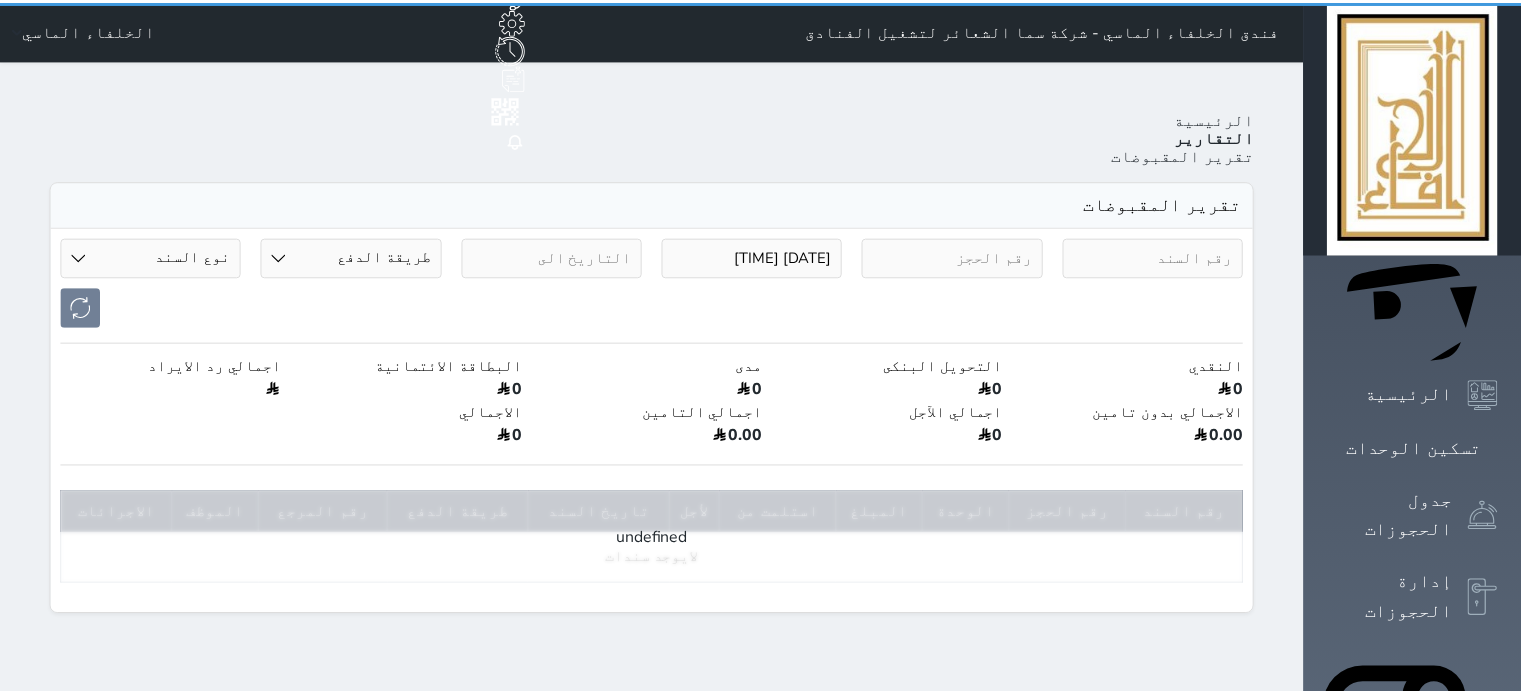 scroll, scrollTop: 0, scrollLeft: 0, axis: both 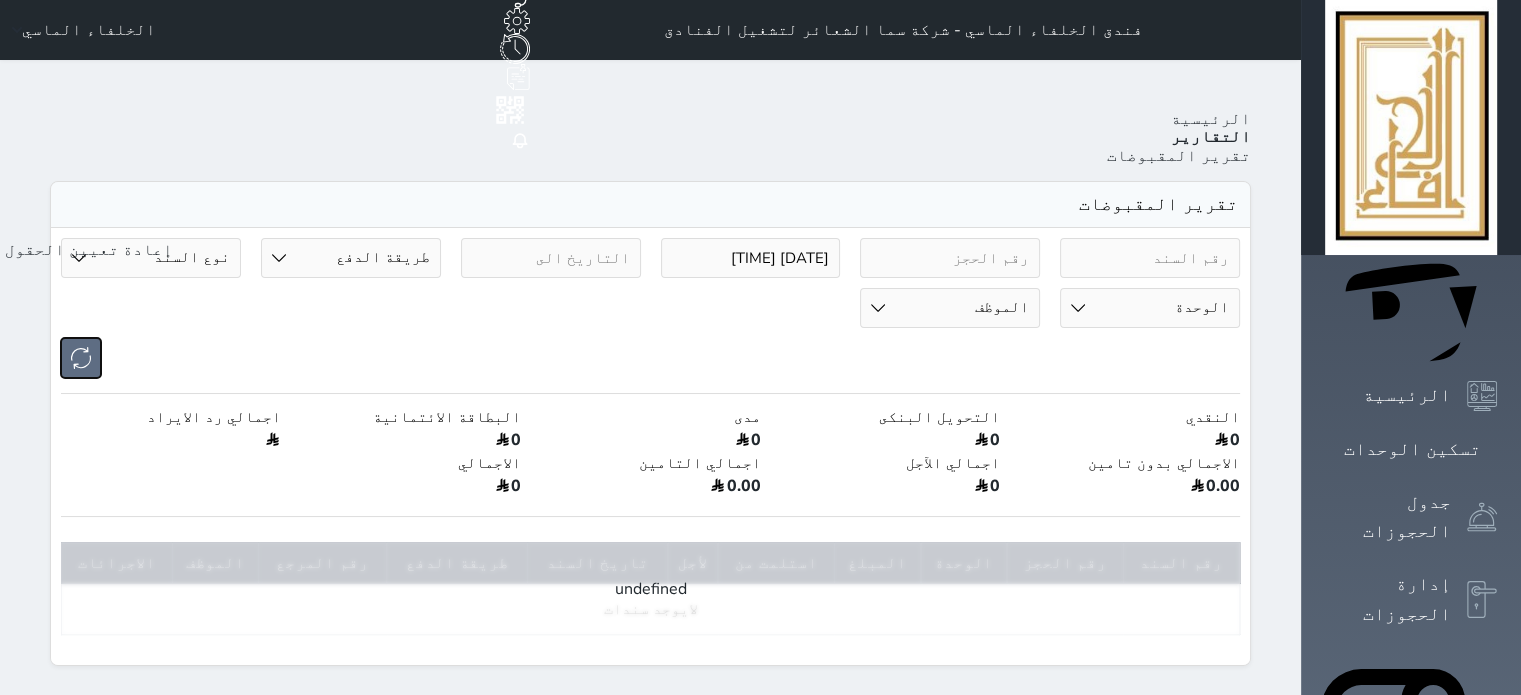 click at bounding box center (81, 358) 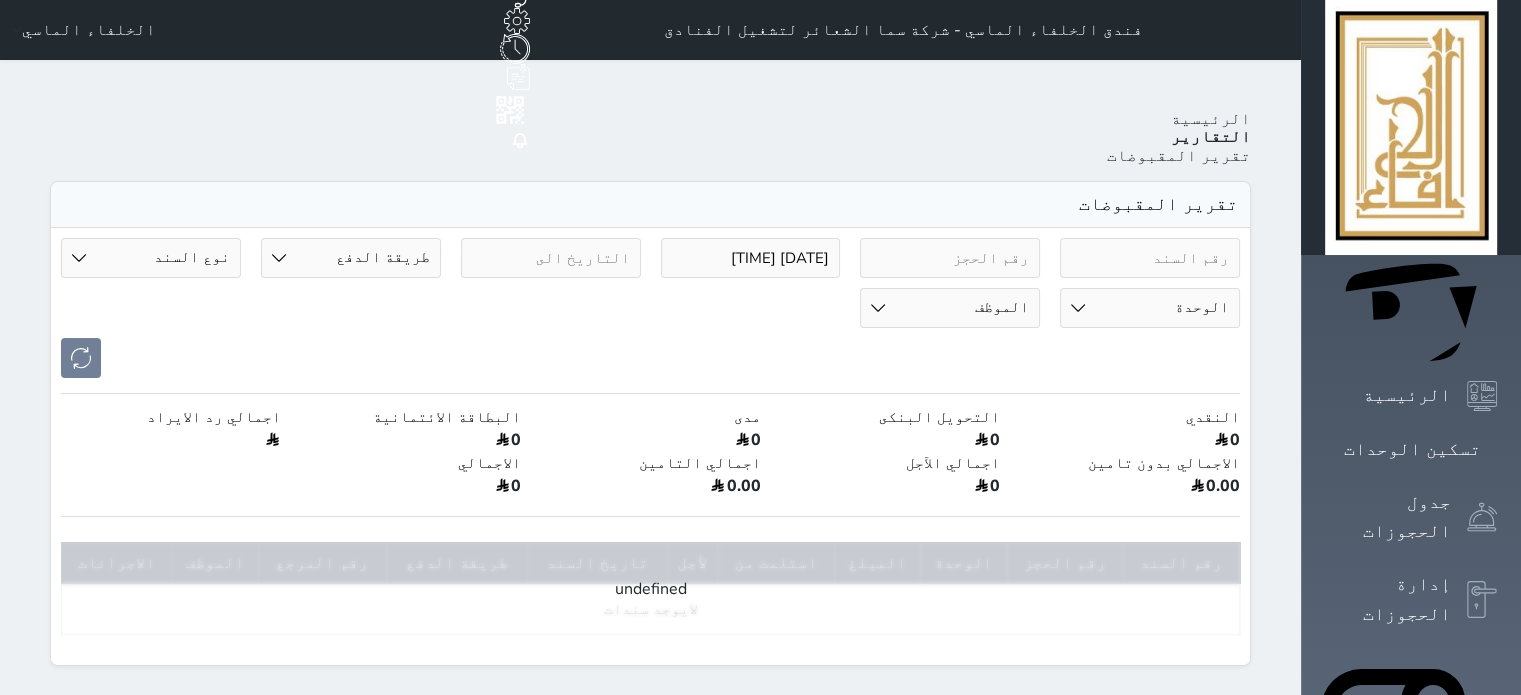 click on "الخلفاء الماسي" at bounding box center (89, 30) 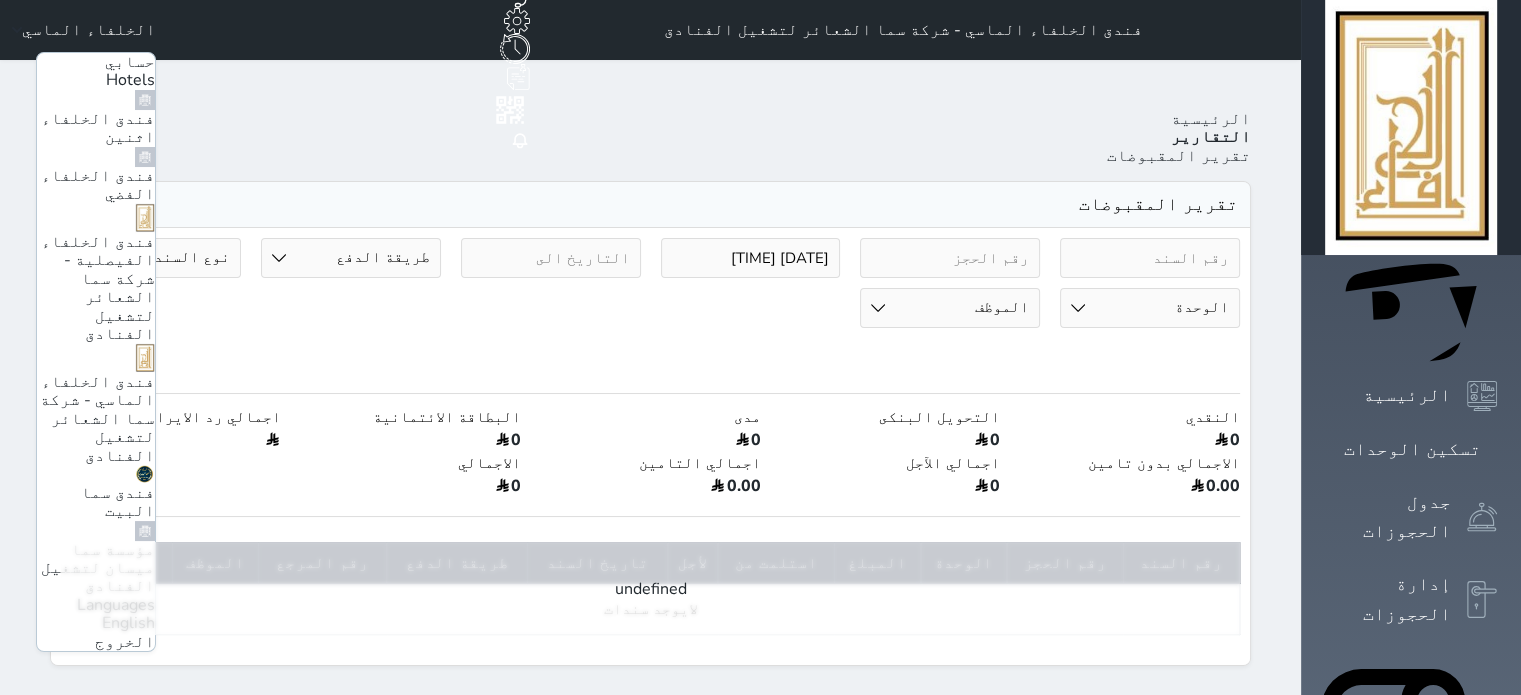 click on "فندق الخلفاء الفضي" at bounding box center (96, 176) 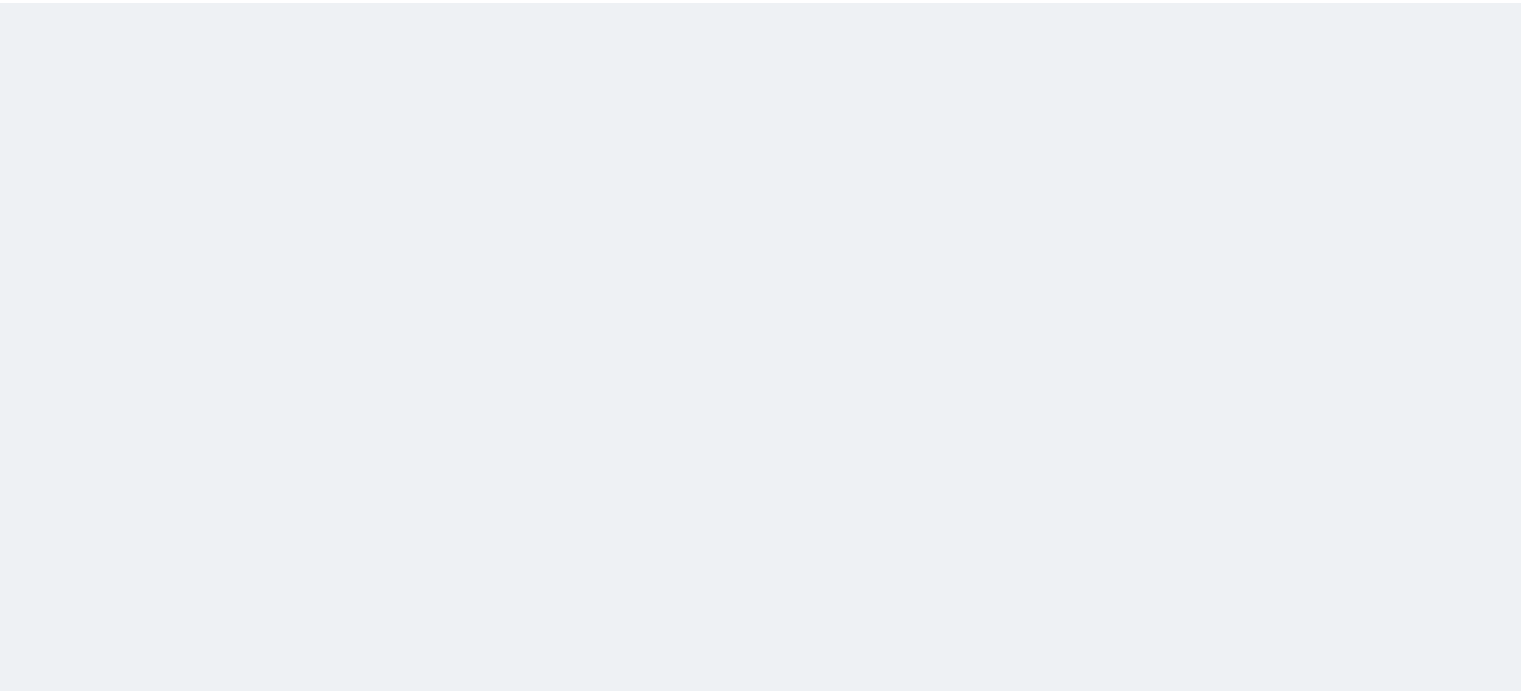 scroll, scrollTop: 0, scrollLeft: 0, axis: both 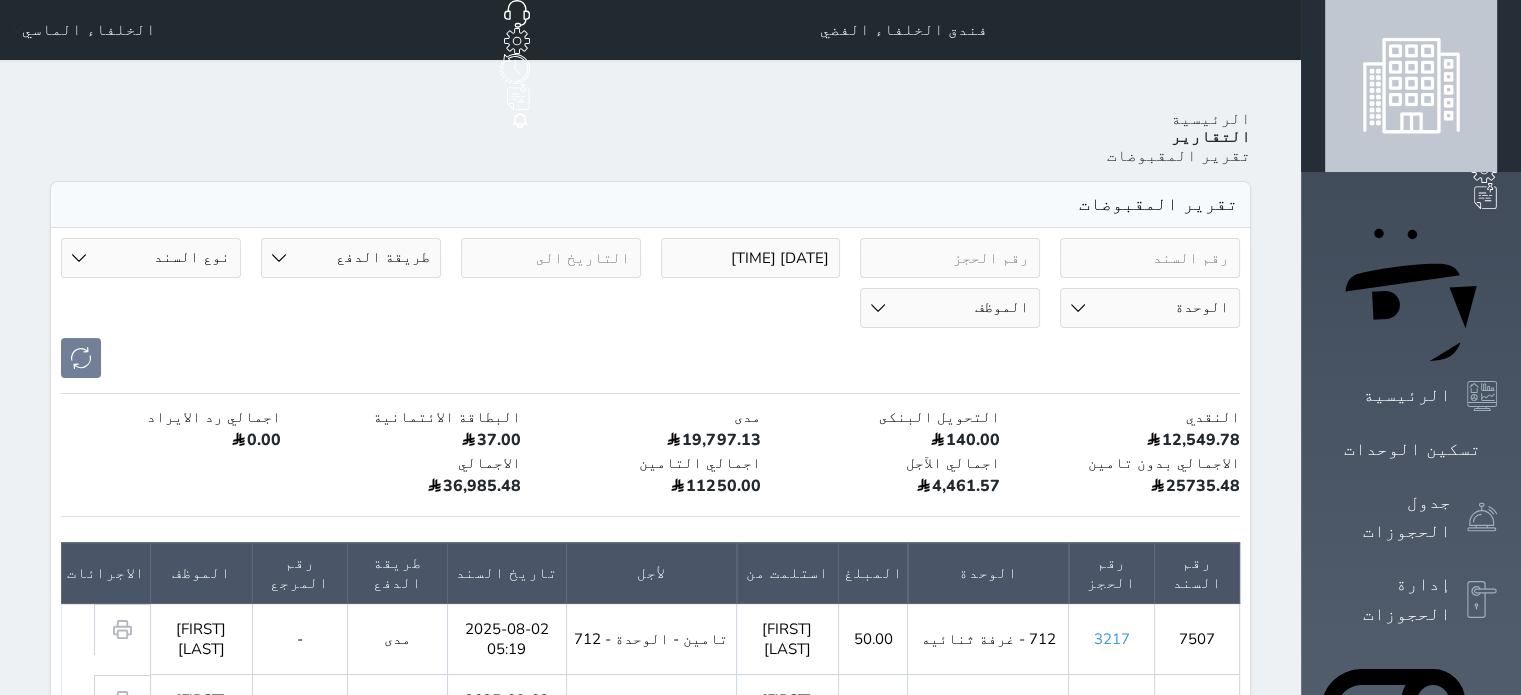 click on "الخلفاء الماسي" at bounding box center (89, 30) 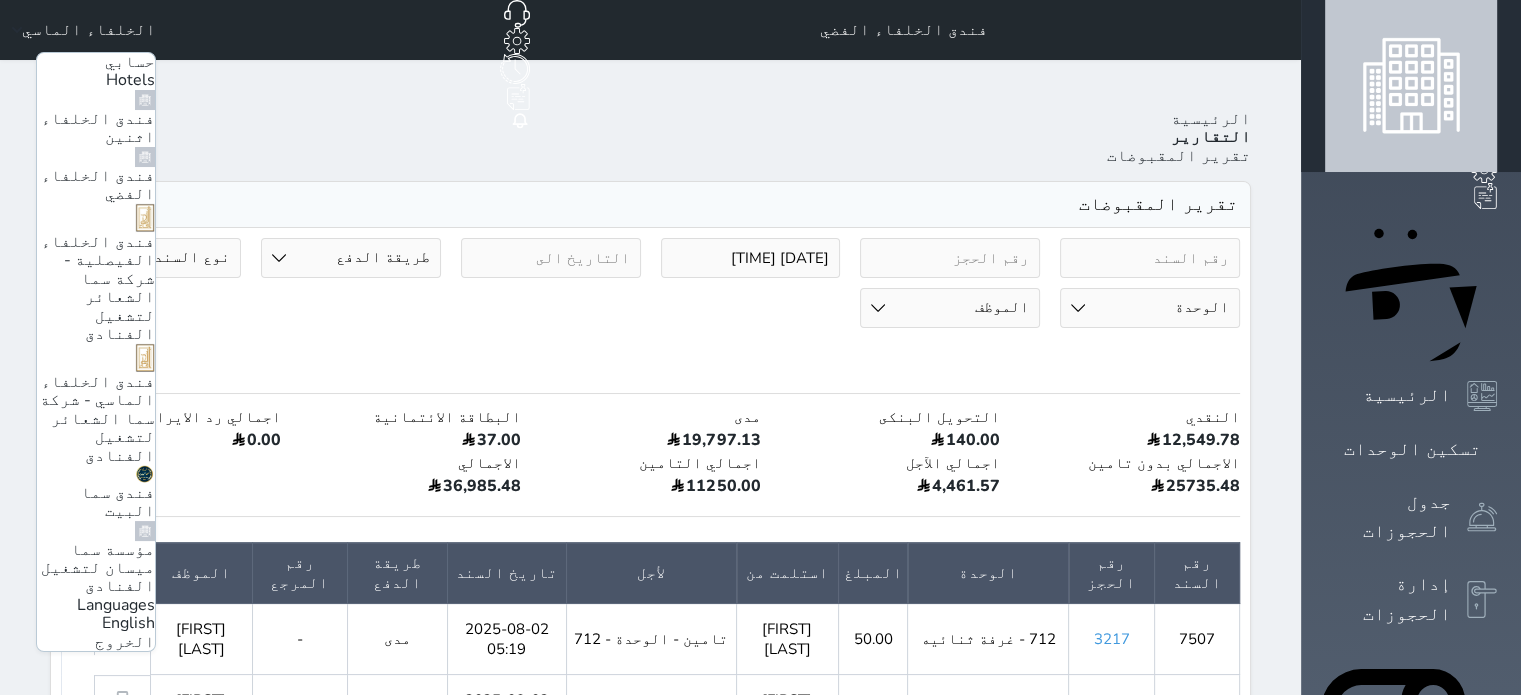 click on "فندق الخلفاء الماسي - شركة سما الشعائر لتشغيل الفنادق" at bounding box center [97, 419] 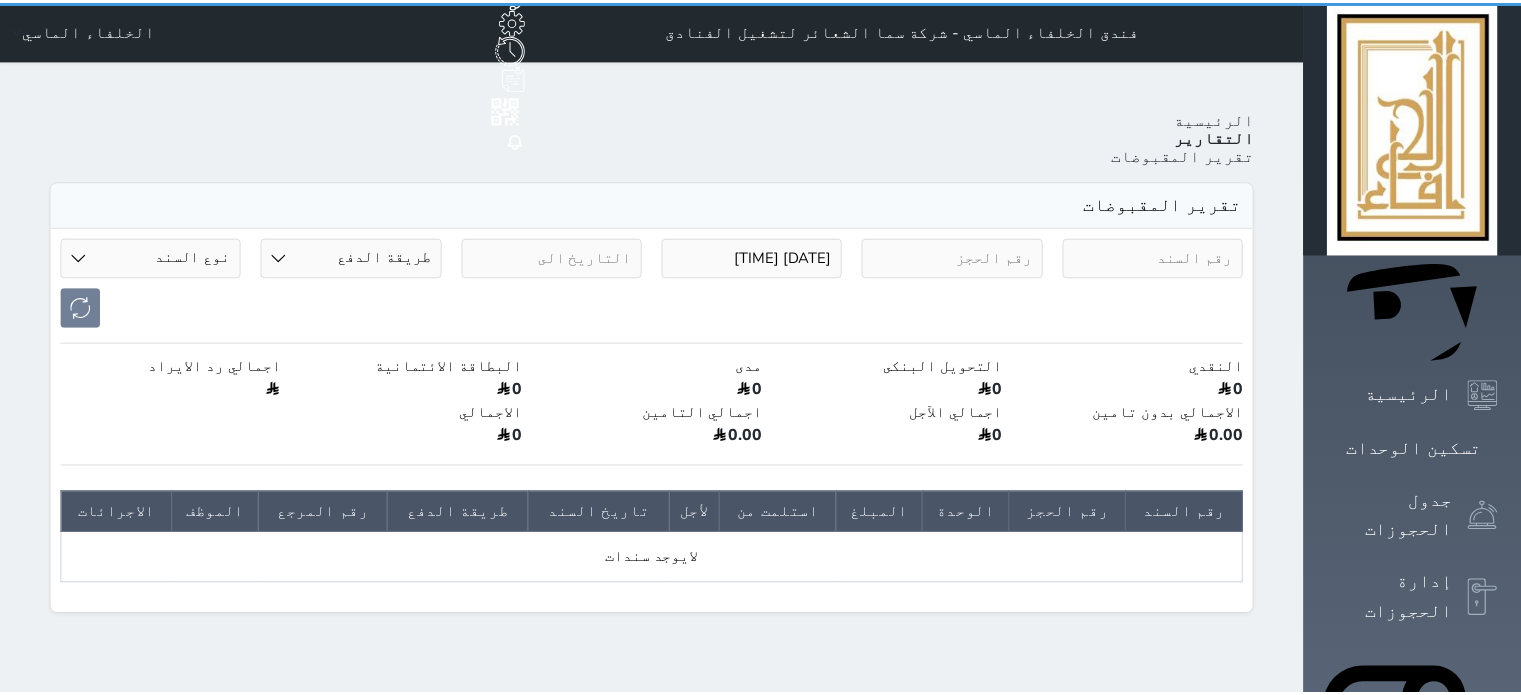 scroll, scrollTop: 0, scrollLeft: 0, axis: both 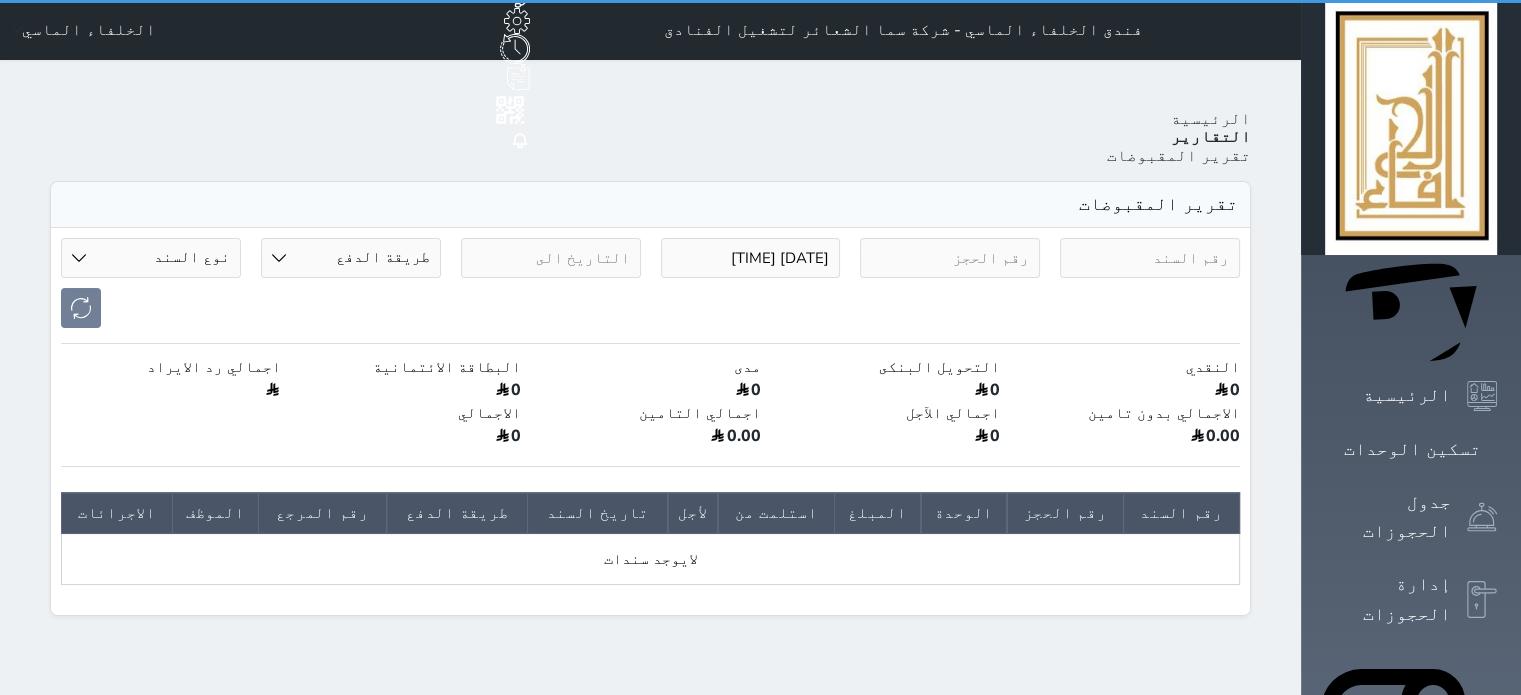 select on "6" 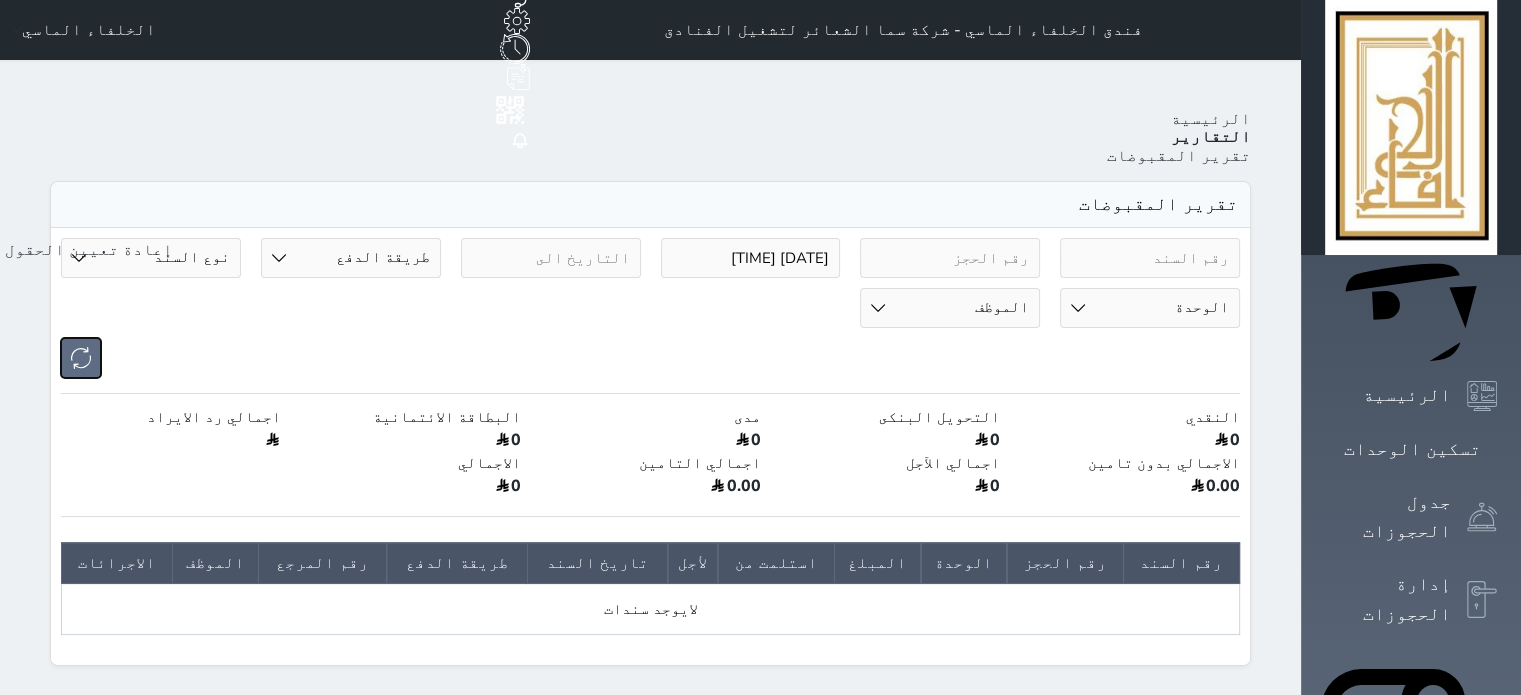 click at bounding box center (81, 358) 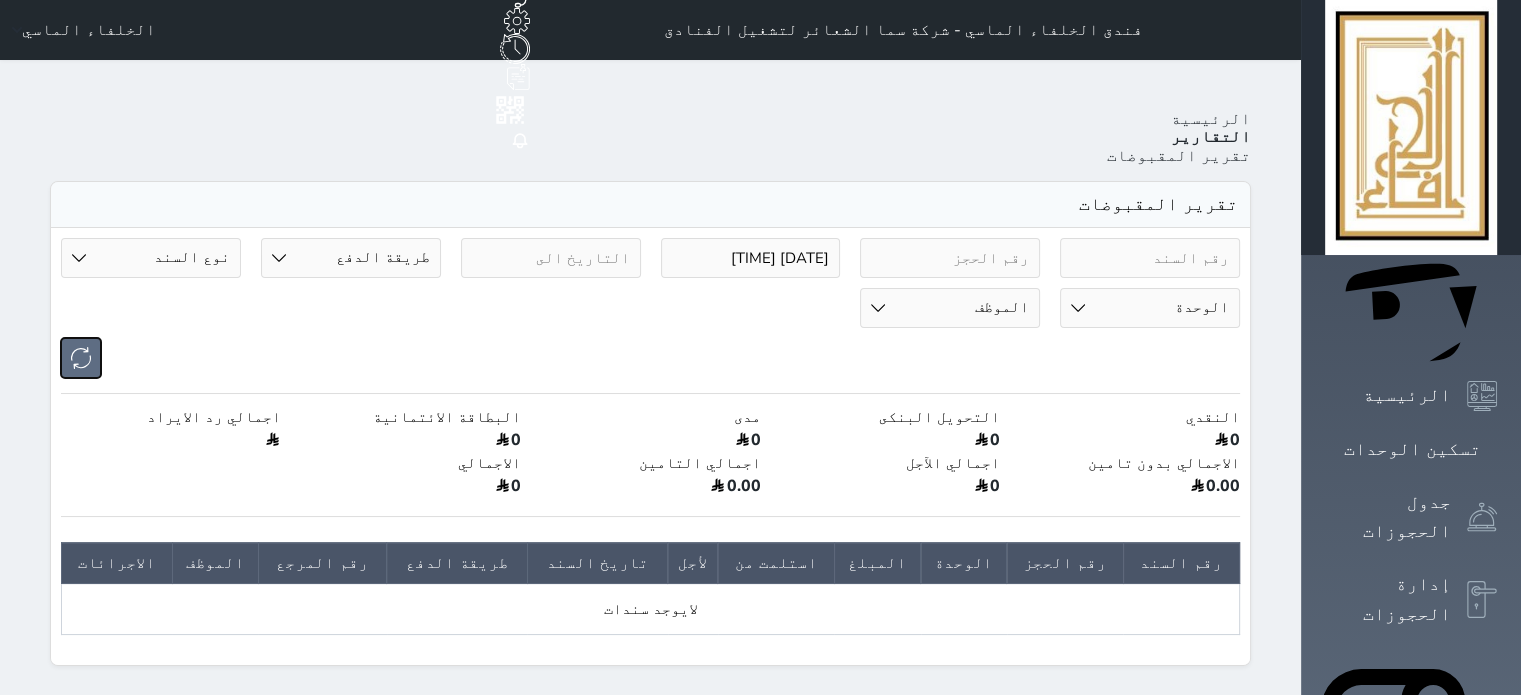click at bounding box center [81, 358] 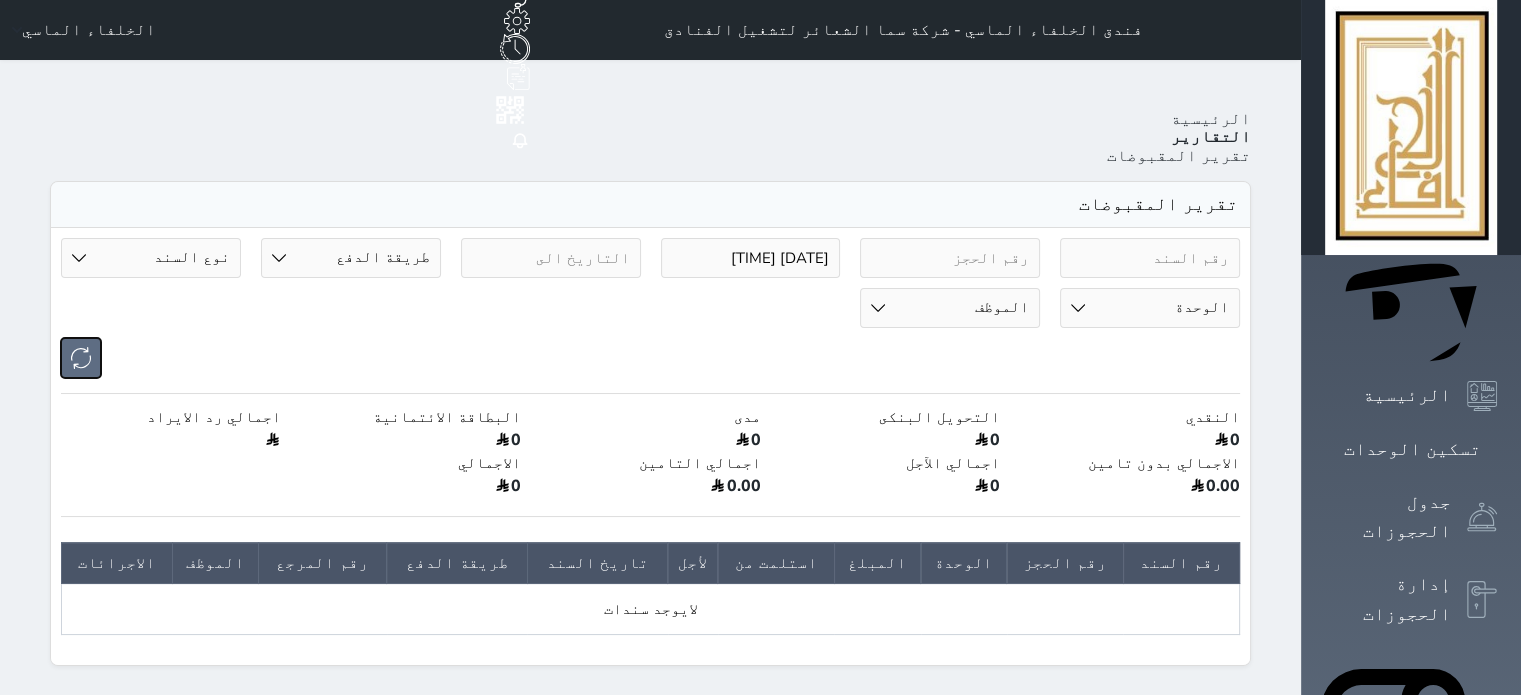 click at bounding box center [81, 358] 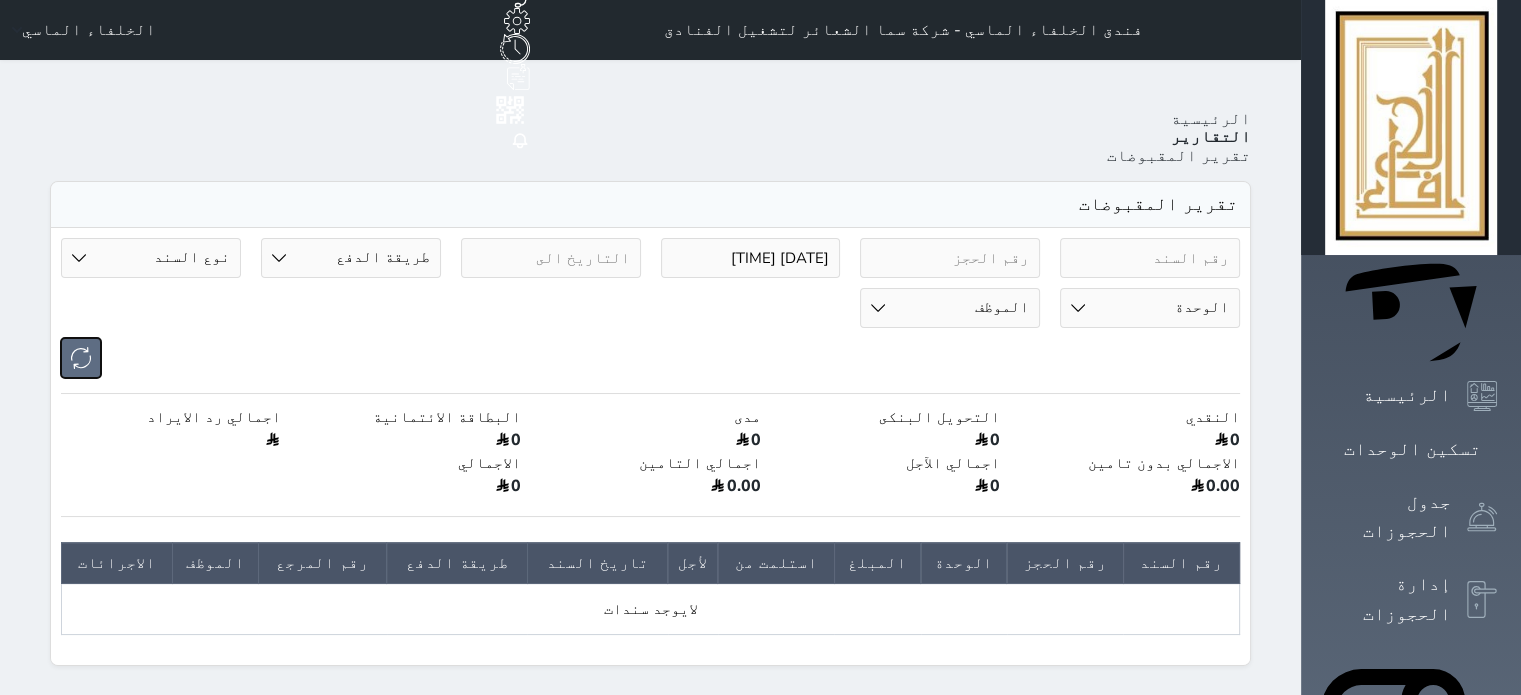 click at bounding box center [81, 358] 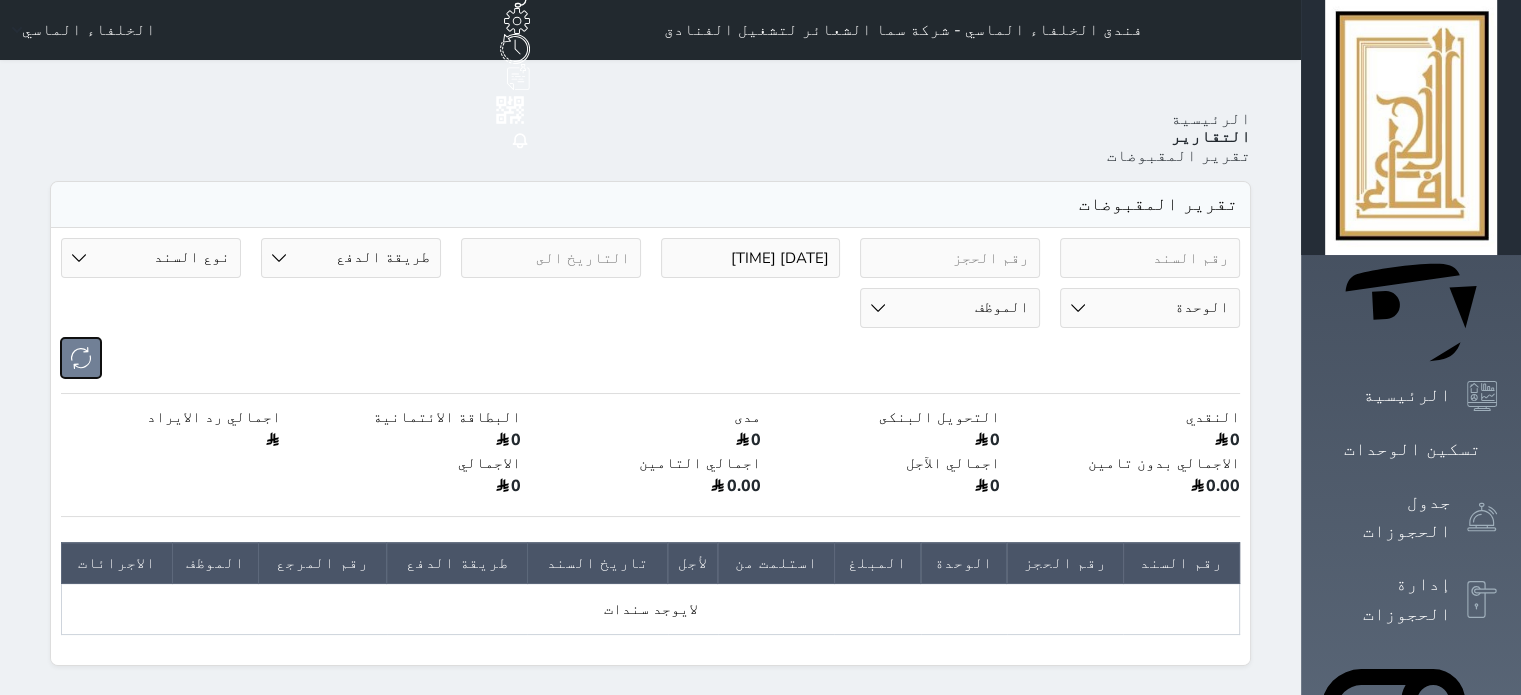 type 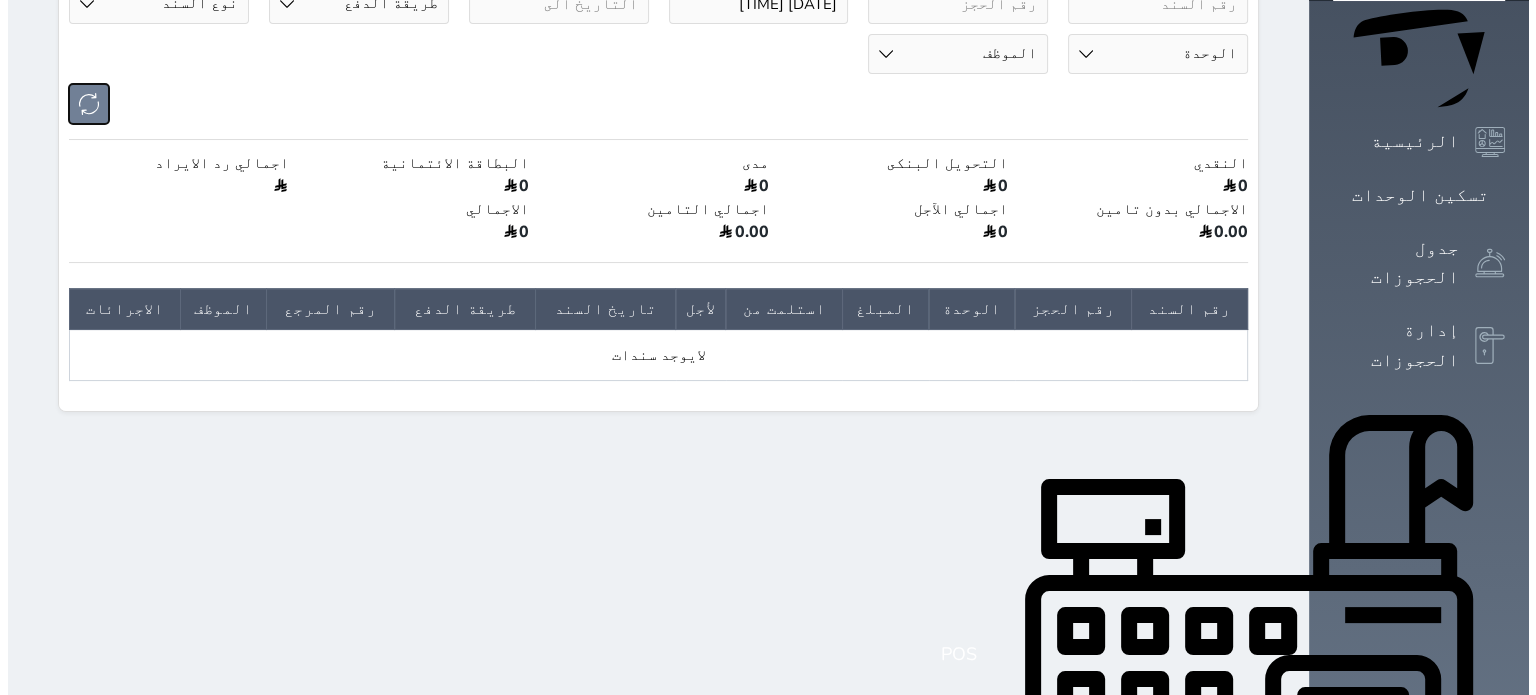 scroll, scrollTop: 0, scrollLeft: 0, axis: both 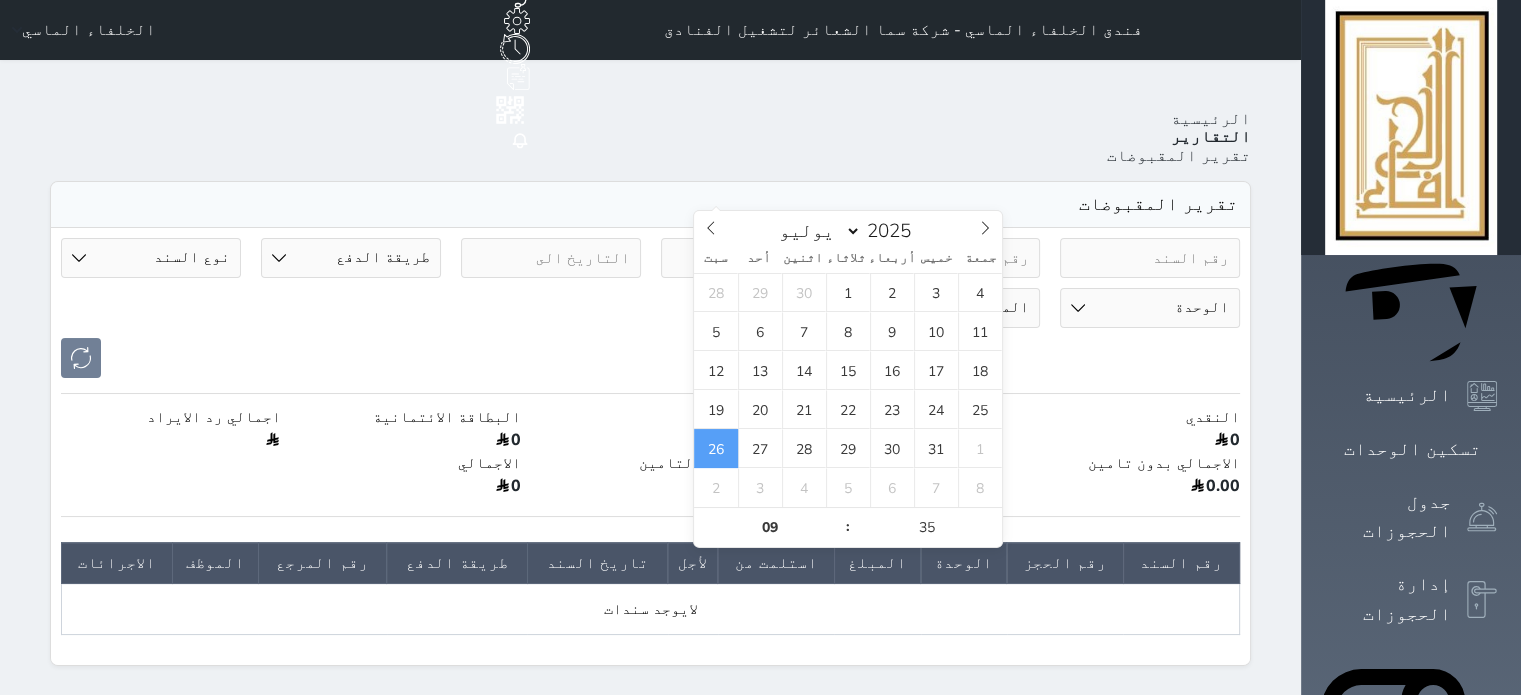 click on "[DATE] [TIME]" at bounding box center (751, 258) 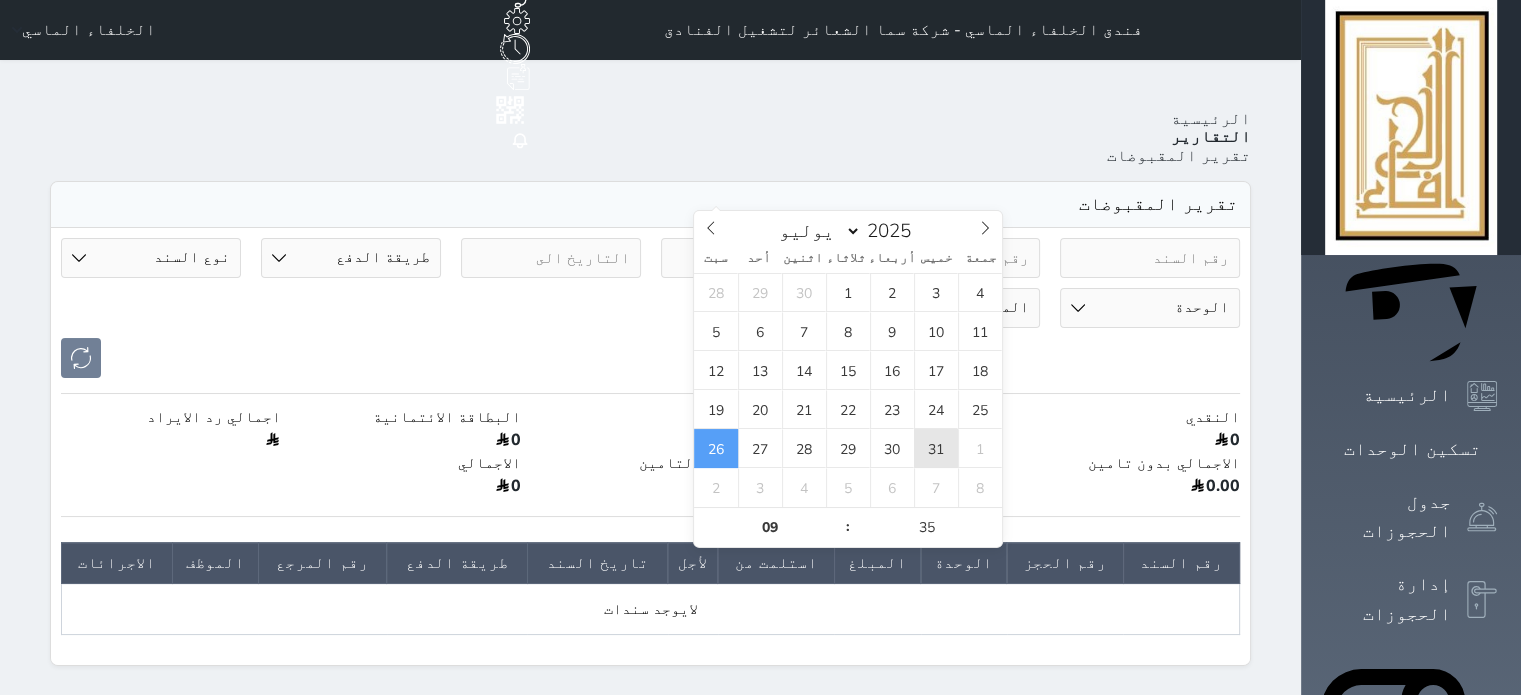 click on "31" at bounding box center (936, 448) 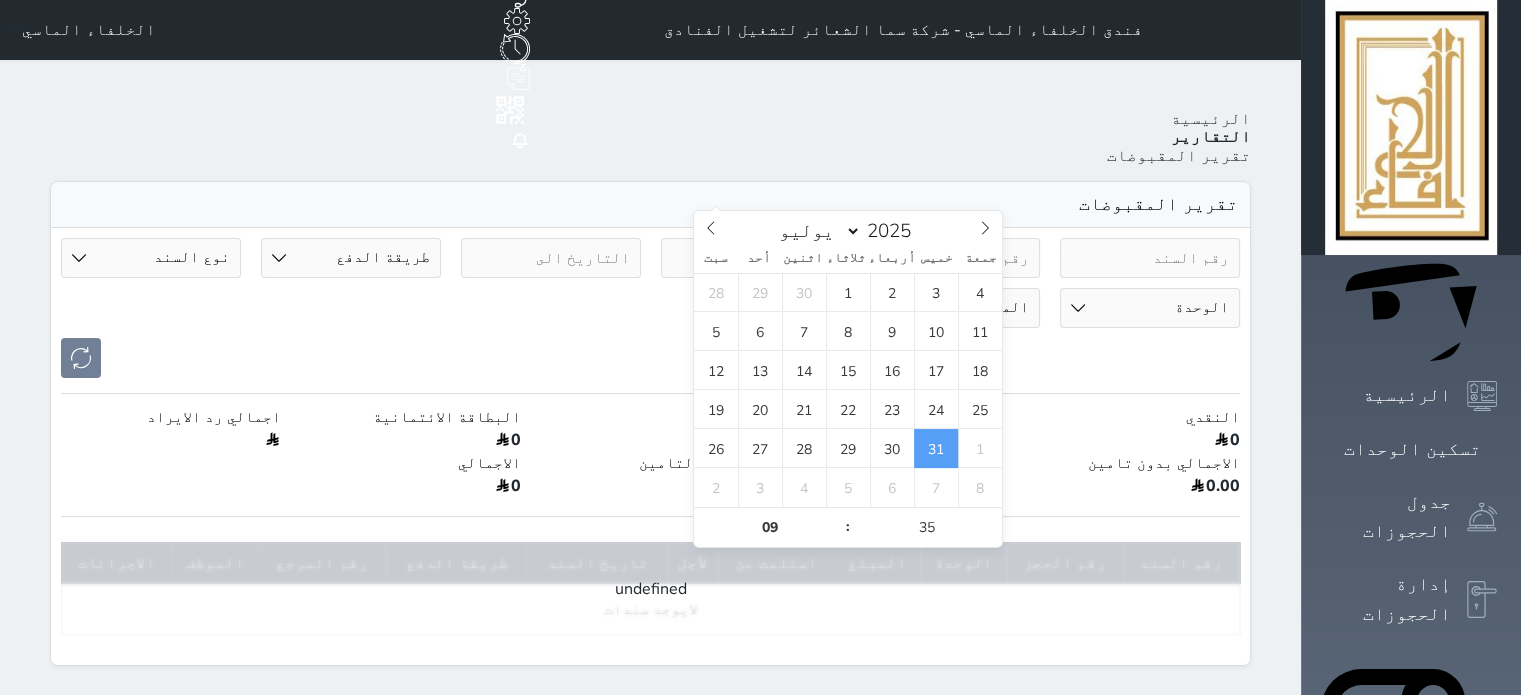 click on "2025-07-31 09:35     طريقة الدفع   دفع نقدى   تحويل بنكى   مدى   بطاقة ائتمان   آجل   رد ايراد   نوع السند   مقبوضات عامة قيمة إيجار فواتير تحويل من الادارة الى الصندوق خدمات تامين عربون آخر مغسلة واي فاي - الإنترنت مواقف السيارات طعام الأغذية والمشروبات مشروبات الإفطار غداء عشاء مخبز و كعك حمام سباحة الصالة الرياضية سرير إضافي بدل تلفيات تحصيل كمبيالة   الوحدة   101 - غرفة رباعية 102 - غرفة ثنائي 103 - غرفة ثلاثية 104 - غرفة ثنائي 105 - غرفة ثنائي 106 - غرفة ثلاثية 107 - غرفة ثنائى 108 - غرفة ثنائي 109 - غرفة ثنائى 110 - غرفة ثلاثية 111 - غرفة ثنائي 112 - غرفة رباعية 113 - غرفة رباعية 114 - غرفة ثنائي     Admin" at bounding box center (650, 447) 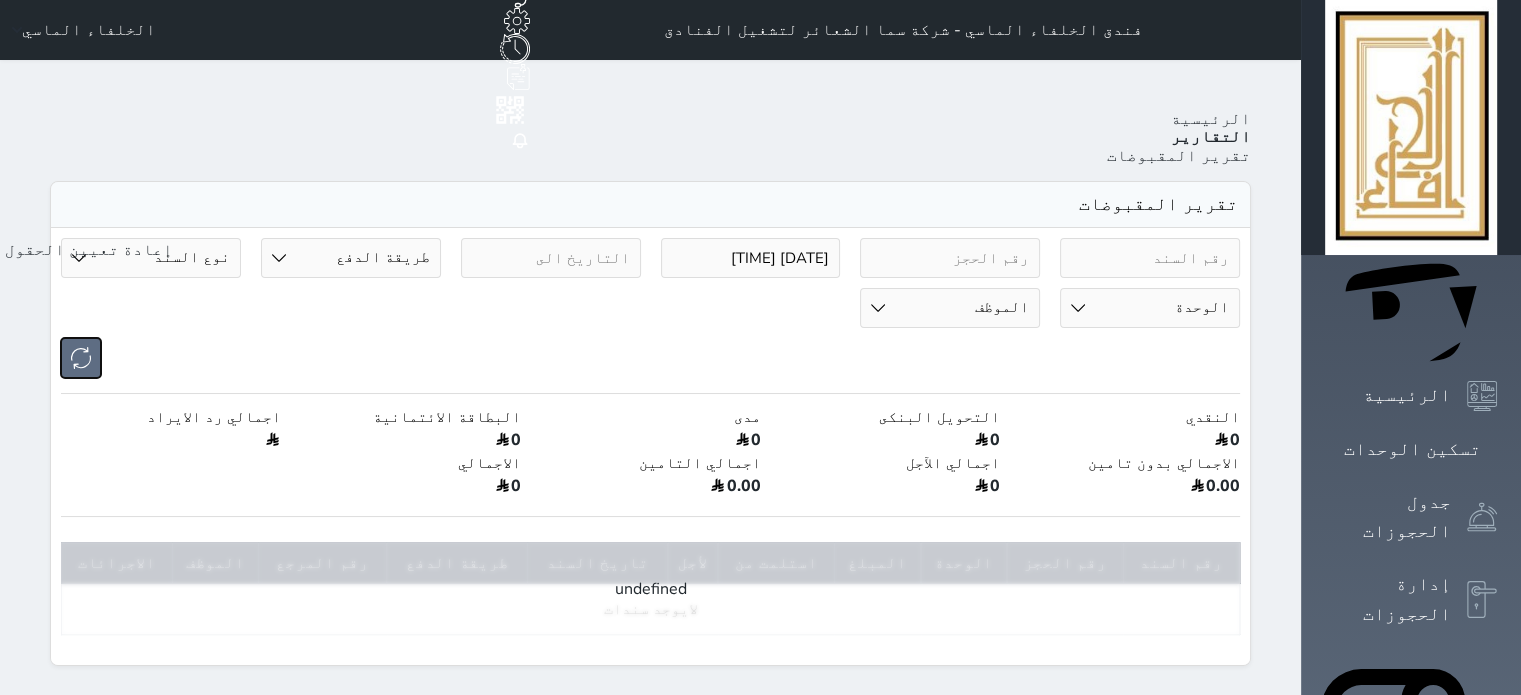 click at bounding box center (81, 358) 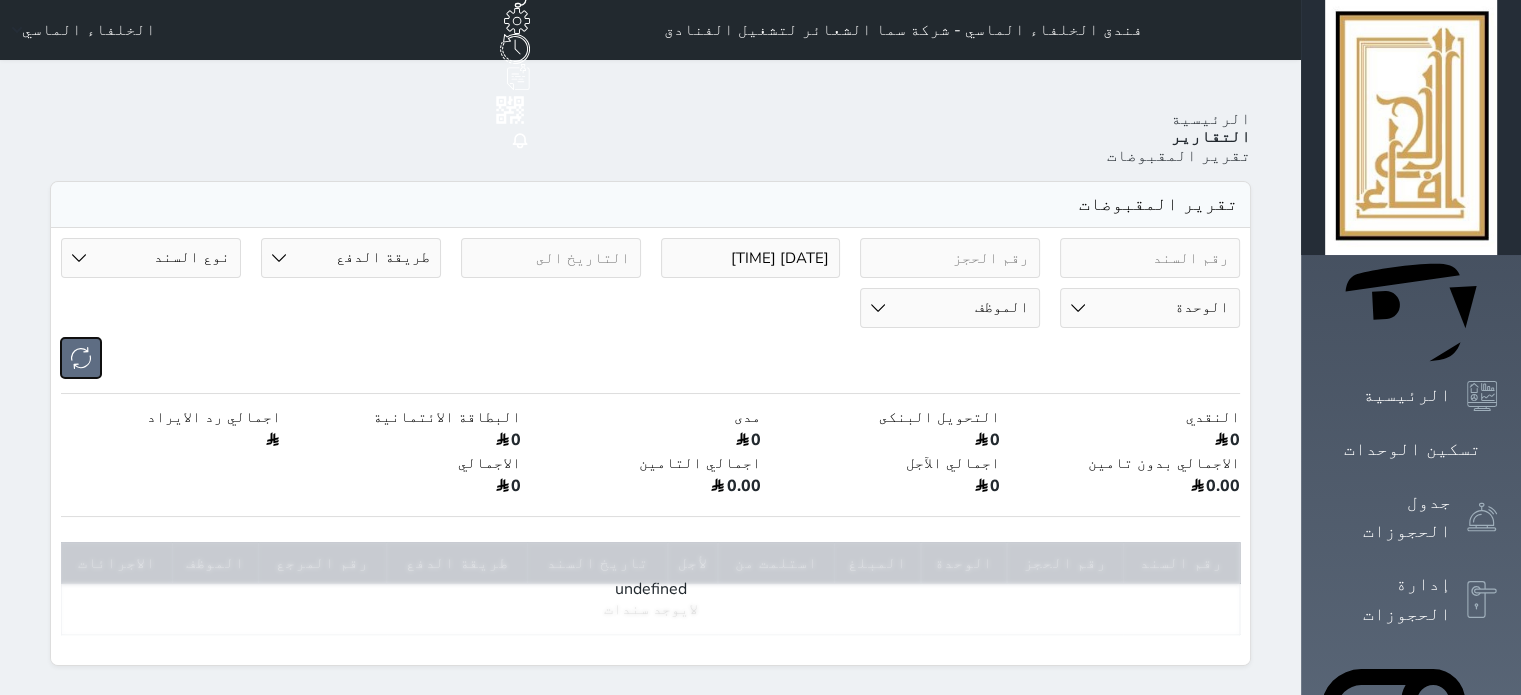 click at bounding box center [81, 358] 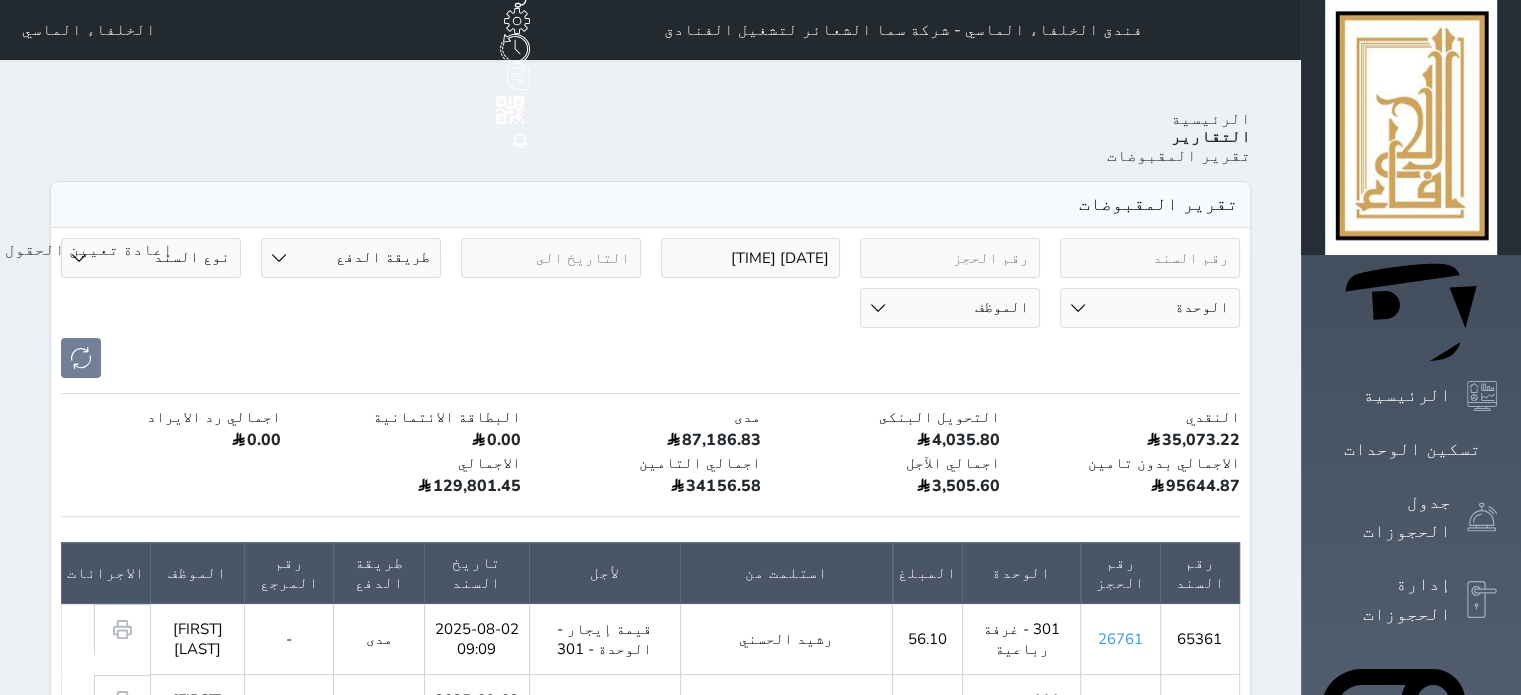 click on "2025-07-26 09:36" at bounding box center [751, 258] 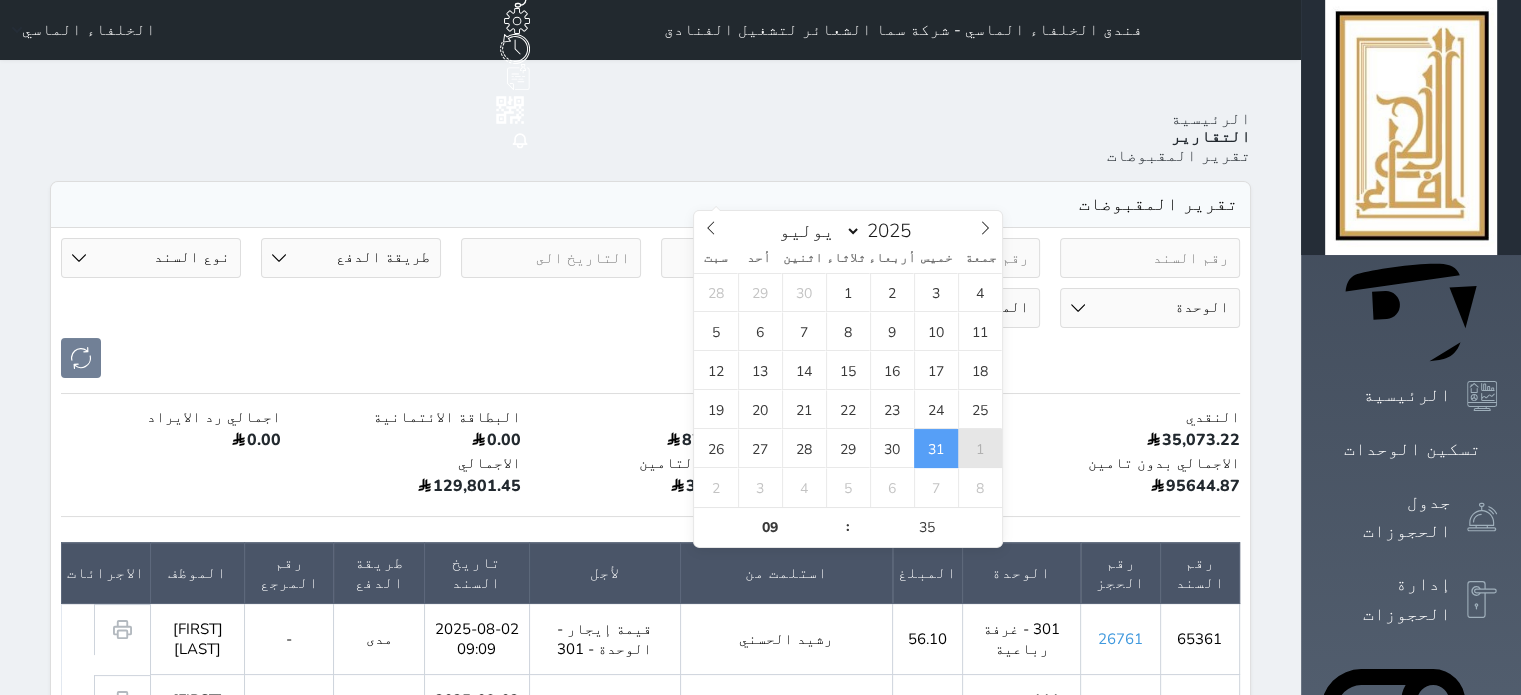 click on "1" at bounding box center (980, 448) 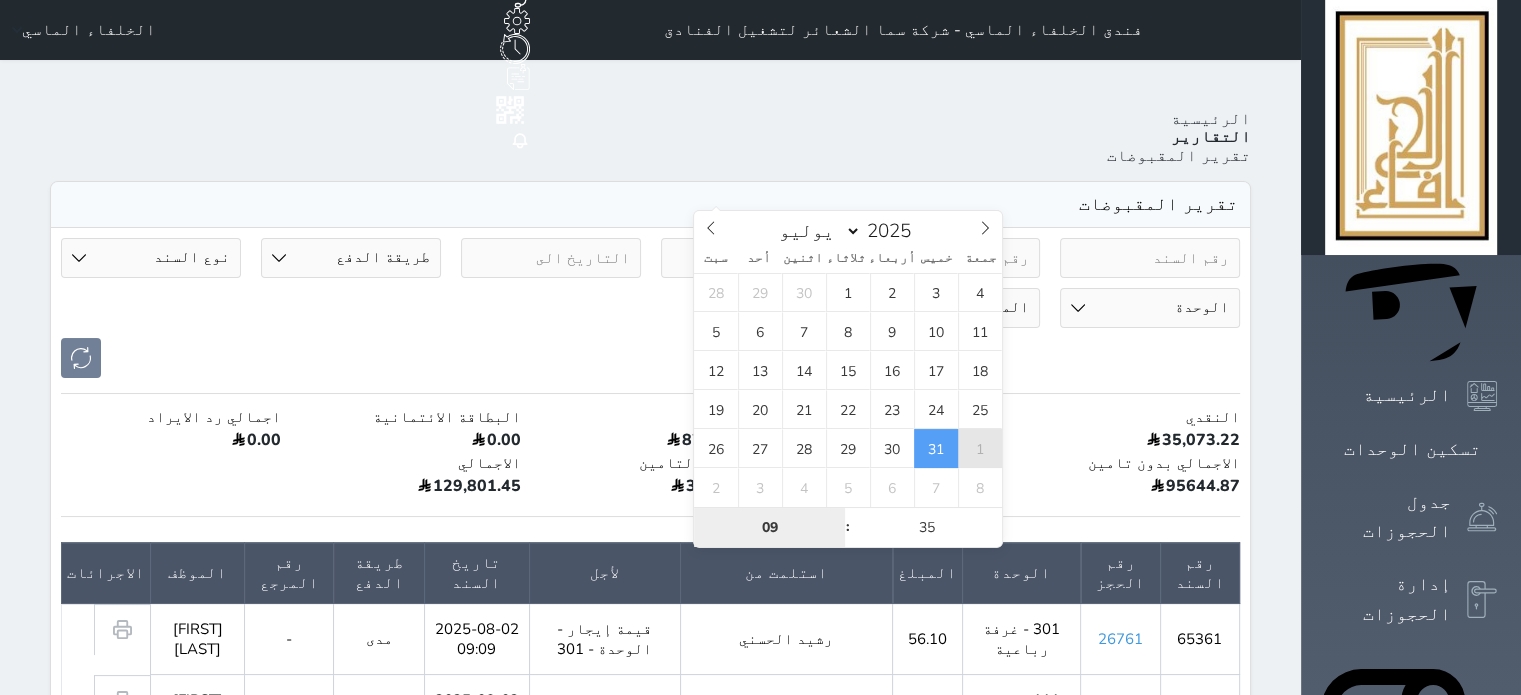 type on "2025-08-01 09:35" 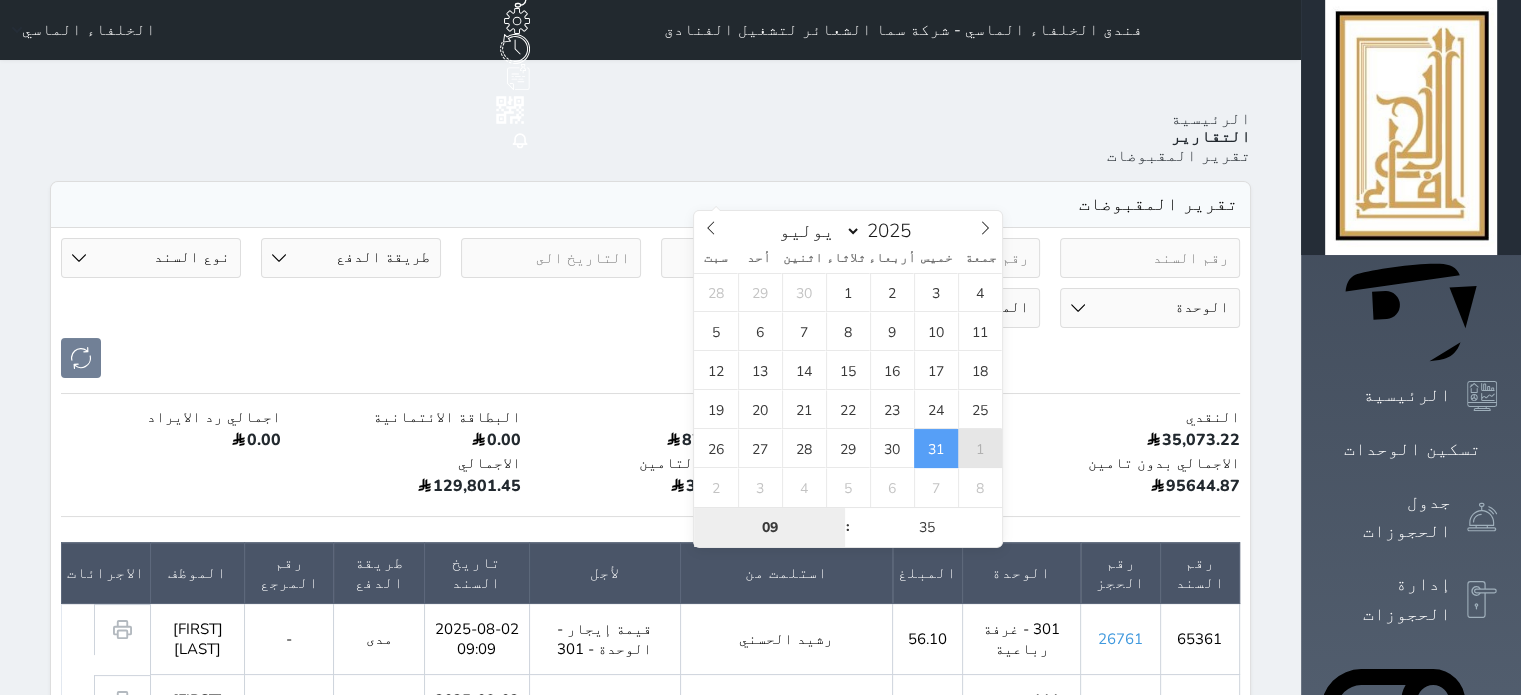 select on "7" 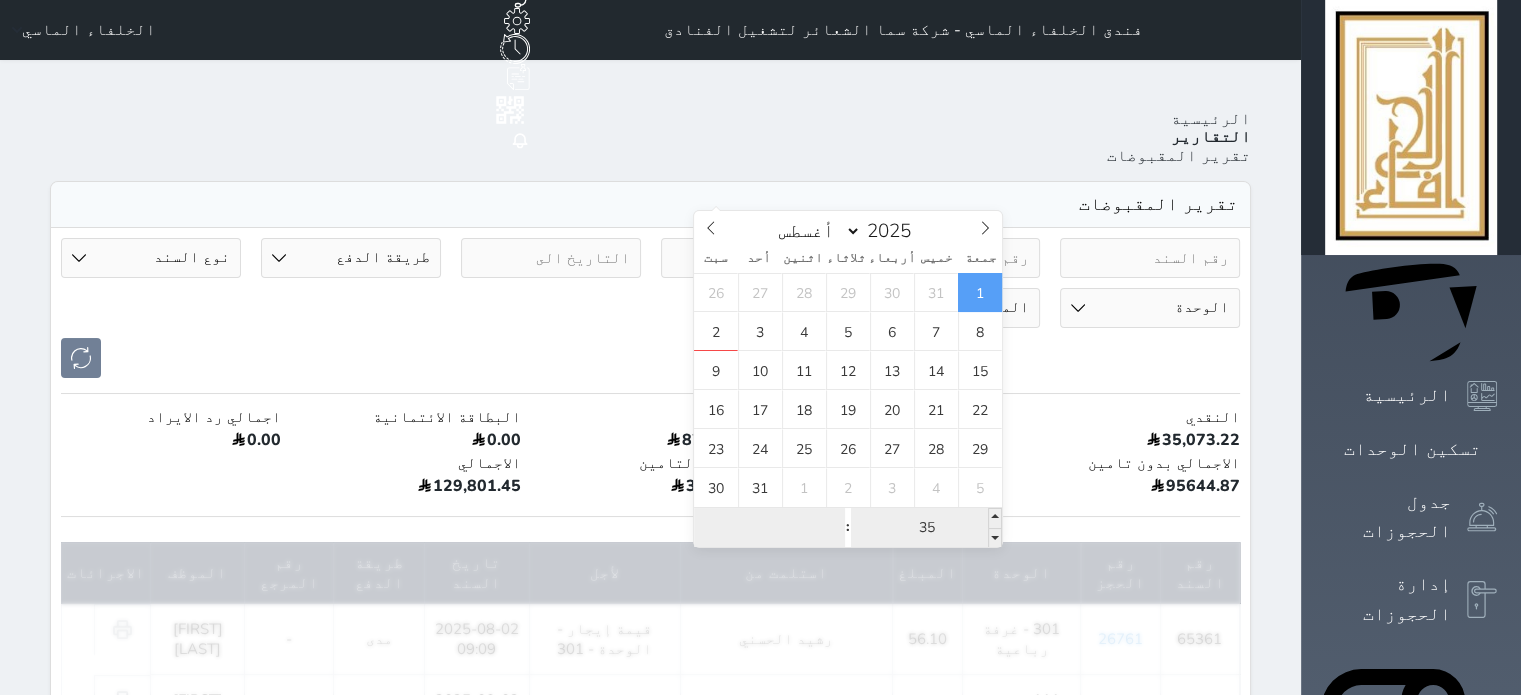 type 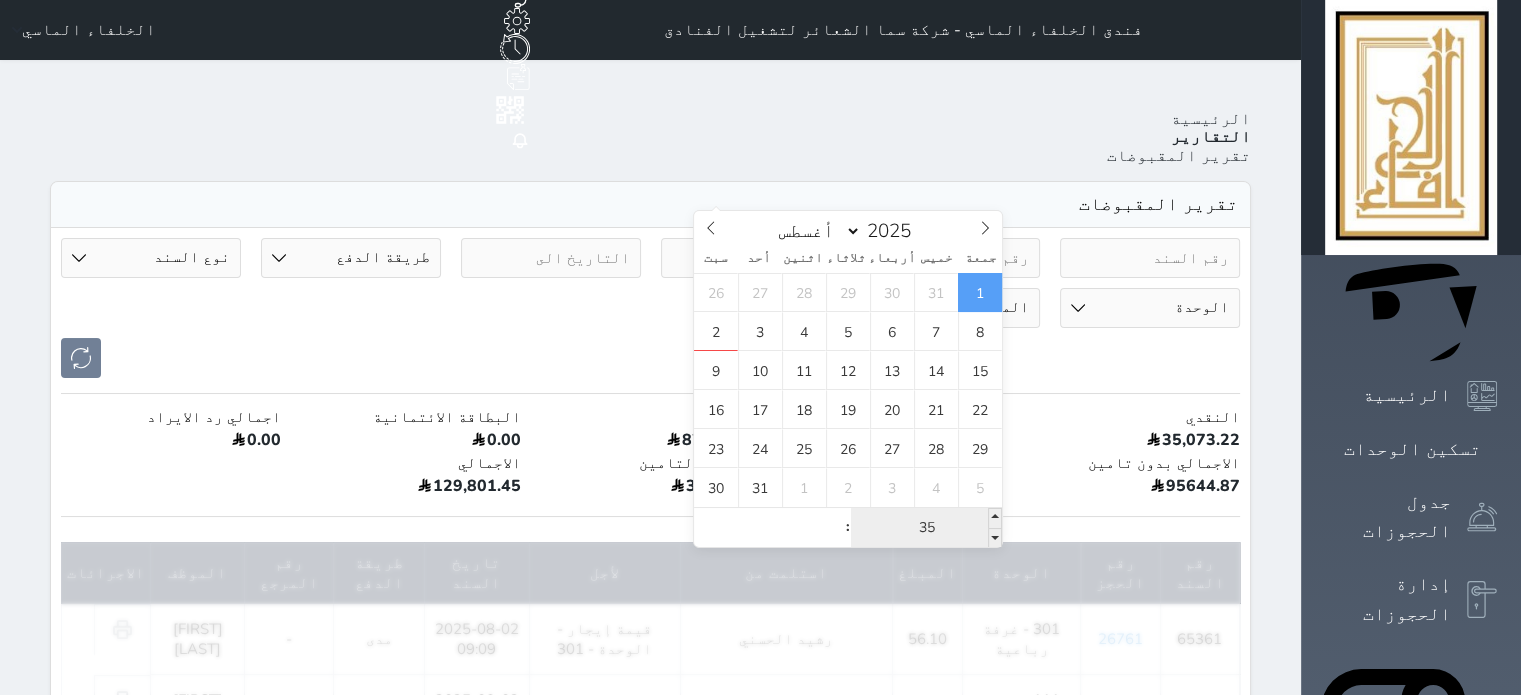 type on "2025-08-01 00:35" 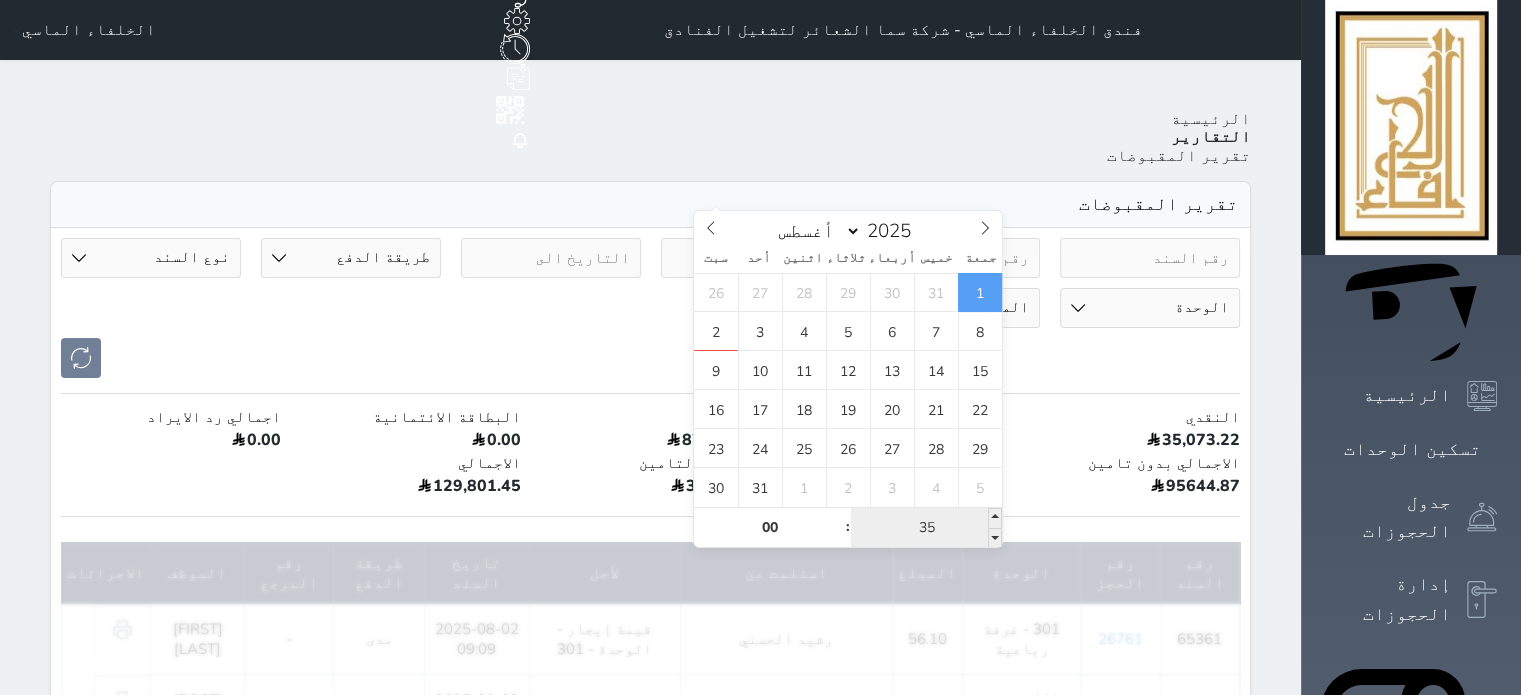 click on "35" at bounding box center [926, 528] 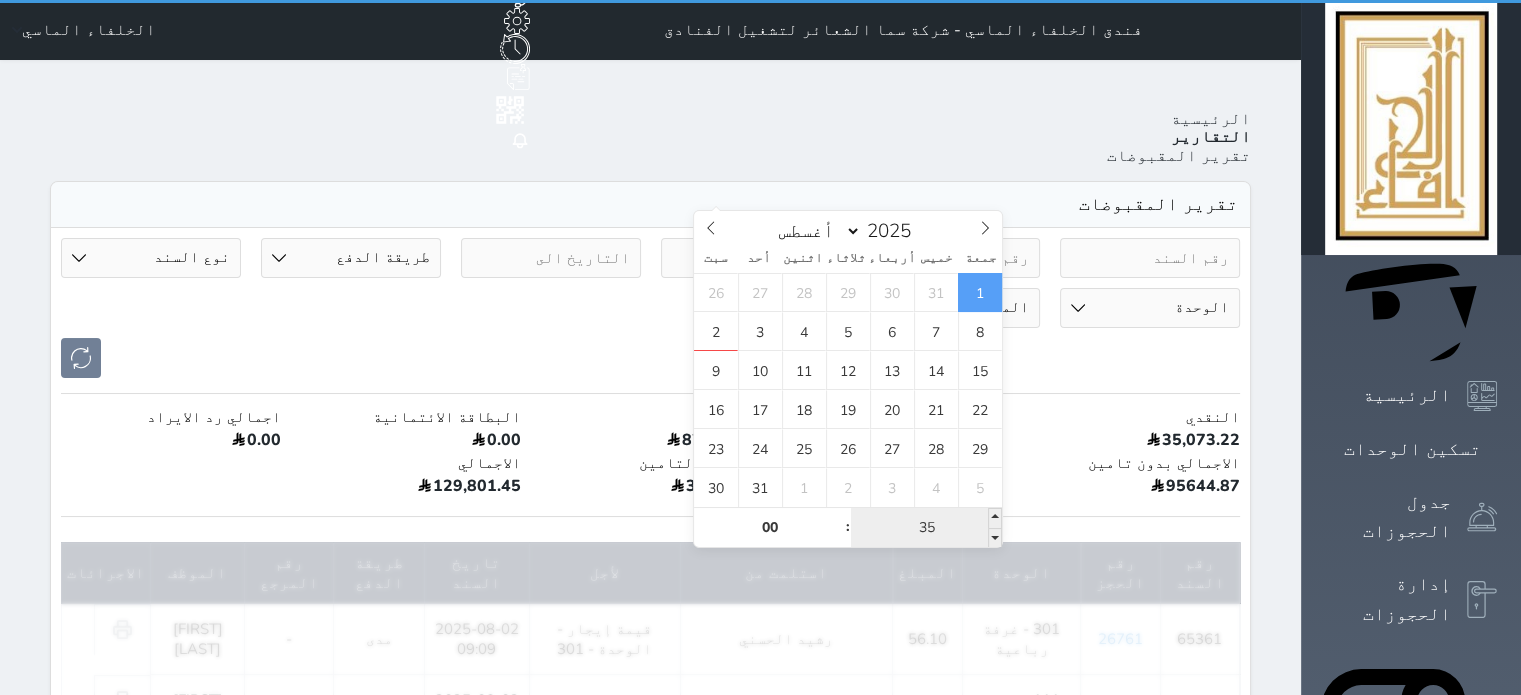 type 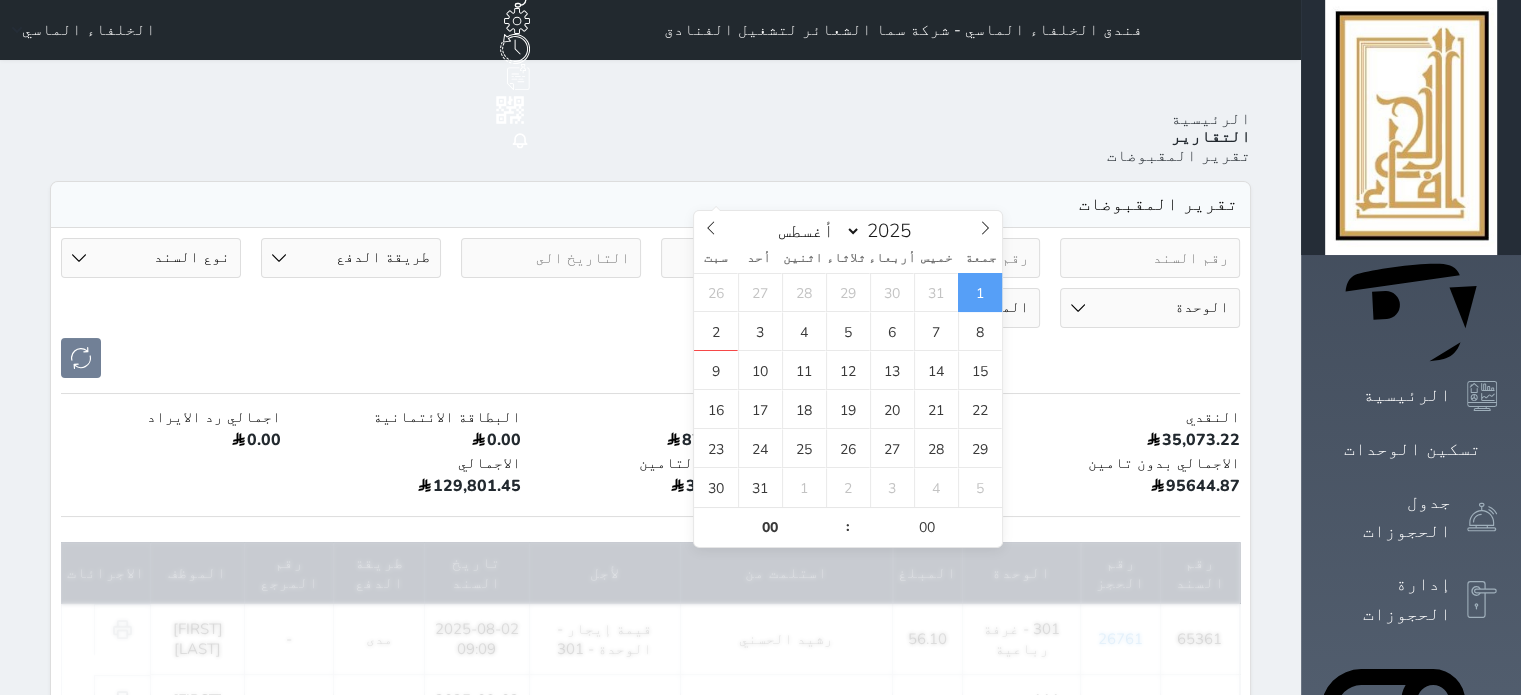 click on "مدى" at bounding box center [651, 417] 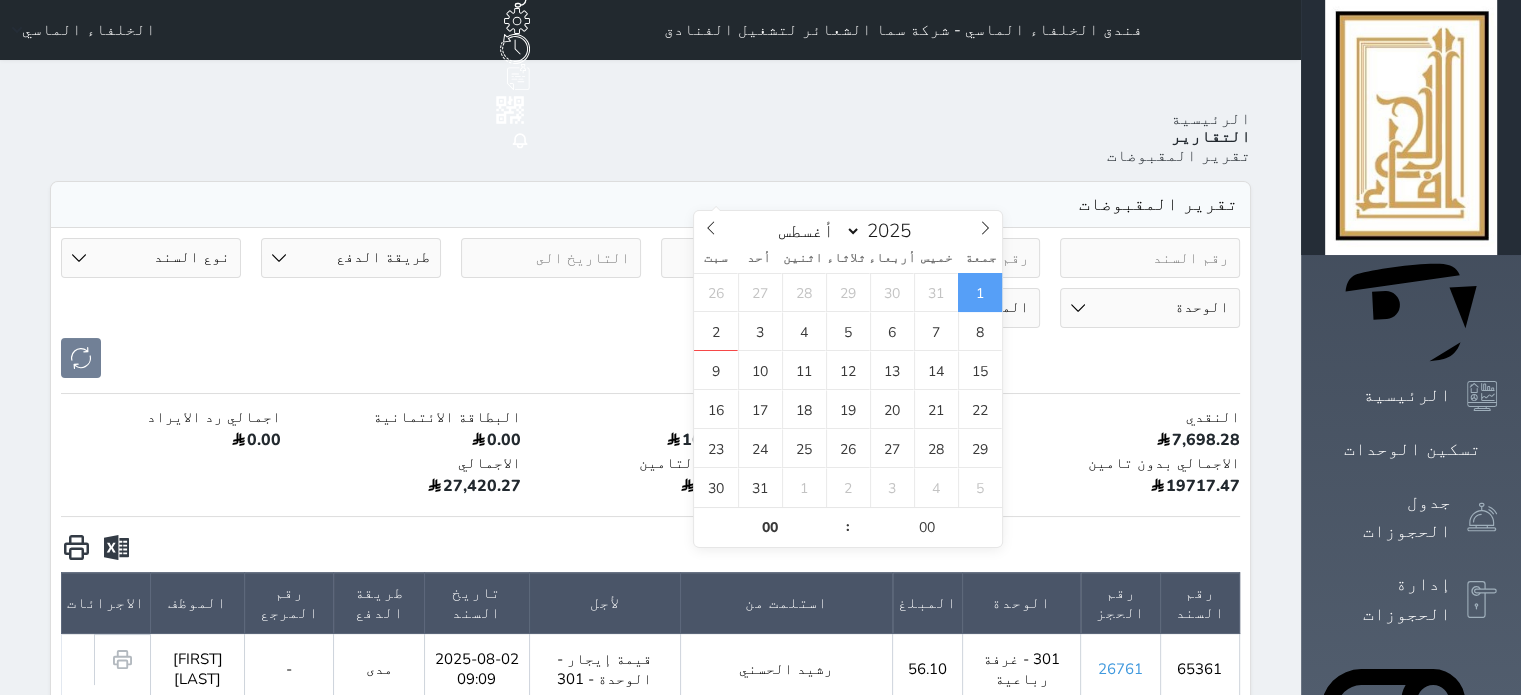 click on "2025-08-01 00:00" at bounding box center (751, 258) 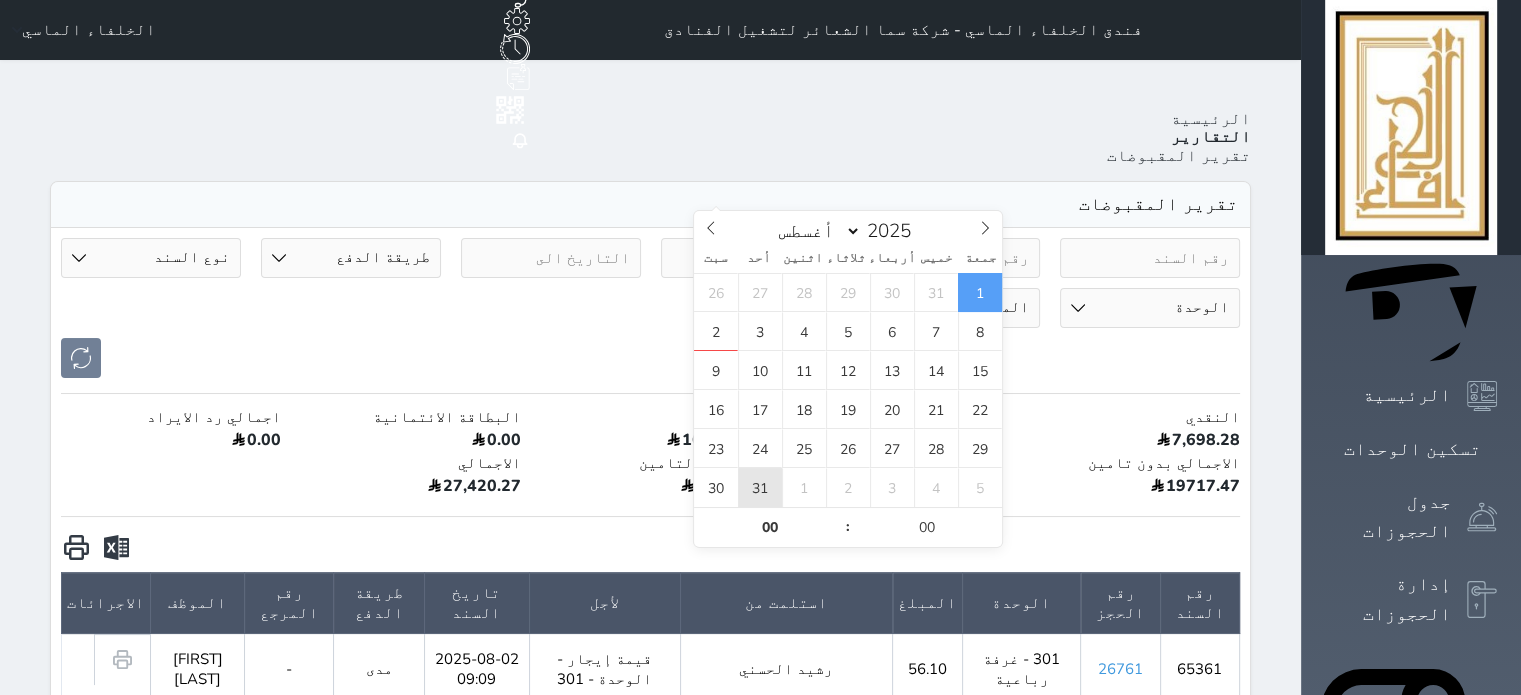 click on "31" at bounding box center [760, 487] 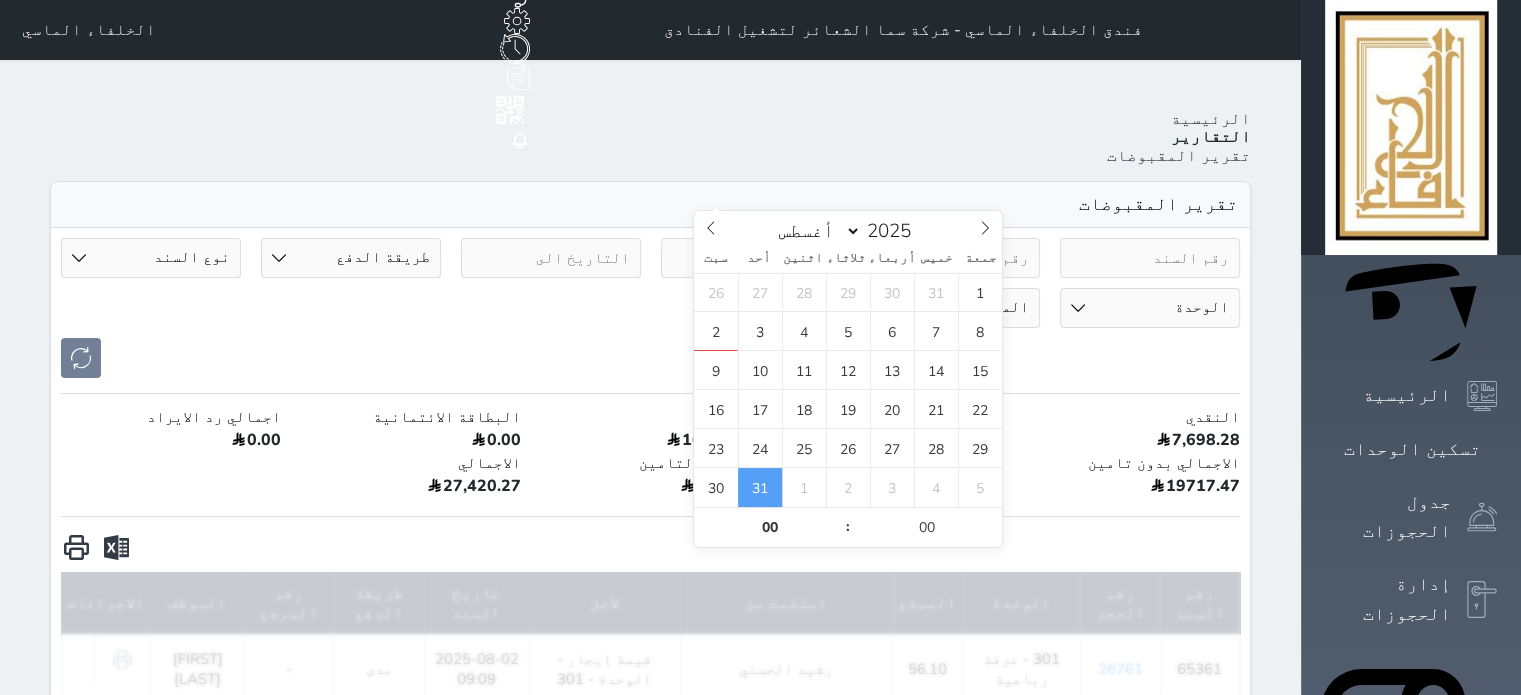 click at bounding box center [650, 358] 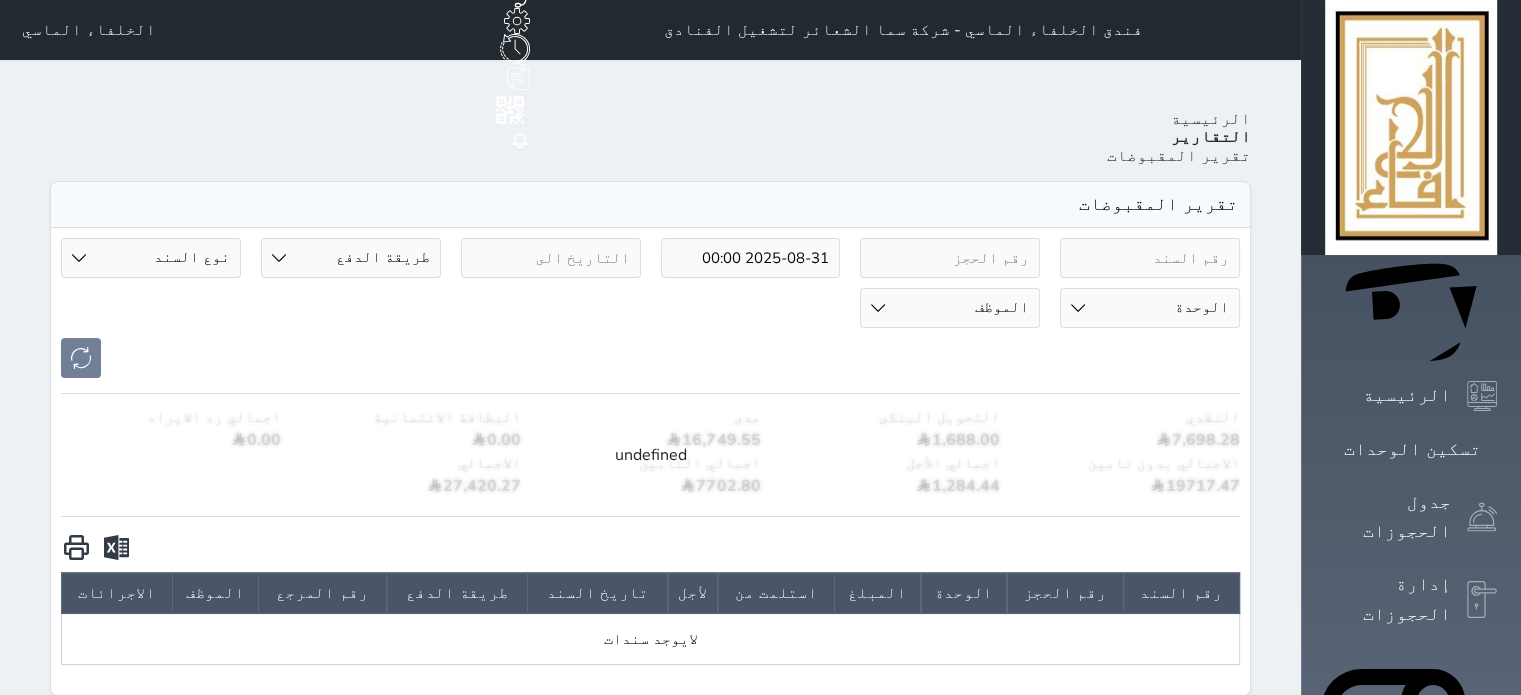 click on "2025-08-31 00:00" at bounding box center (751, 258) 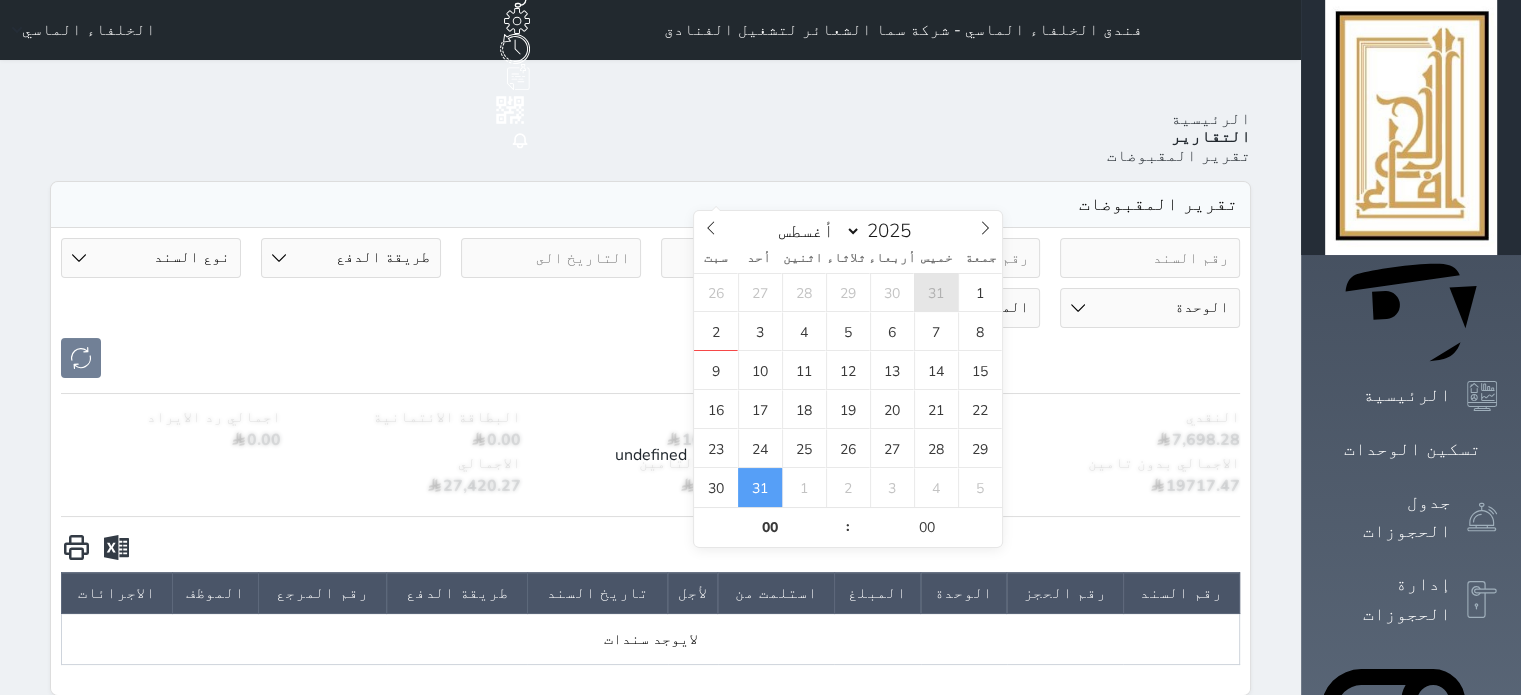 click on "31" at bounding box center [936, 292] 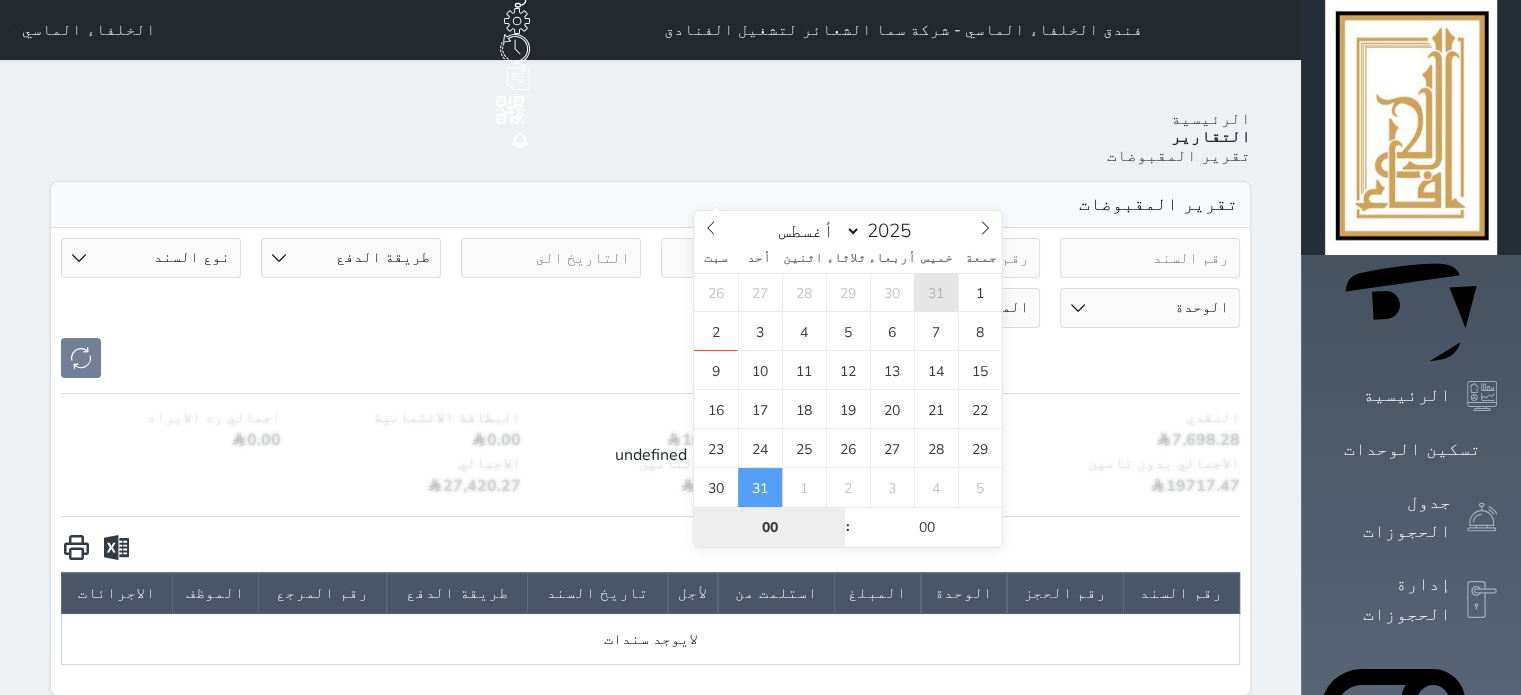 select on "6" 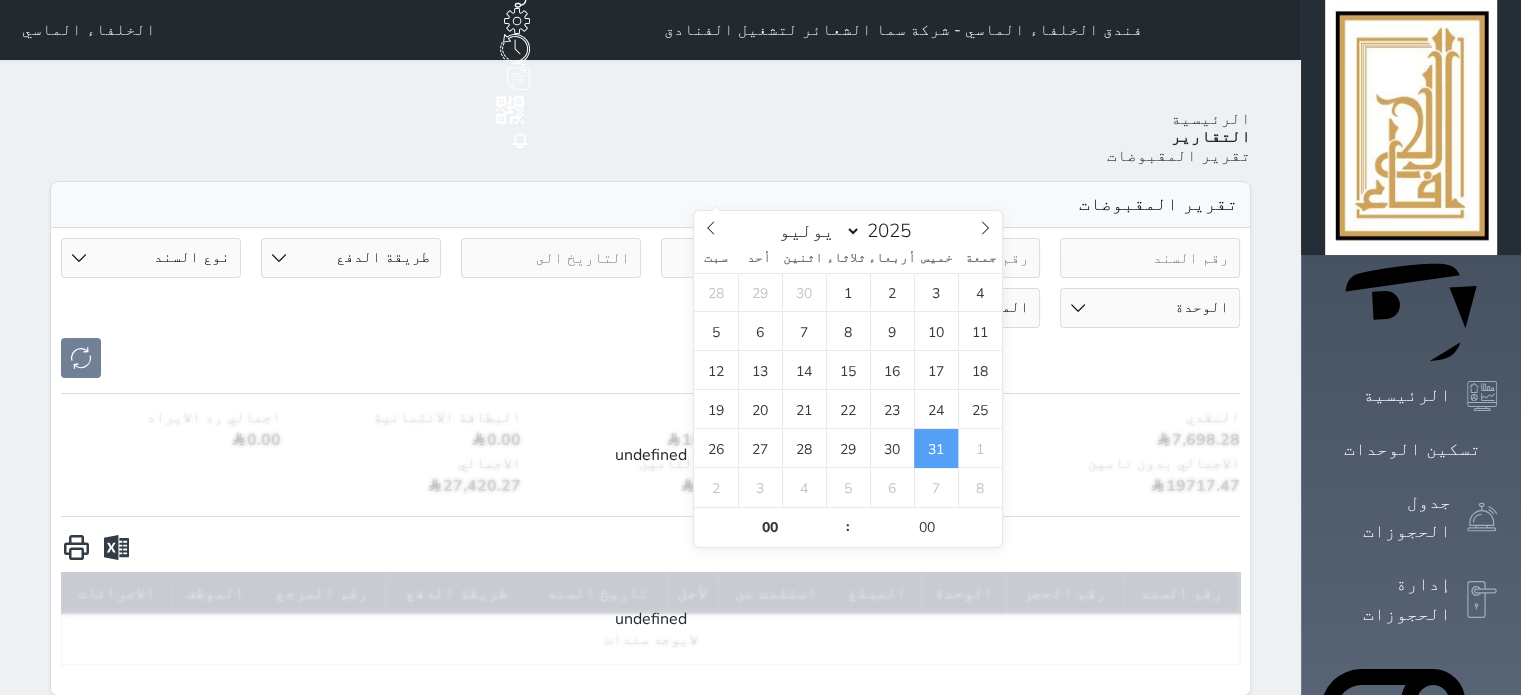 click at bounding box center [650, 358] 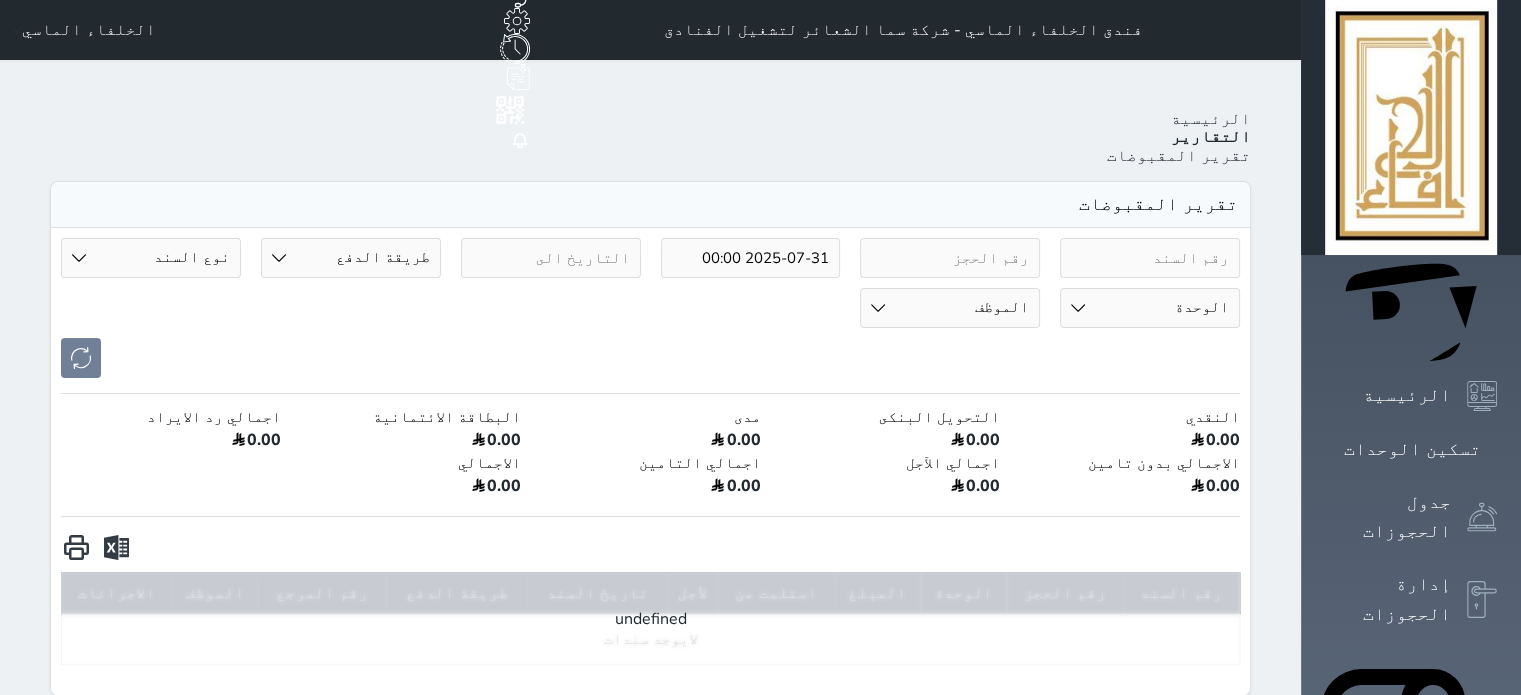 click on "2025-07-31 00:00" at bounding box center [751, 258] 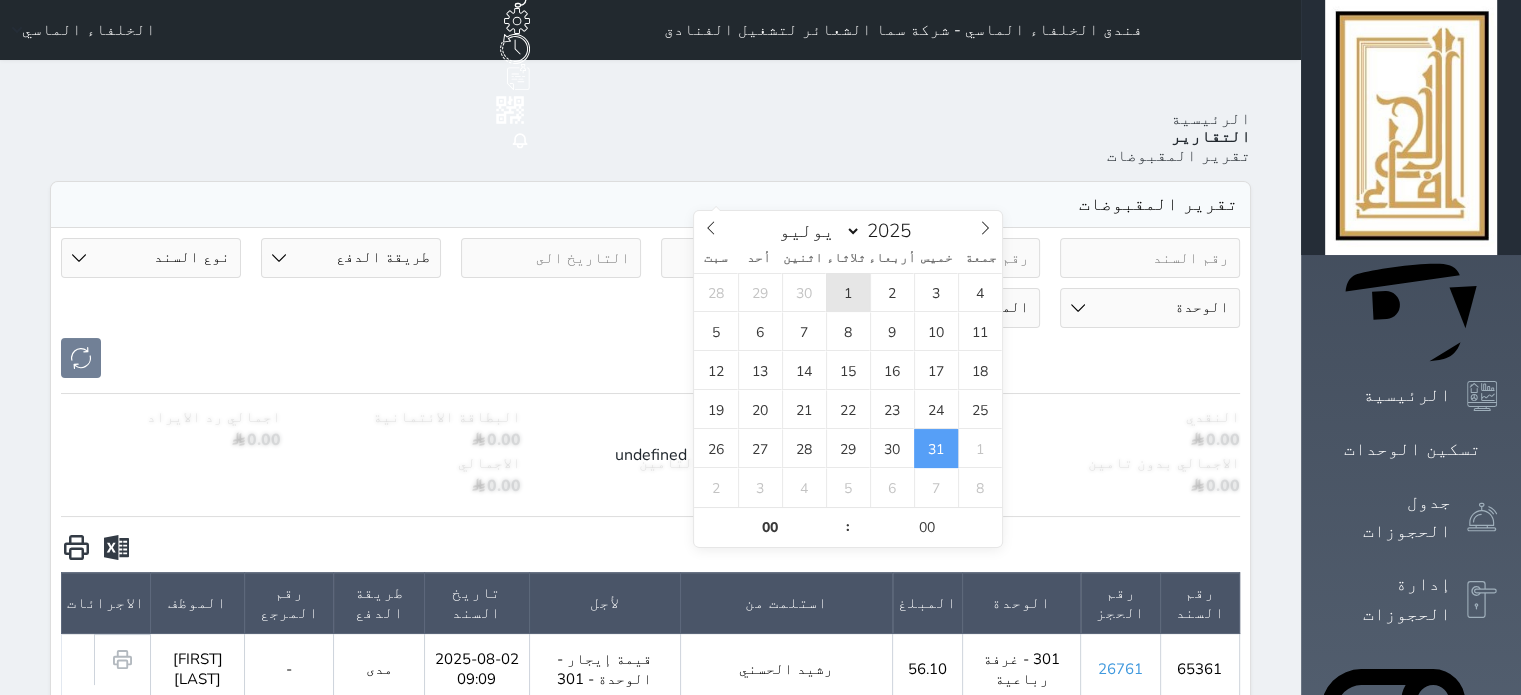 click on "1" at bounding box center [848, 292] 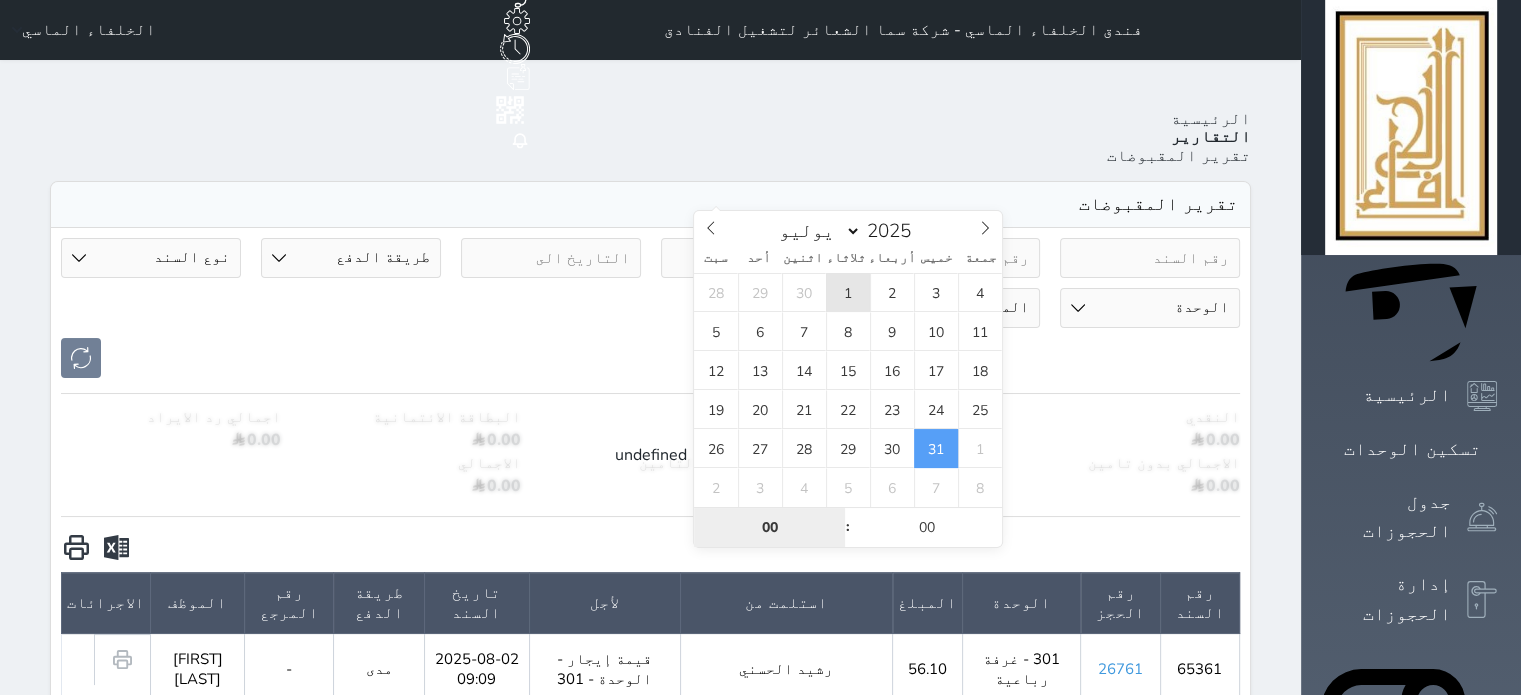 type on "2025-07-01 00:00" 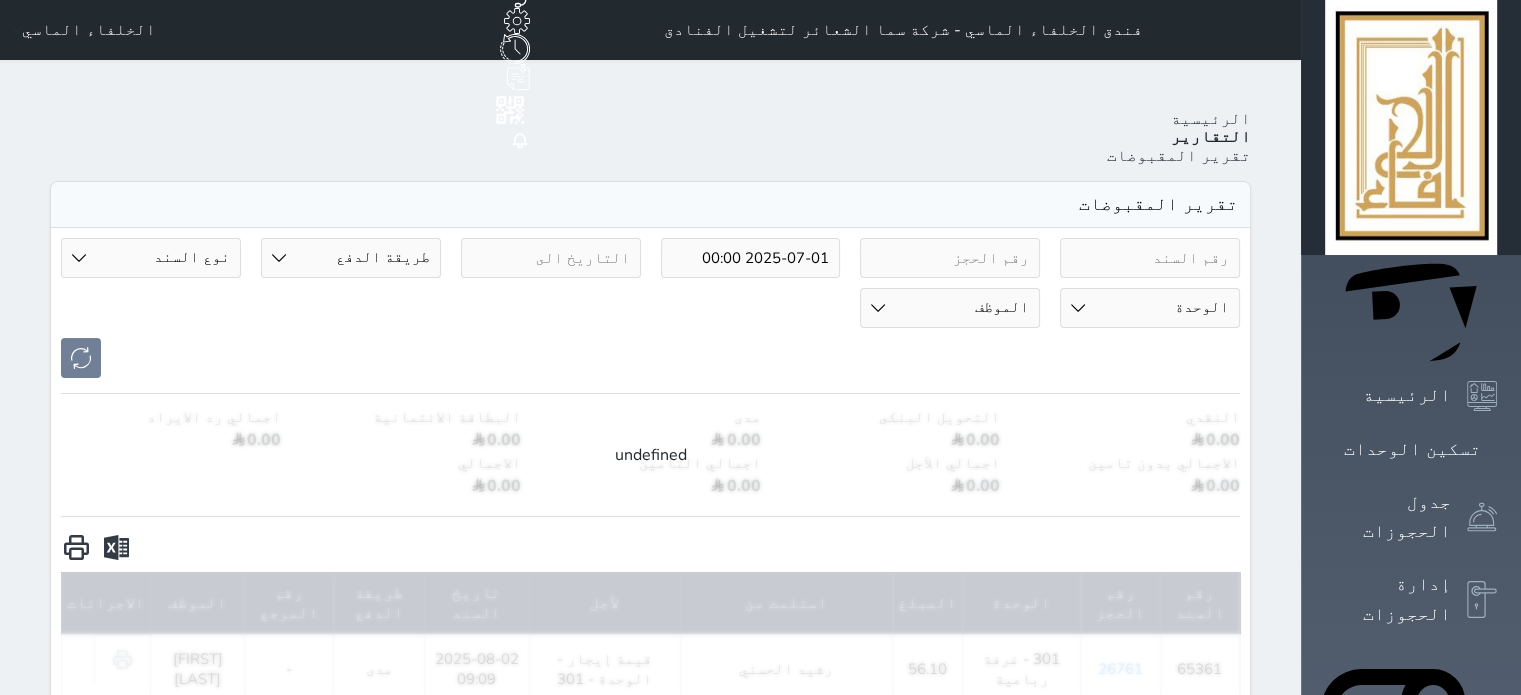 click on "2025-07-01 00:00     طريقة الدفع   دفع نقدى   تحويل بنكى   مدى   بطاقة ائتمان   آجل   رد ايراد   نوع السند   مقبوضات عامة قيمة إيجار فواتير تحويل من الادارة الى الصندوق خدمات تامين عربون آخر مغسلة واي فاي - الإنترنت مواقف السيارات طعام الأغذية والمشروبات مشروبات الإفطار غداء عشاء مخبز و كعك حمام سباحة الصالة الرياضية سرير إضافي بدل تلفيات تحصيل كمبيالة   الوحدة   101 - غرفة رباعية 102 - غرفة ثنائي 103 - غرفة ثلاثية 104 - غرفة ثنائي 105 - غرفة ثنائي 106 - غرفة ثلاثية 107 - غرفة ثنائى 108 - غرفة ثنائي 109 - غرفة ثنائى 110 - غرفة ثلاثية 111 - غرفة ثنائي 112 - غرفة رباعية 113 - غرفة رباعية 114 - غرفة ثنائي     Admin" at bounding box center (650, 308) 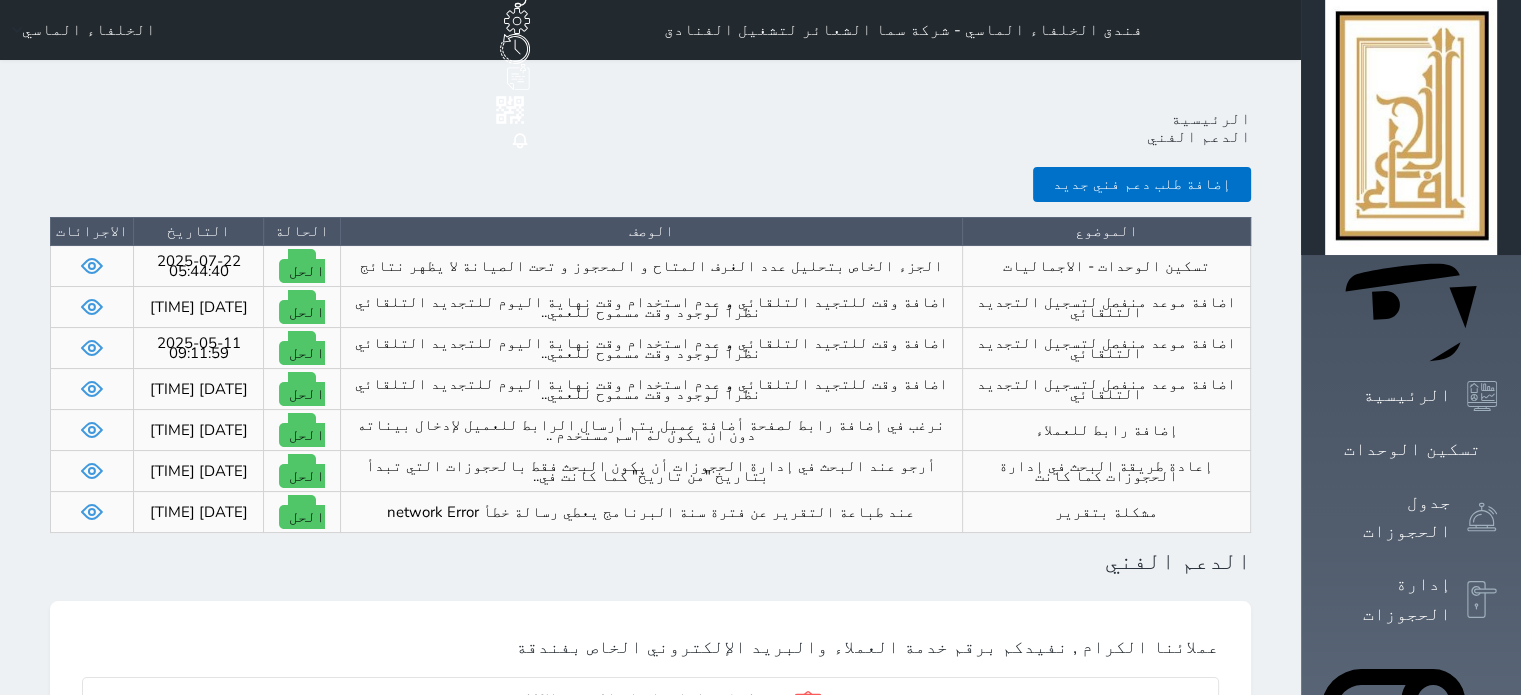 click on "إضافة طلب دعم فني جديد" at bounding box center (1142, 184) 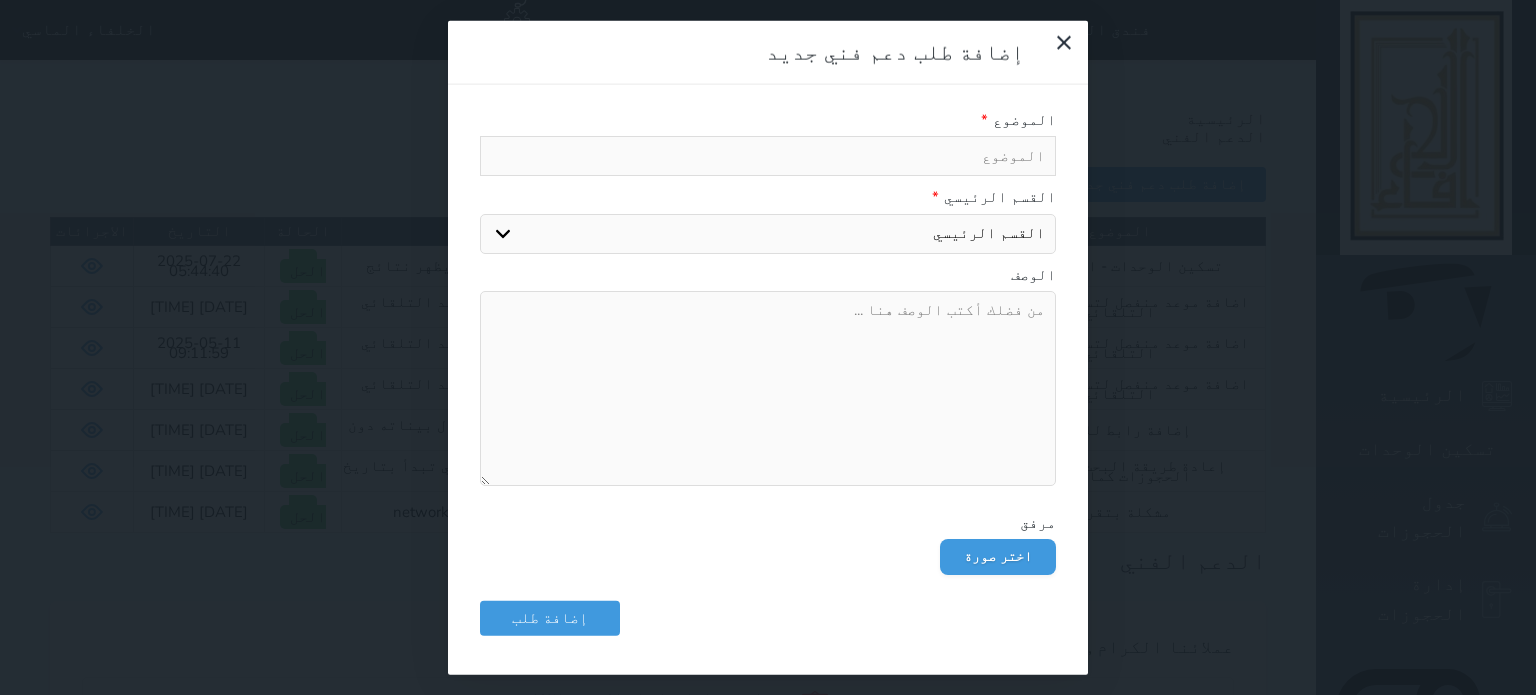 click at bounding box center [768, 156] 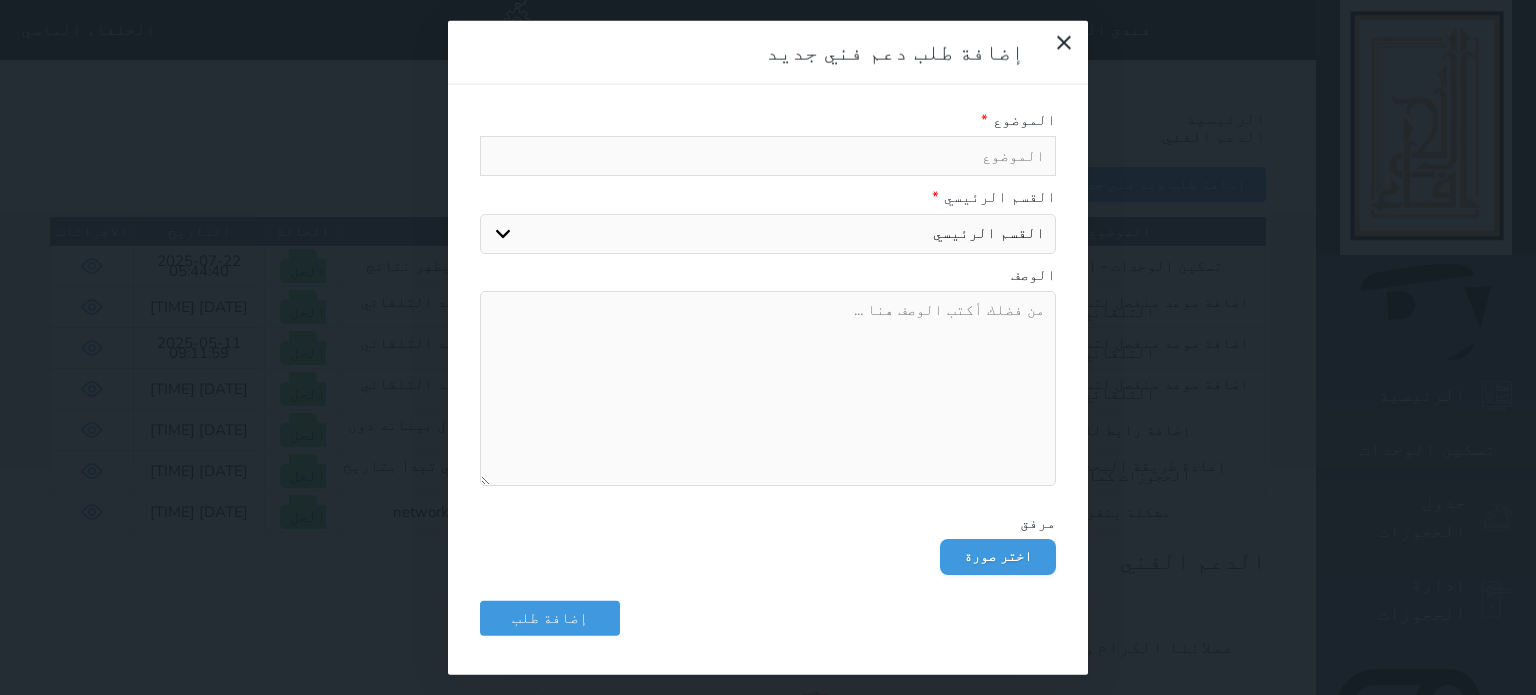 type on "j" 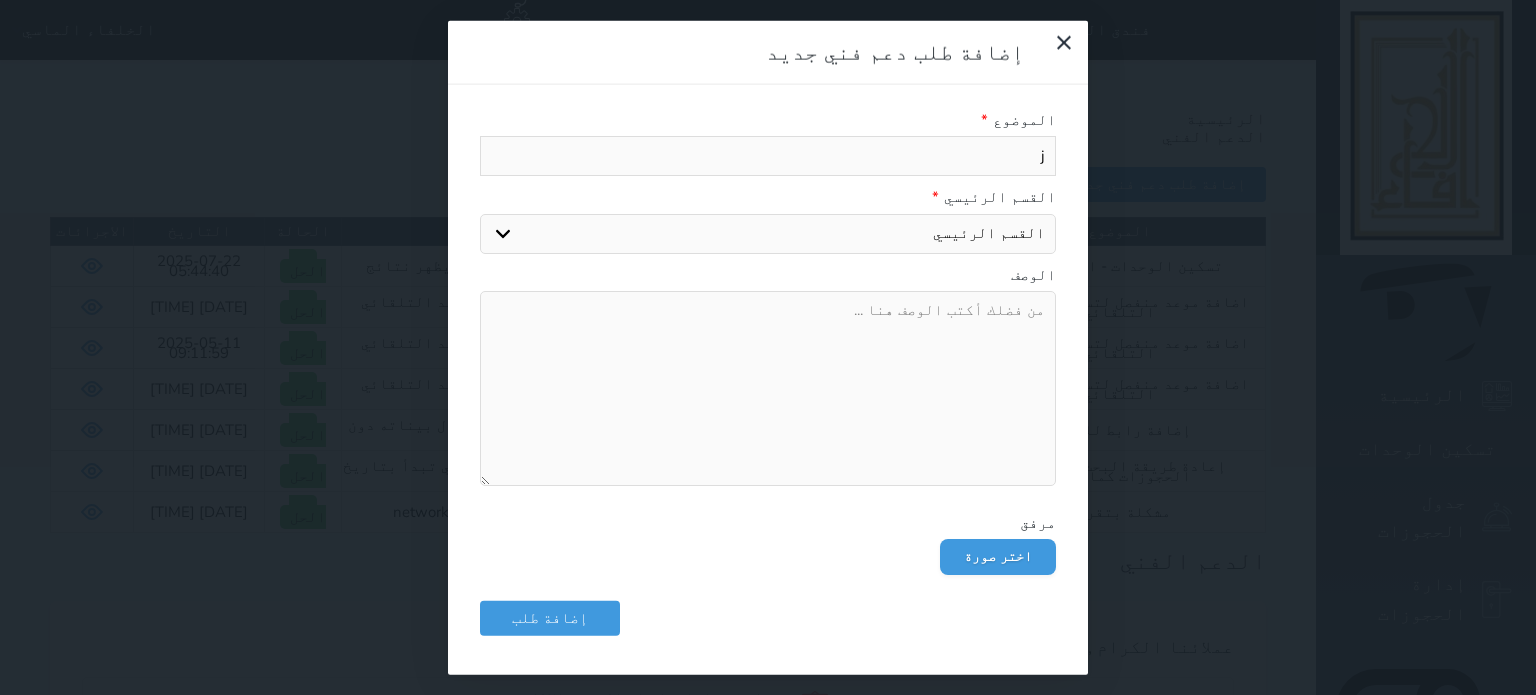 select 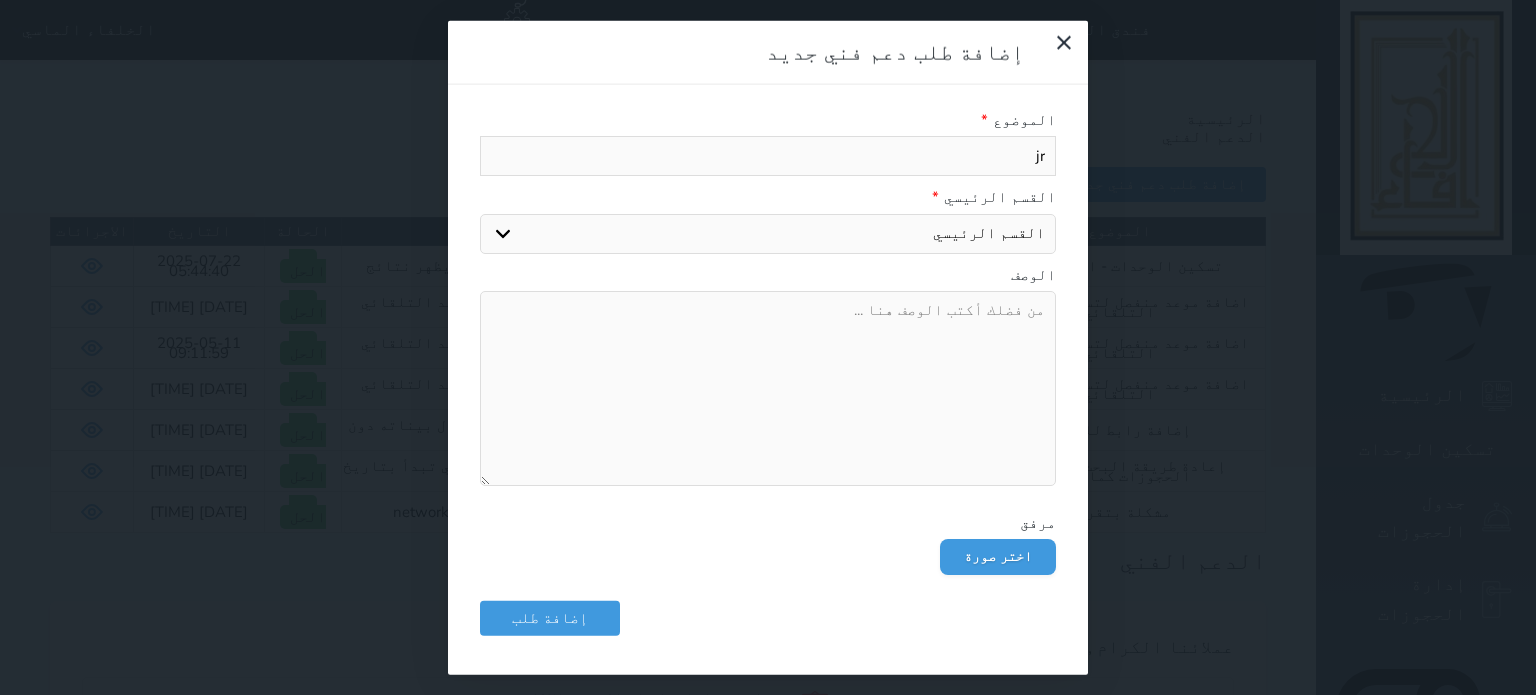 type on "jrv" 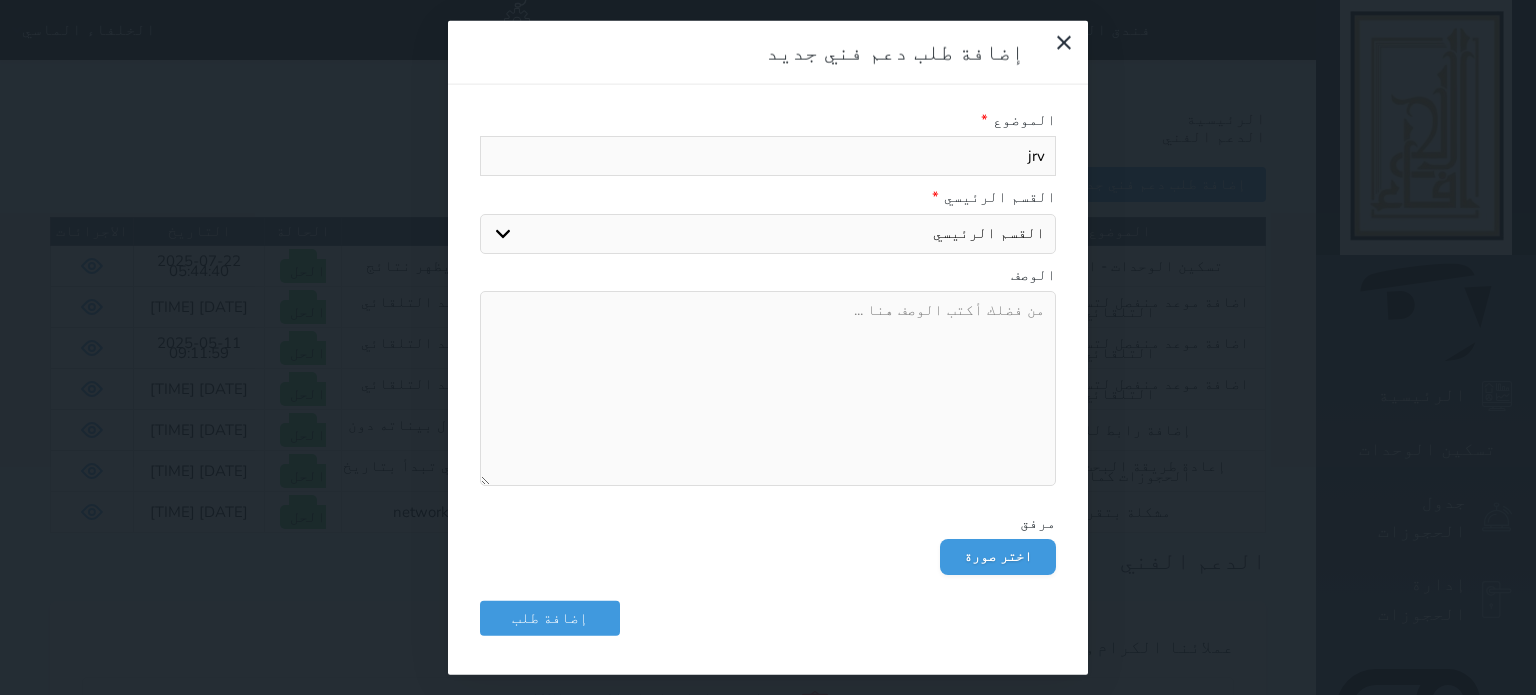 type on "jrvd" 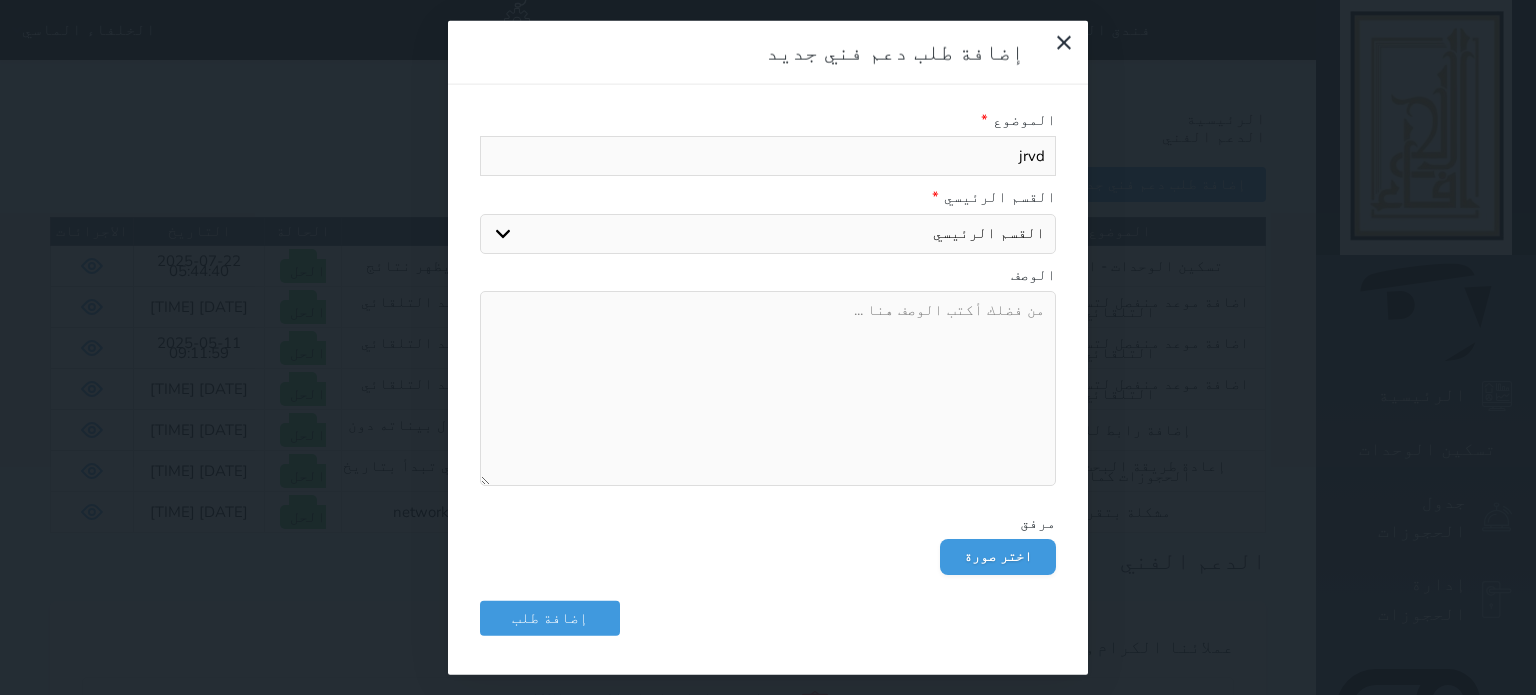 type on "jrvdv" 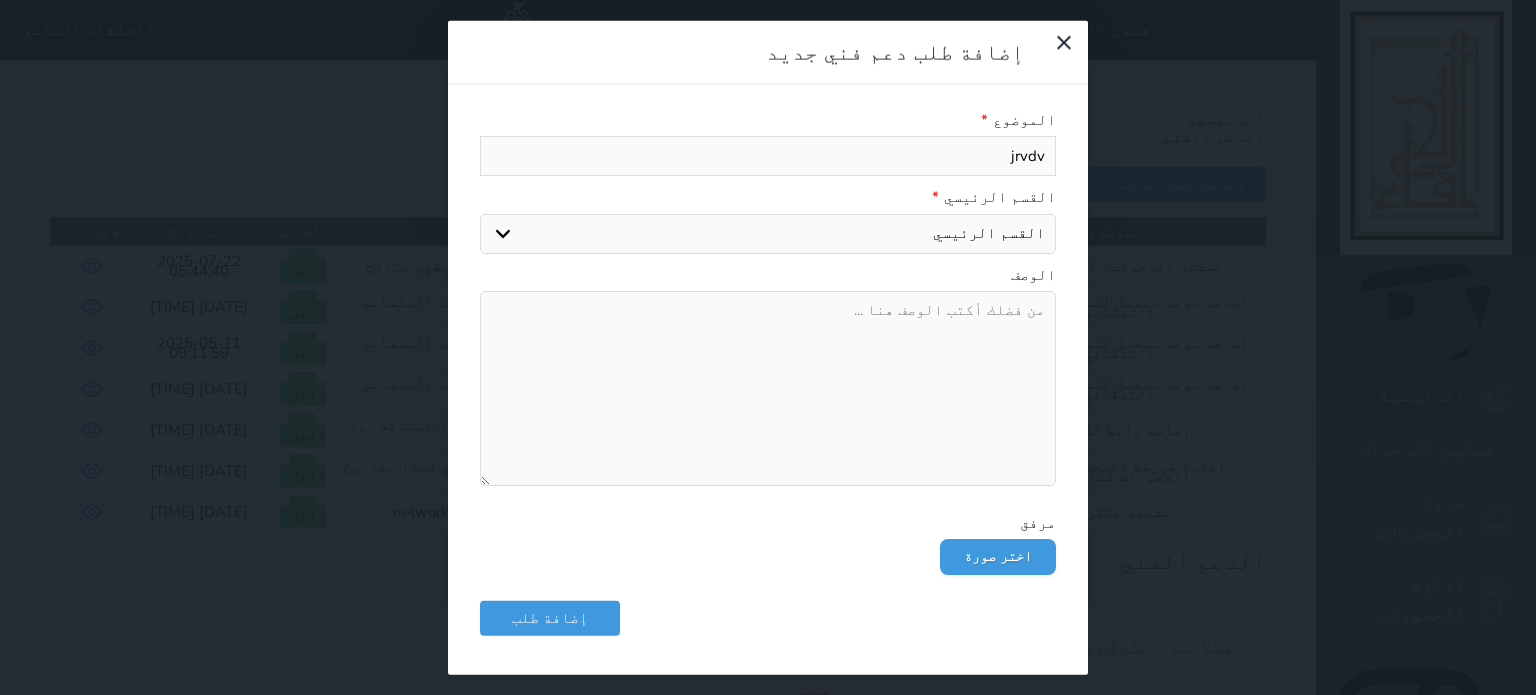 type on "jrvdv" 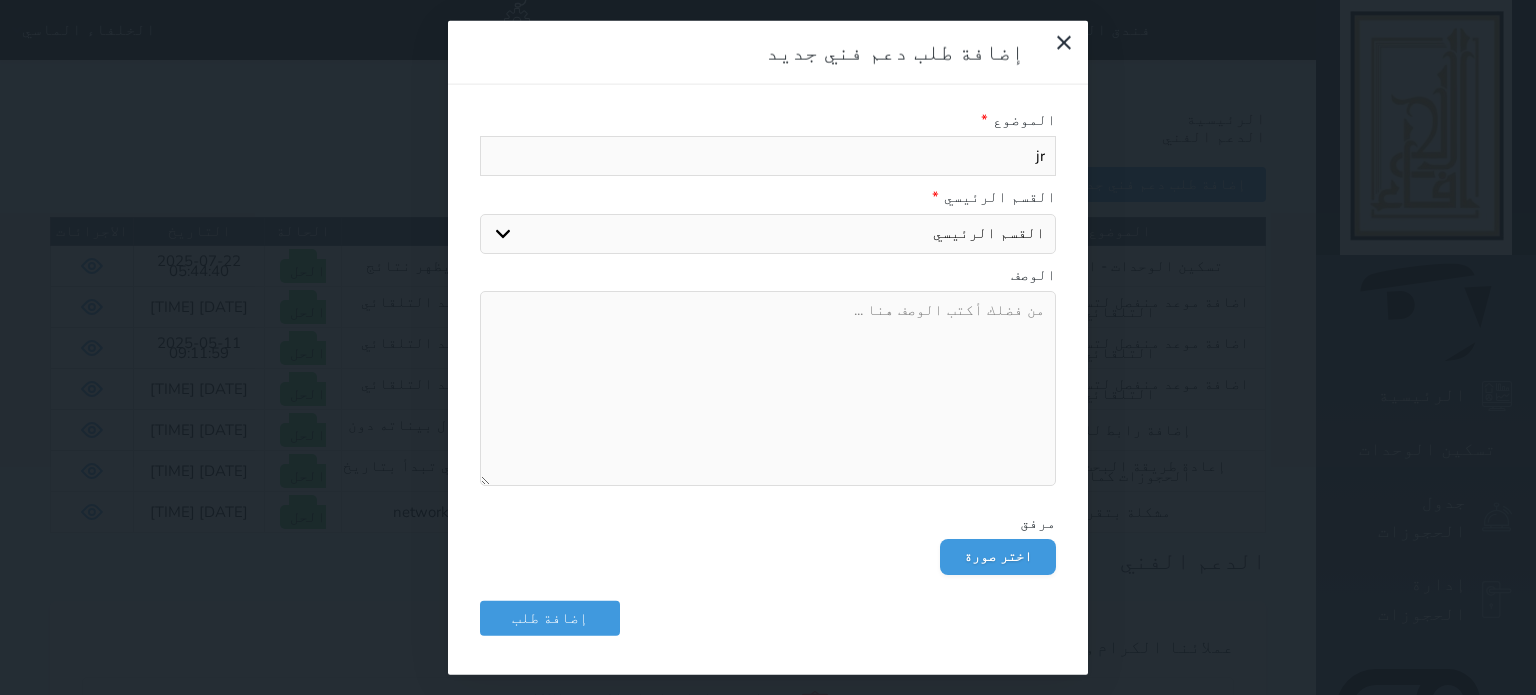 type on "j" 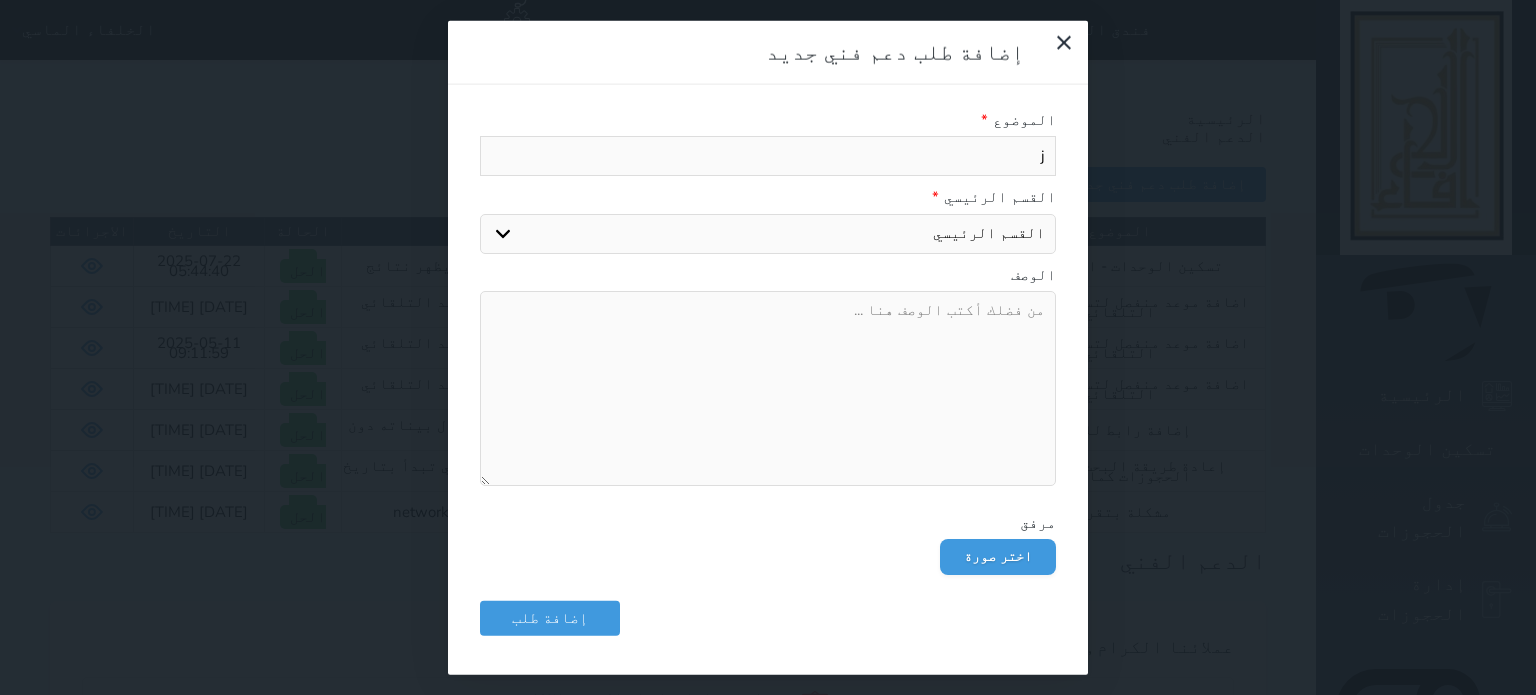 type 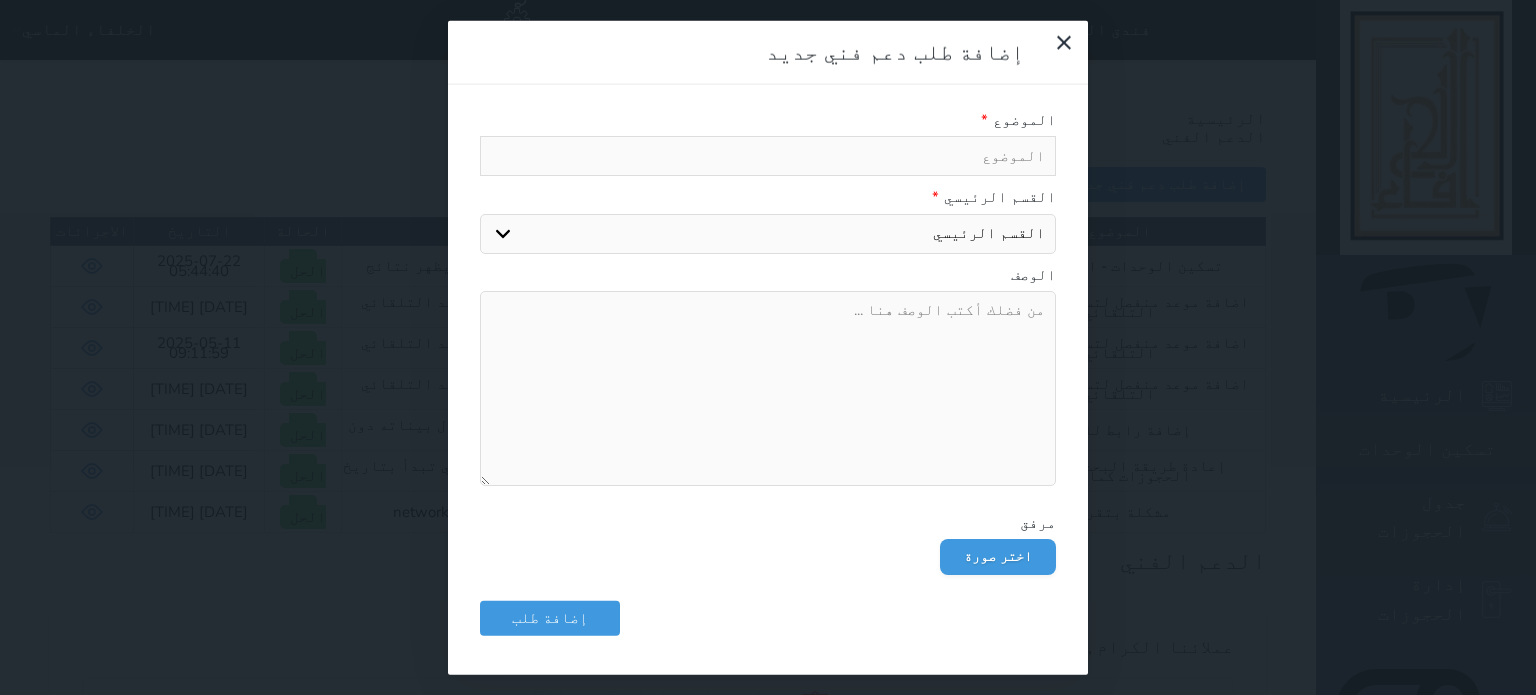 type on "ت" 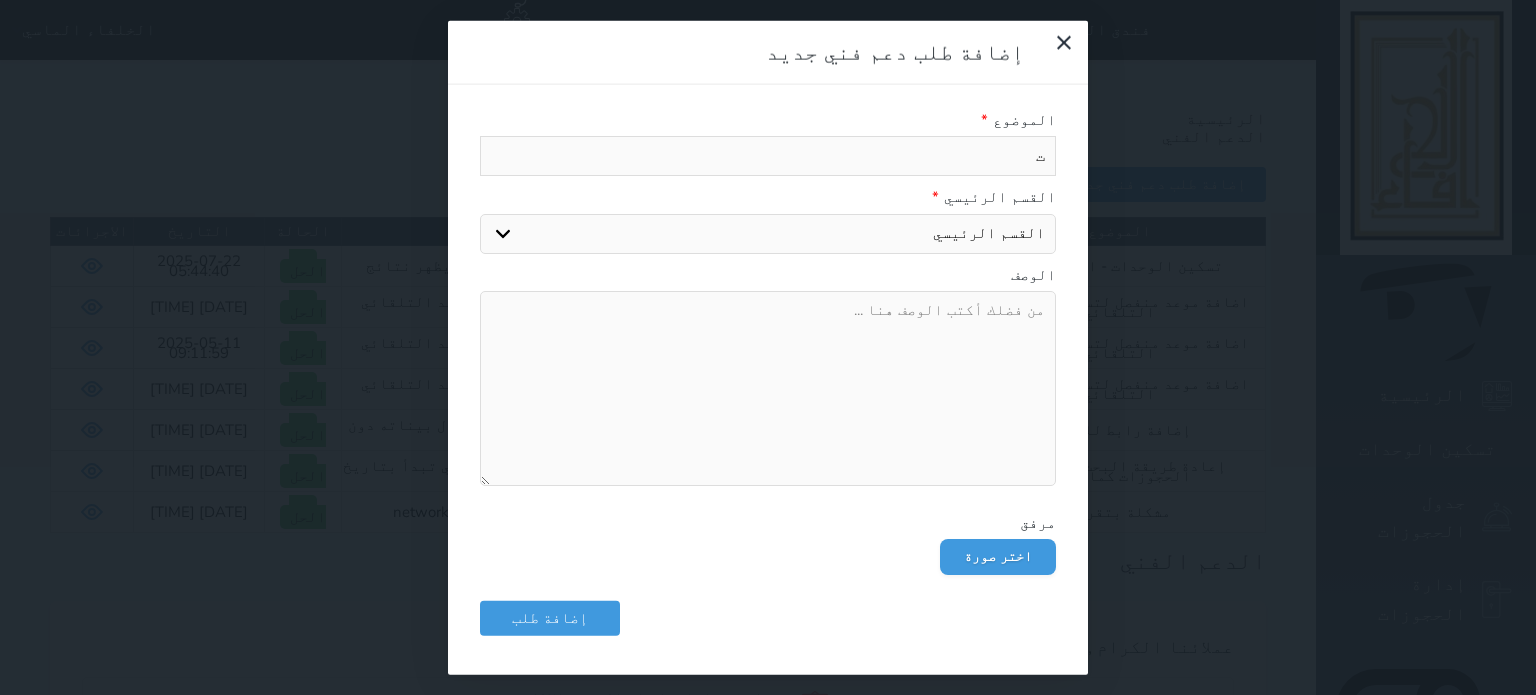 select 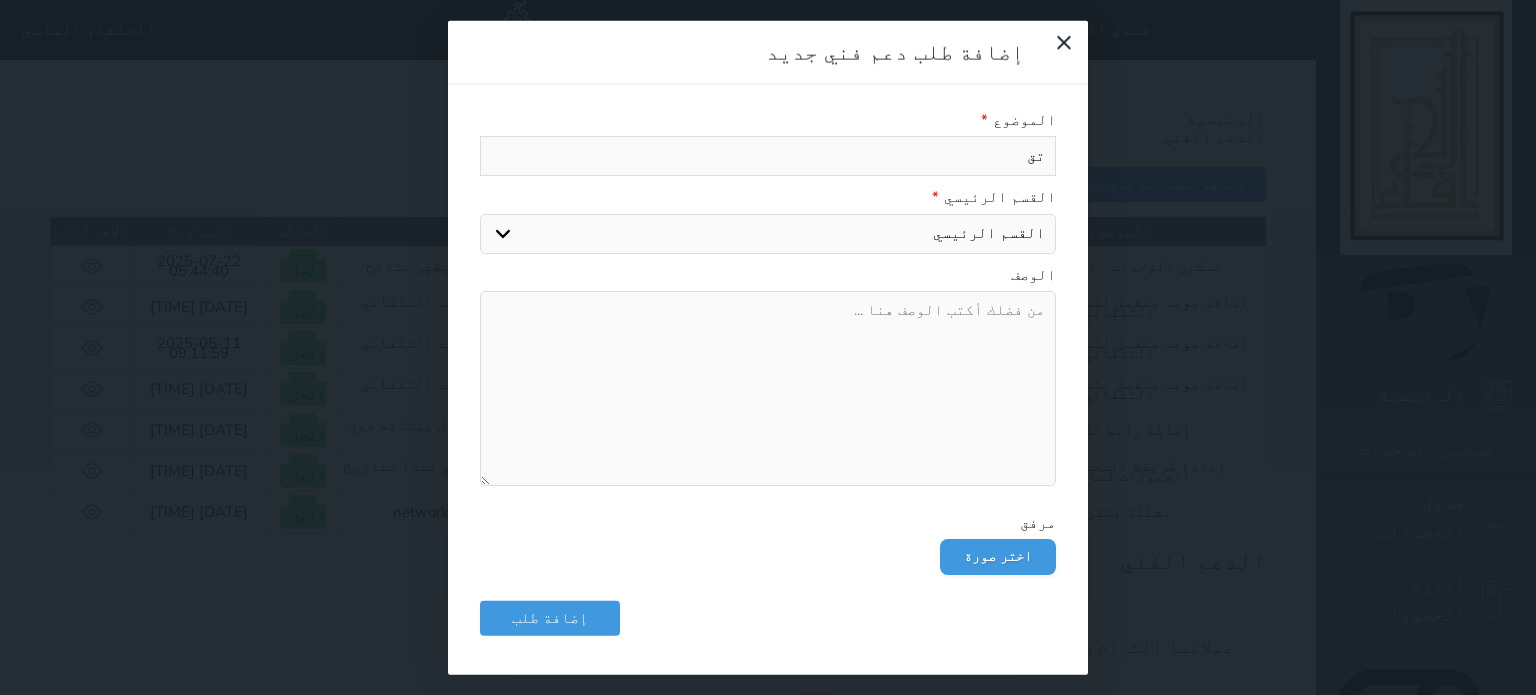 type on "تقر" 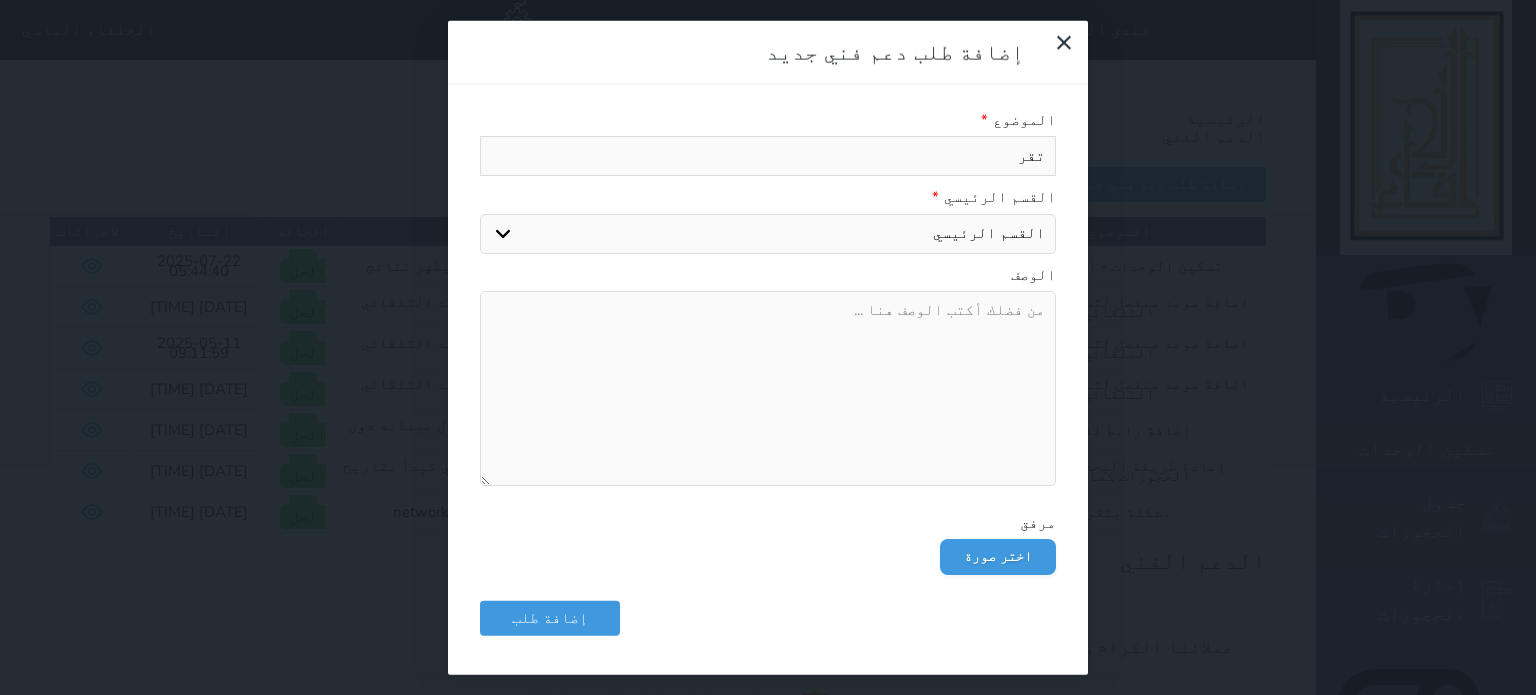 type on "تقري" 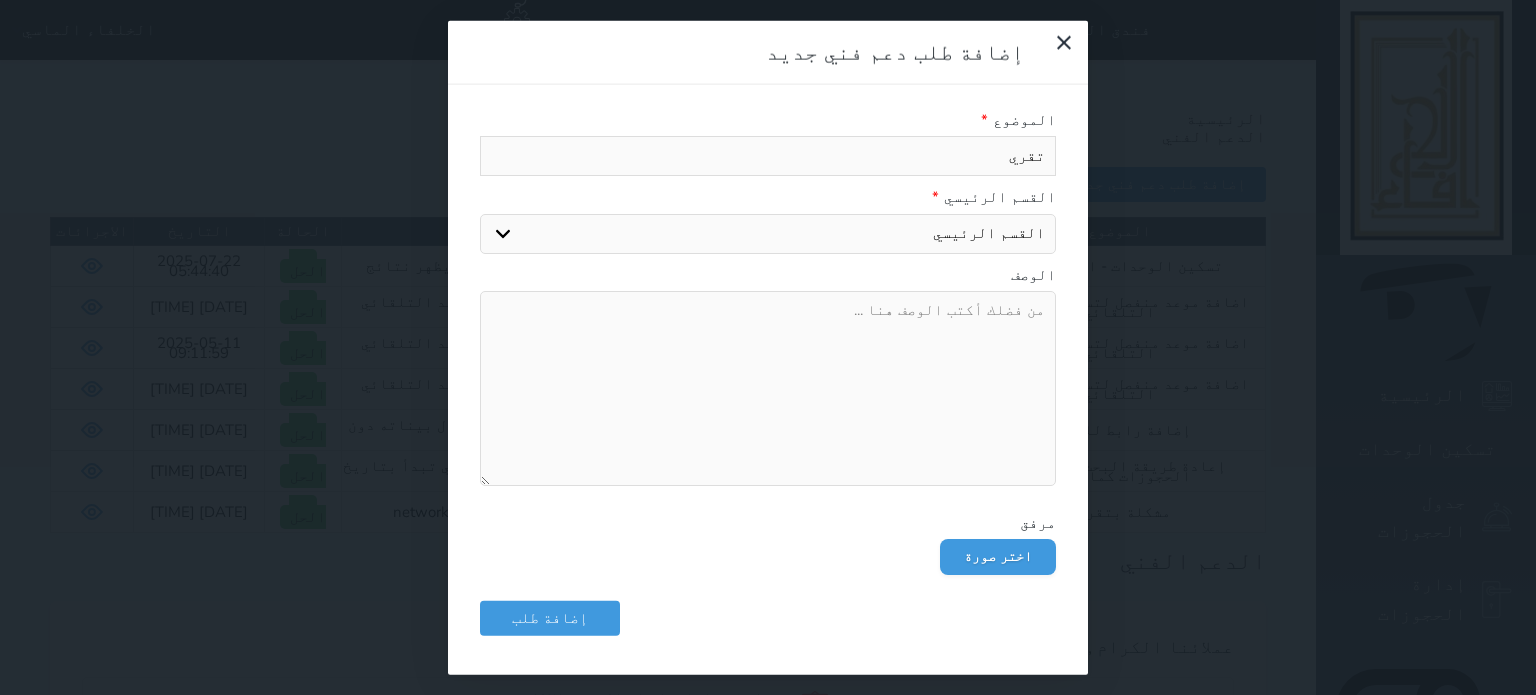 type on "تقرير" 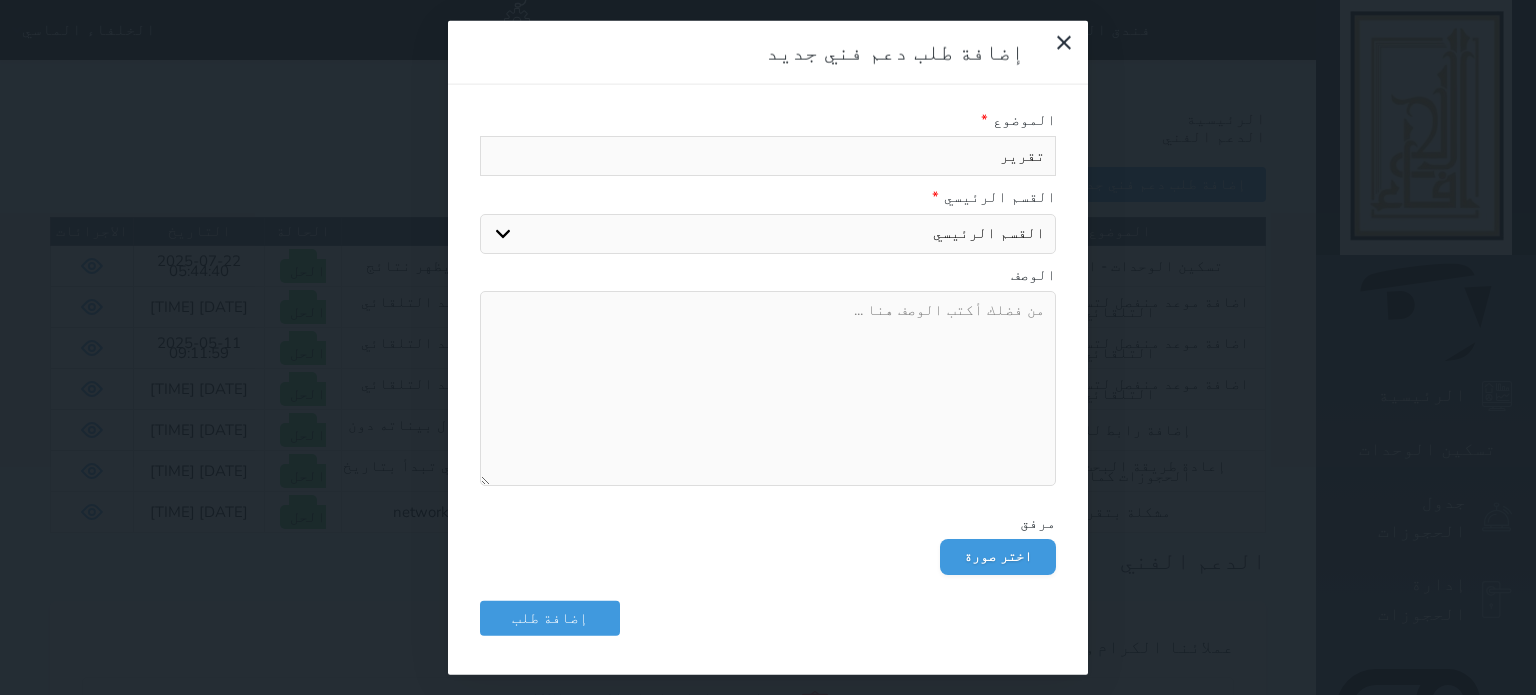 type on "تقرير" 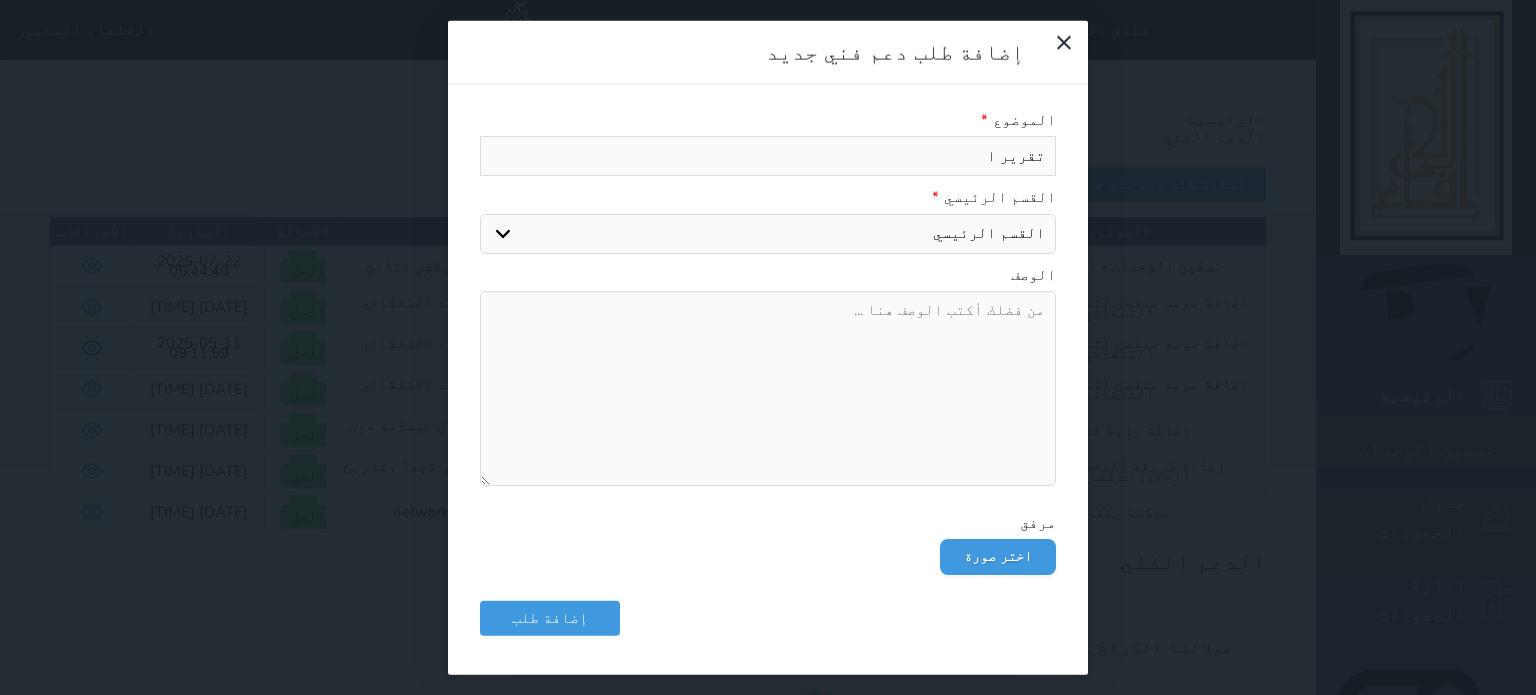type on "تقرير ال" 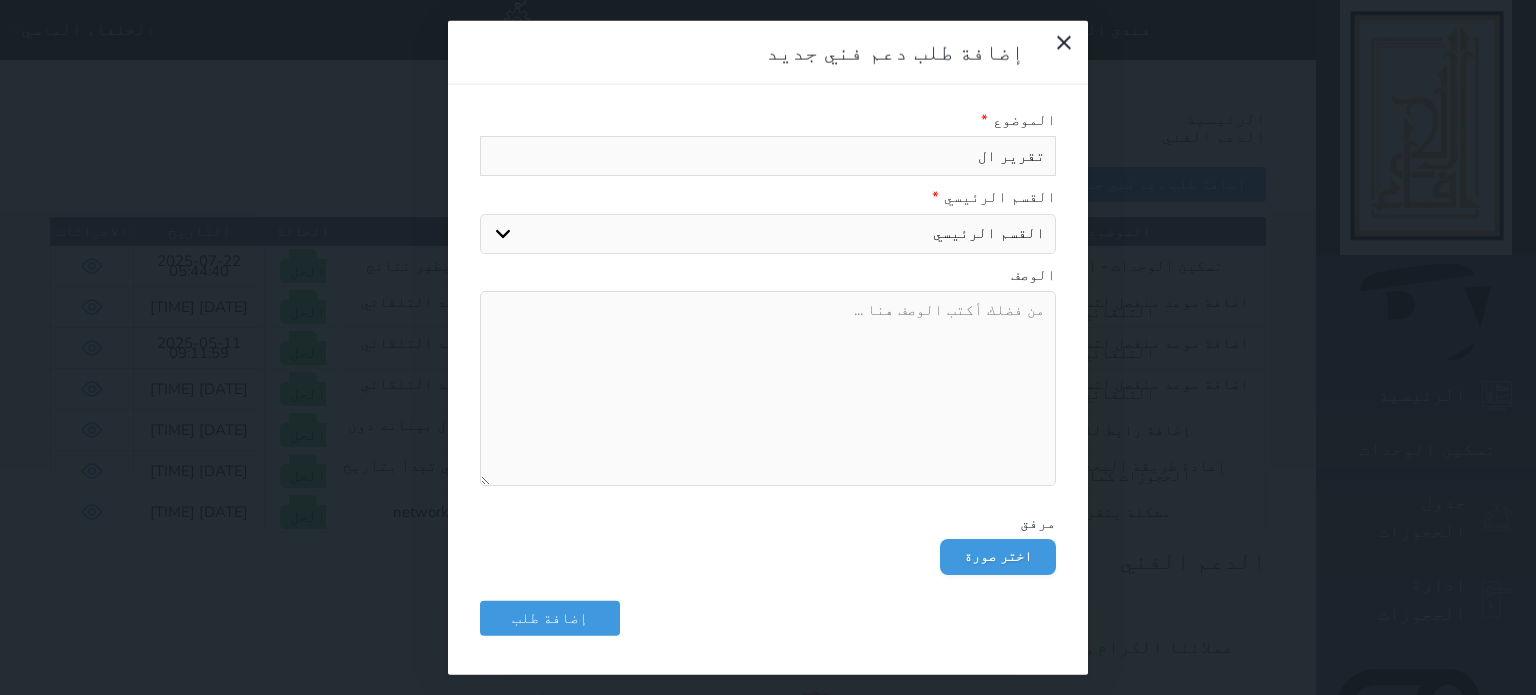 type on "تقرير الم" 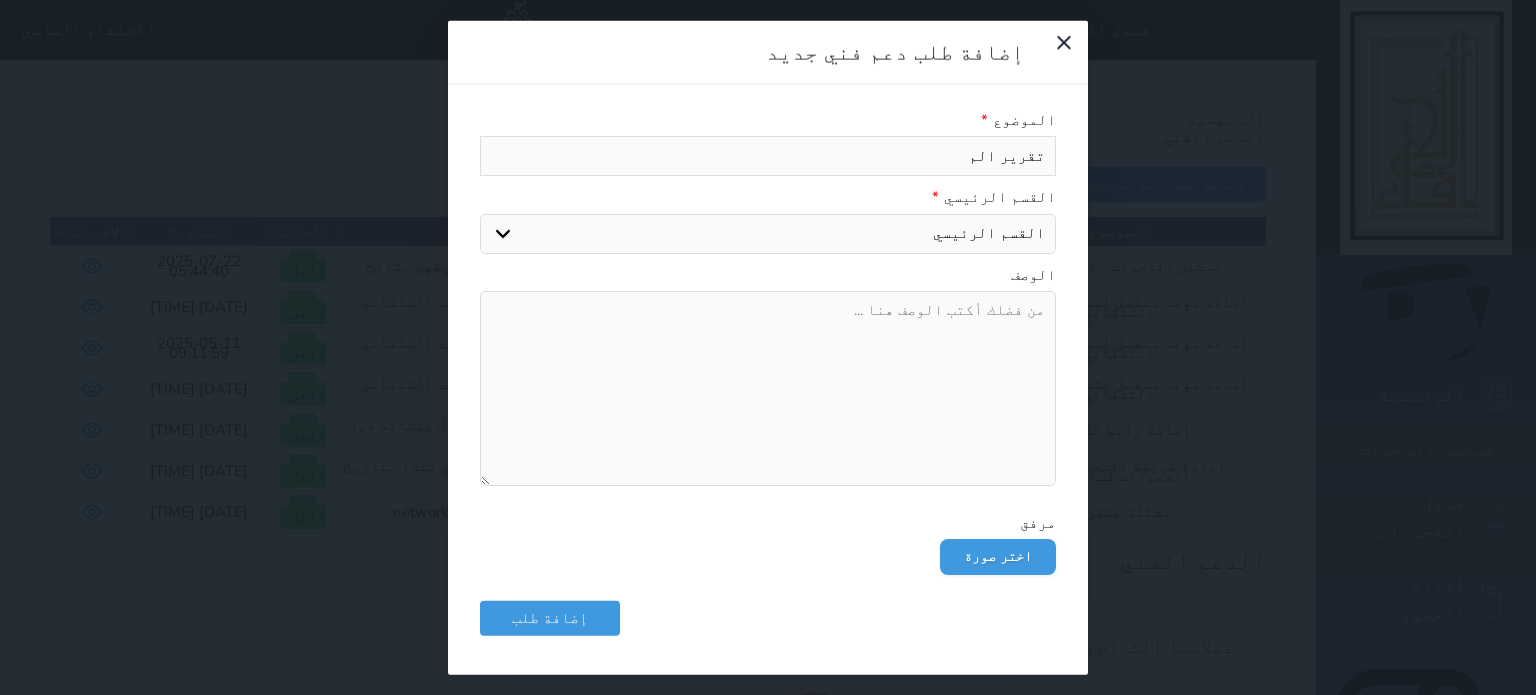 type on "تقرير المق" 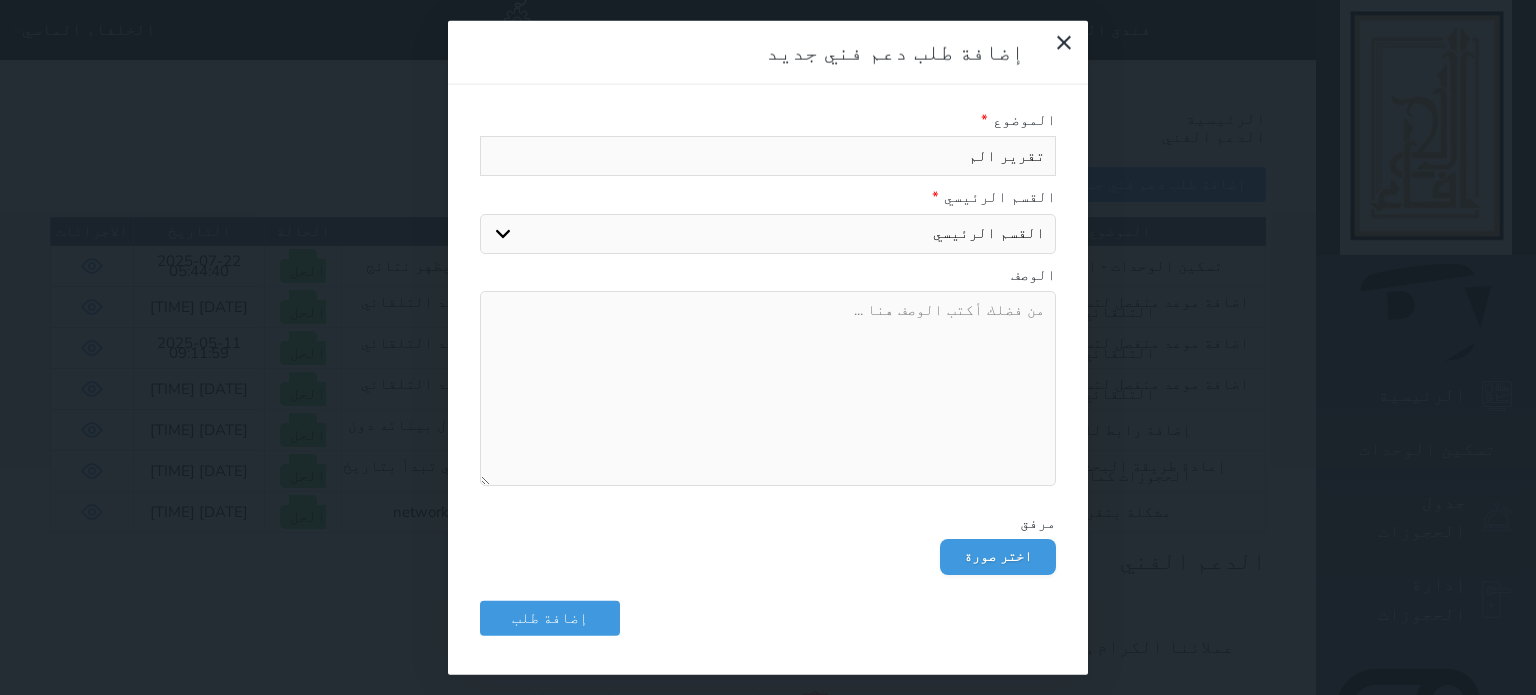 select 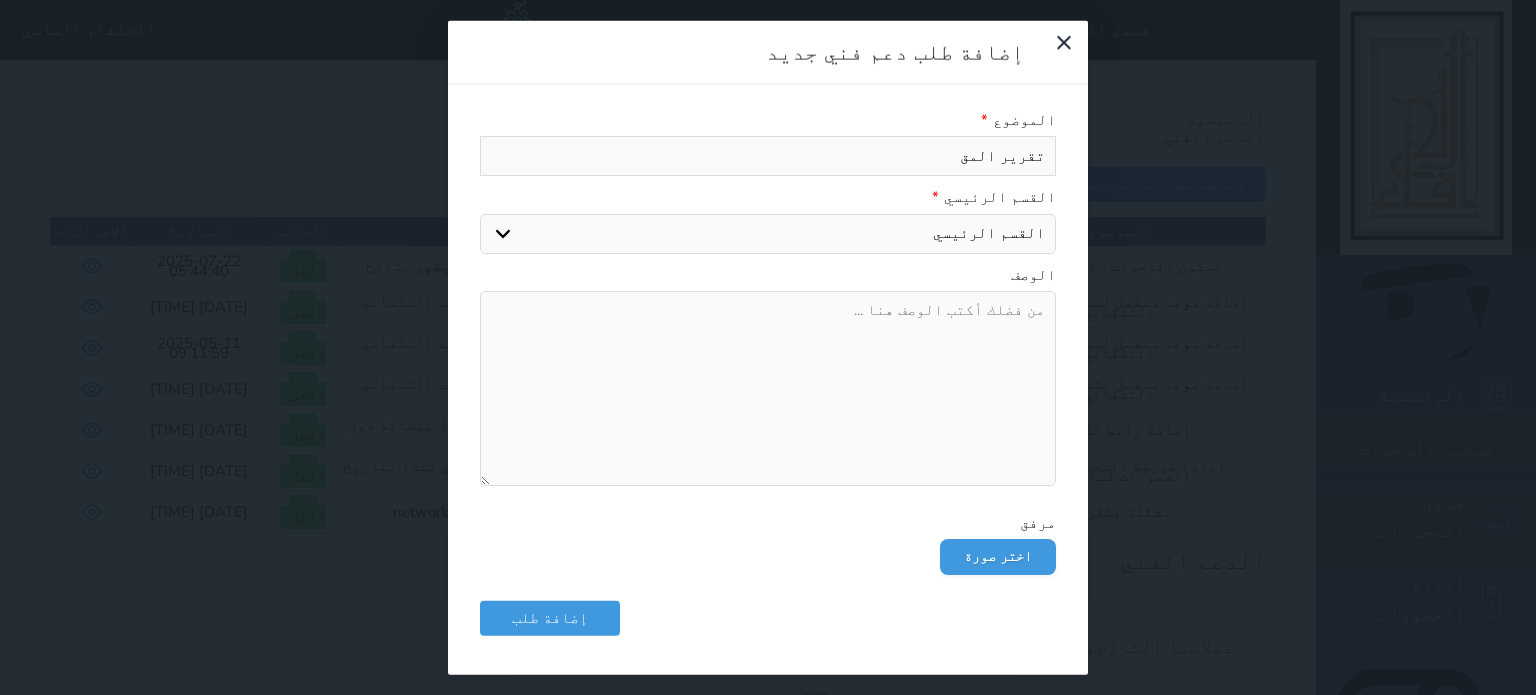 type on "تقرير المقب" 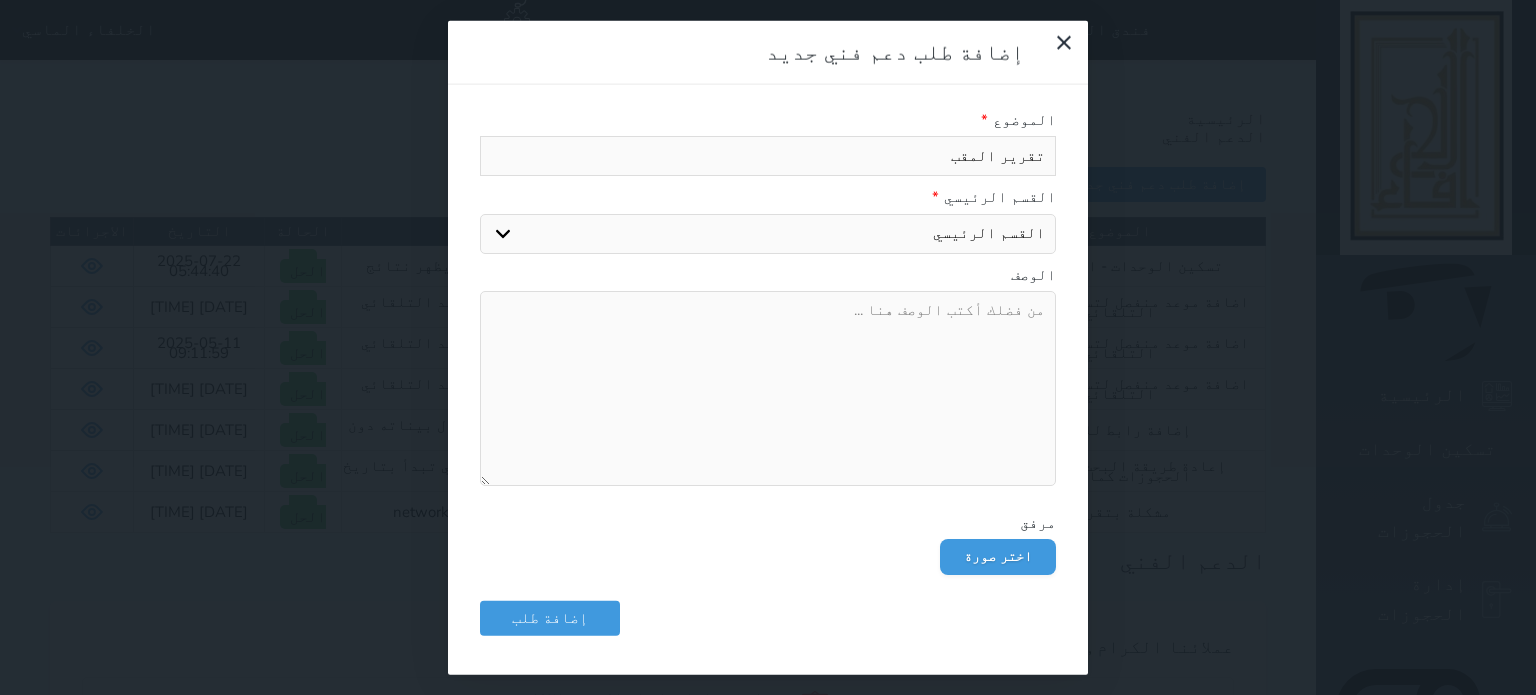 type on "تقرير المقبو" 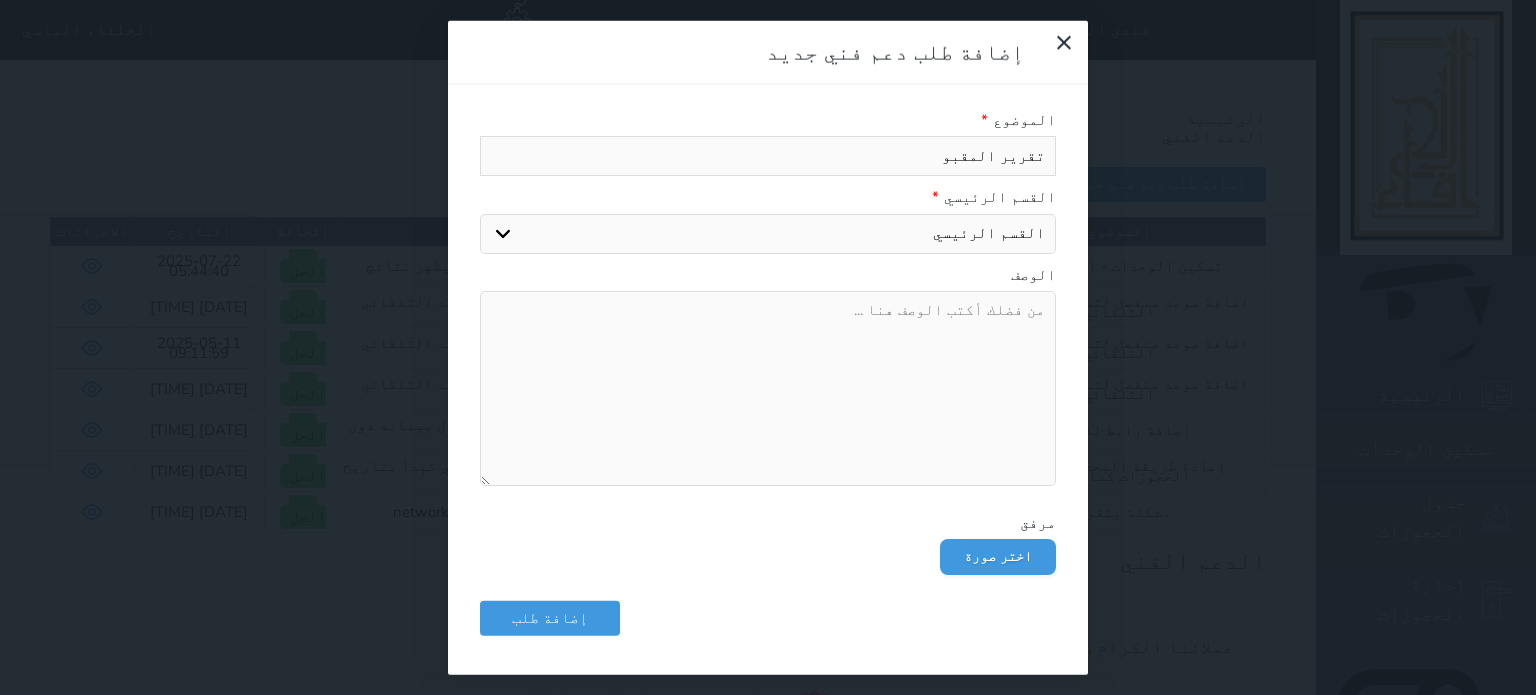 type on "تقرير المقبوض" 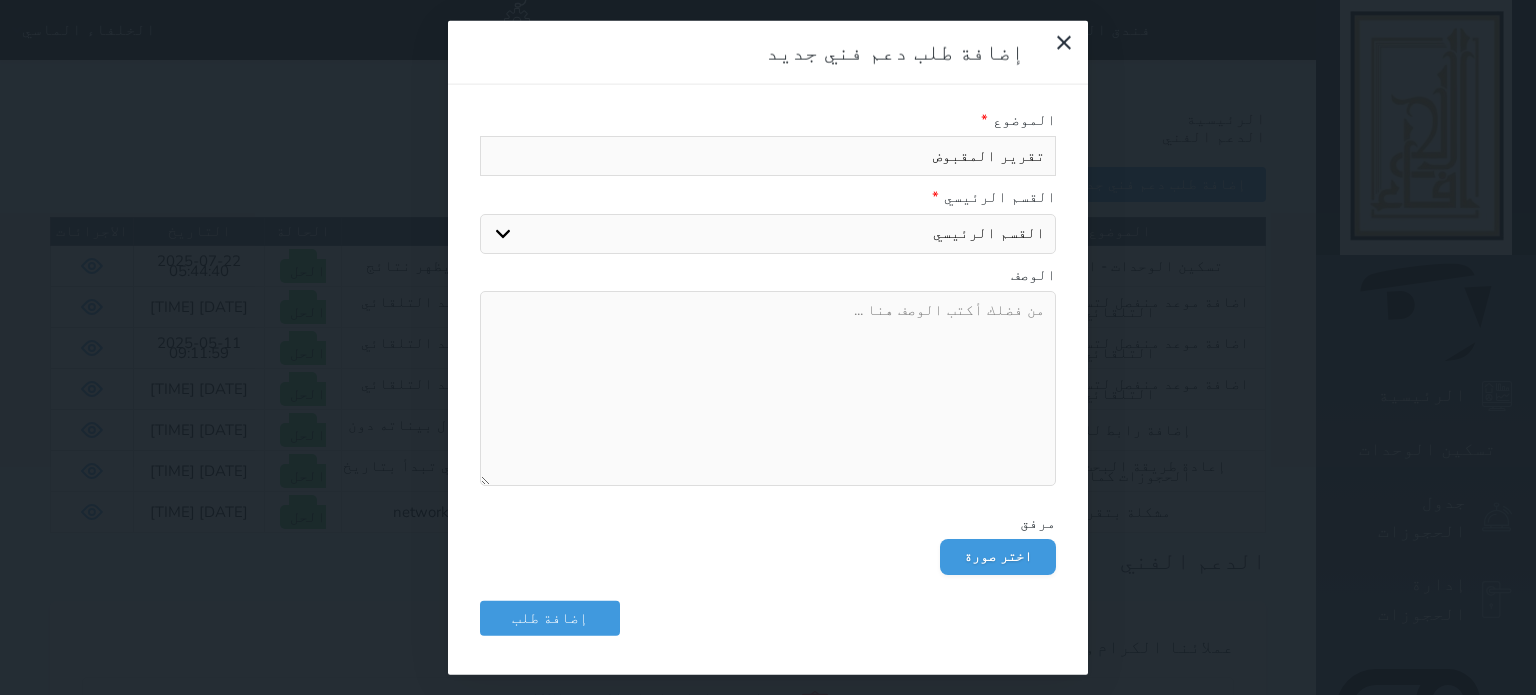type on "تقرير المقبوضا" 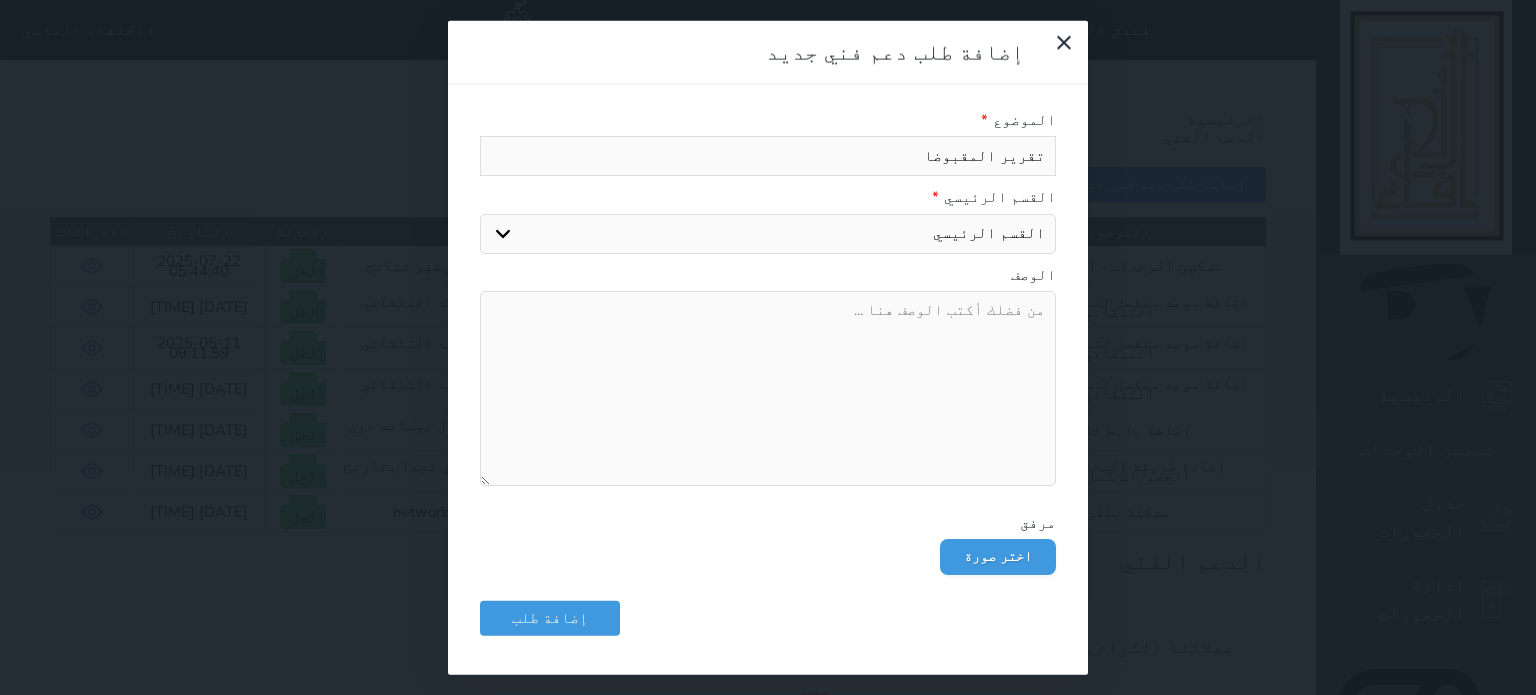 select 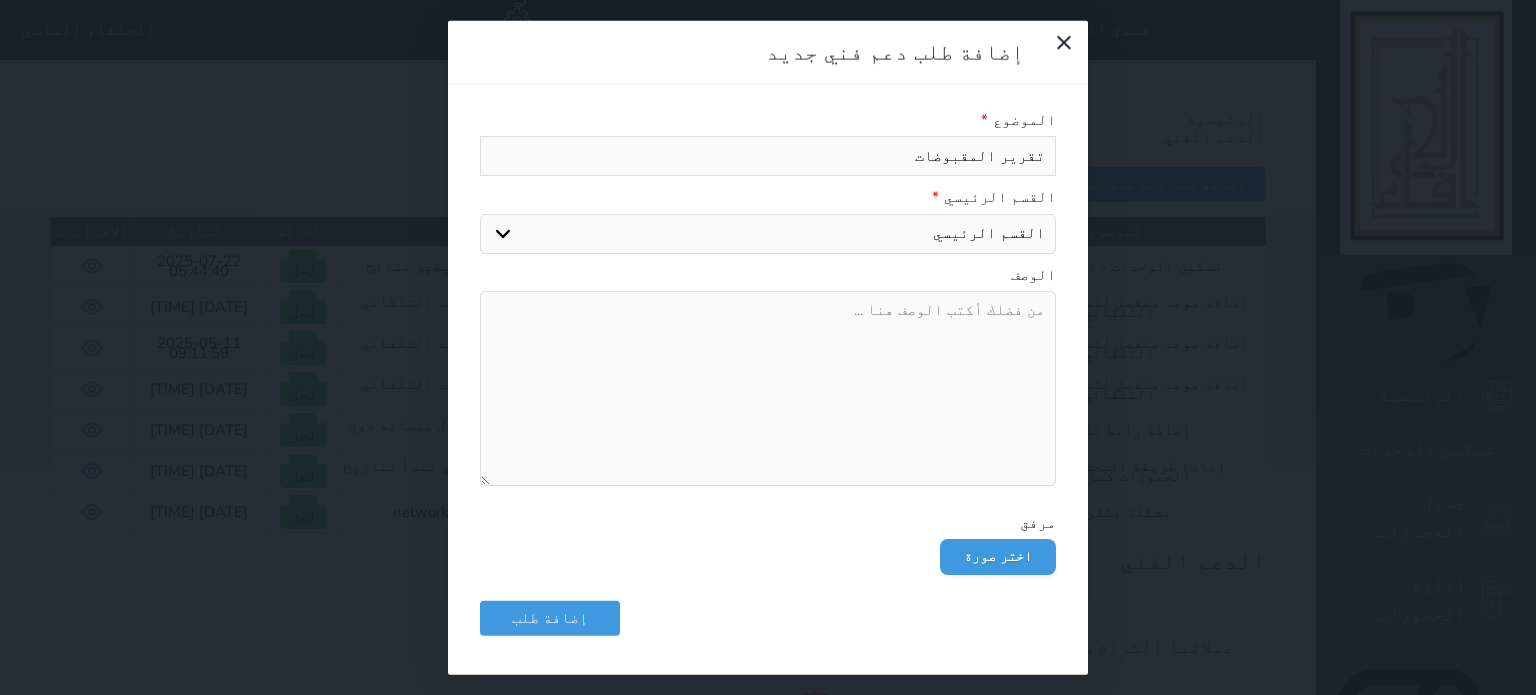 type on "تقرير المقبوضات" 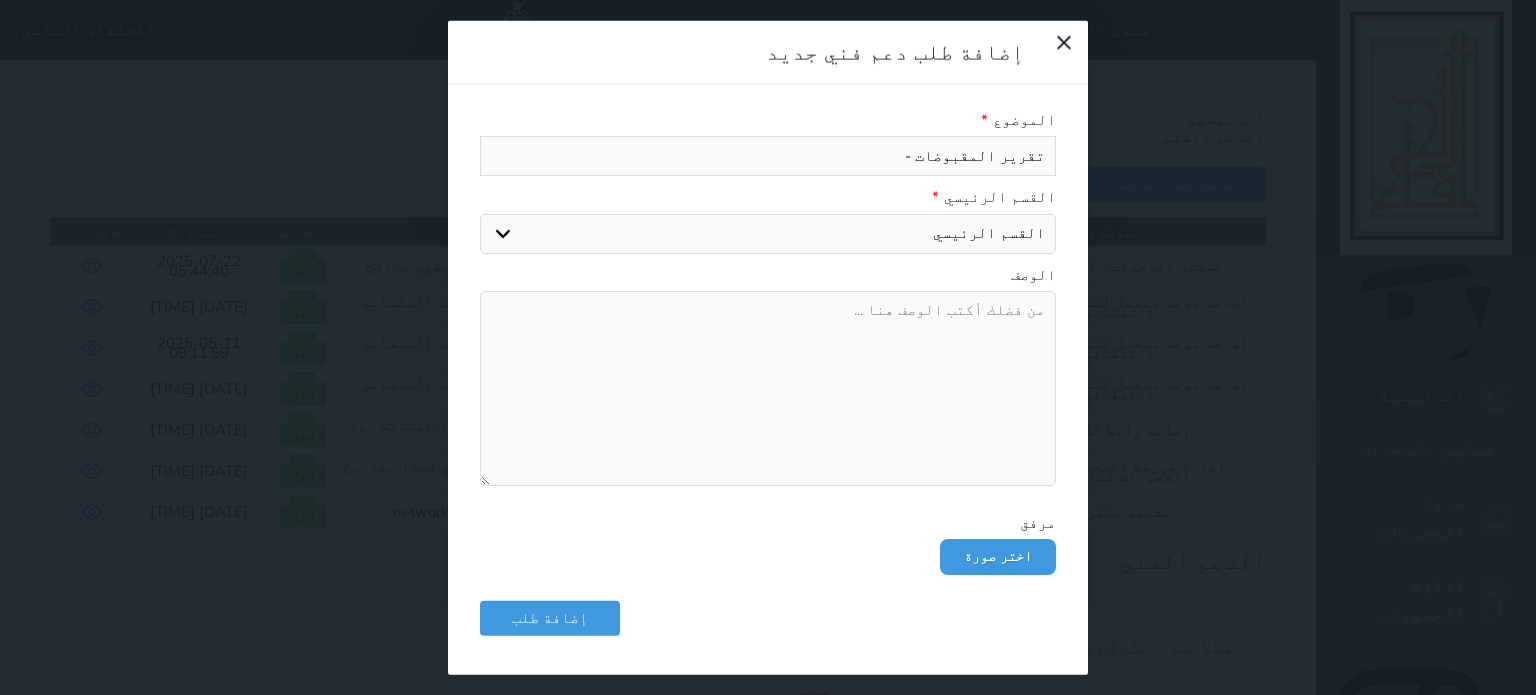 type on "تقرير المقبوضات -" 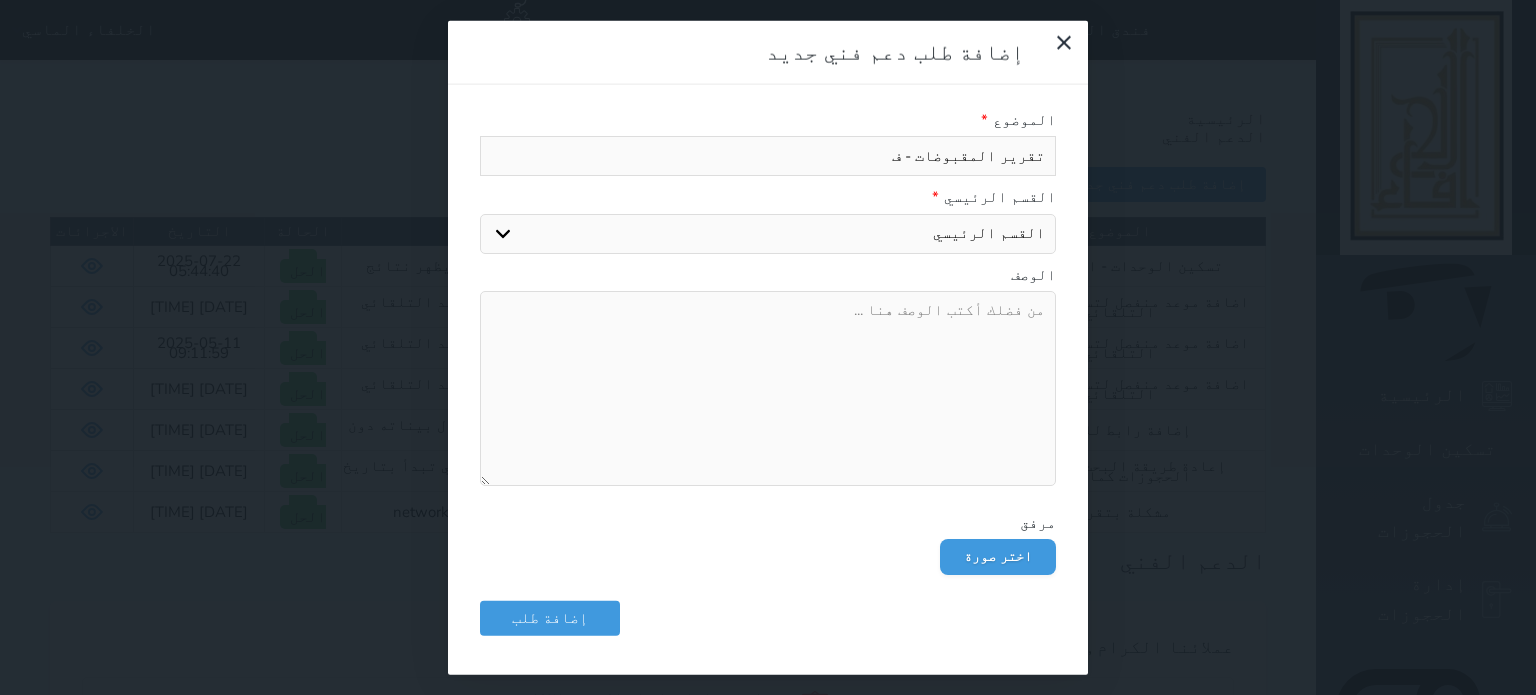 type on "تقرير المقبوضات - فن" 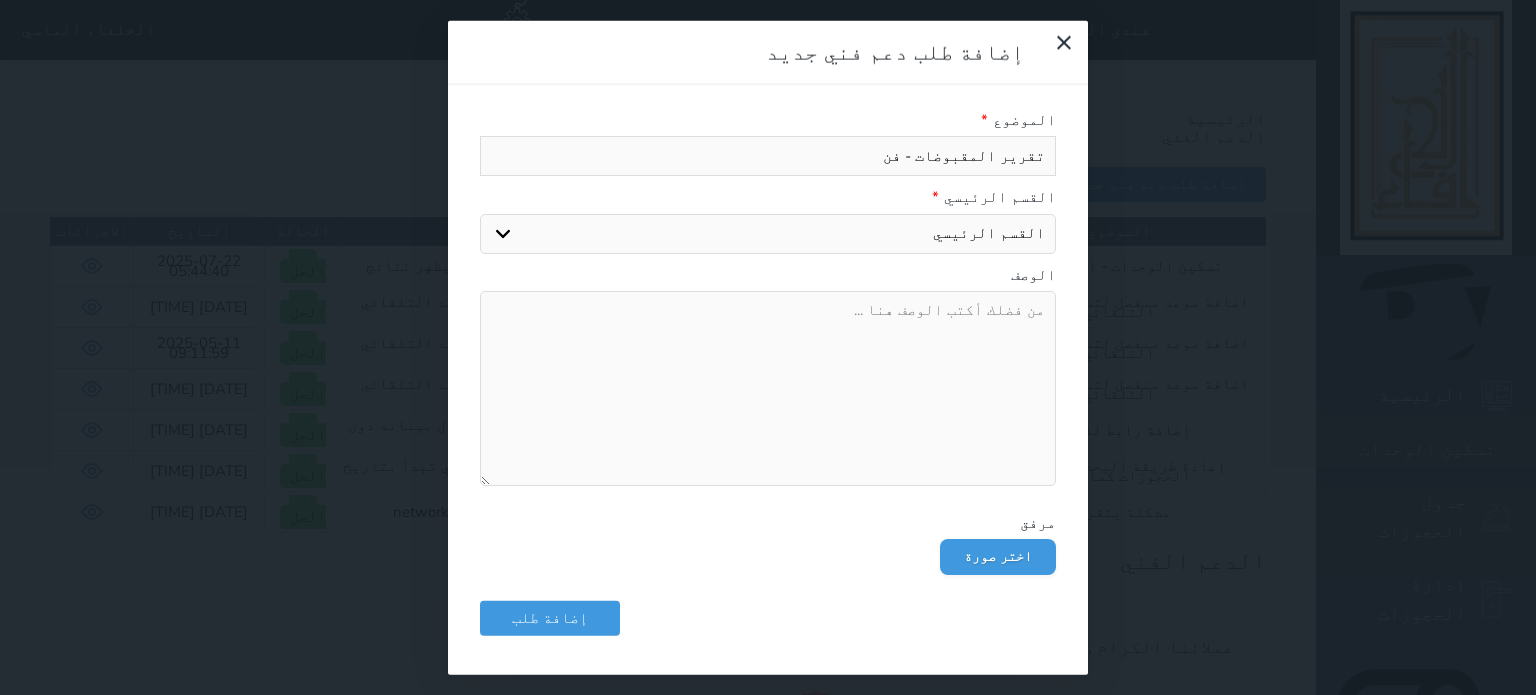 type on "تقرير المقبوضات - فند" 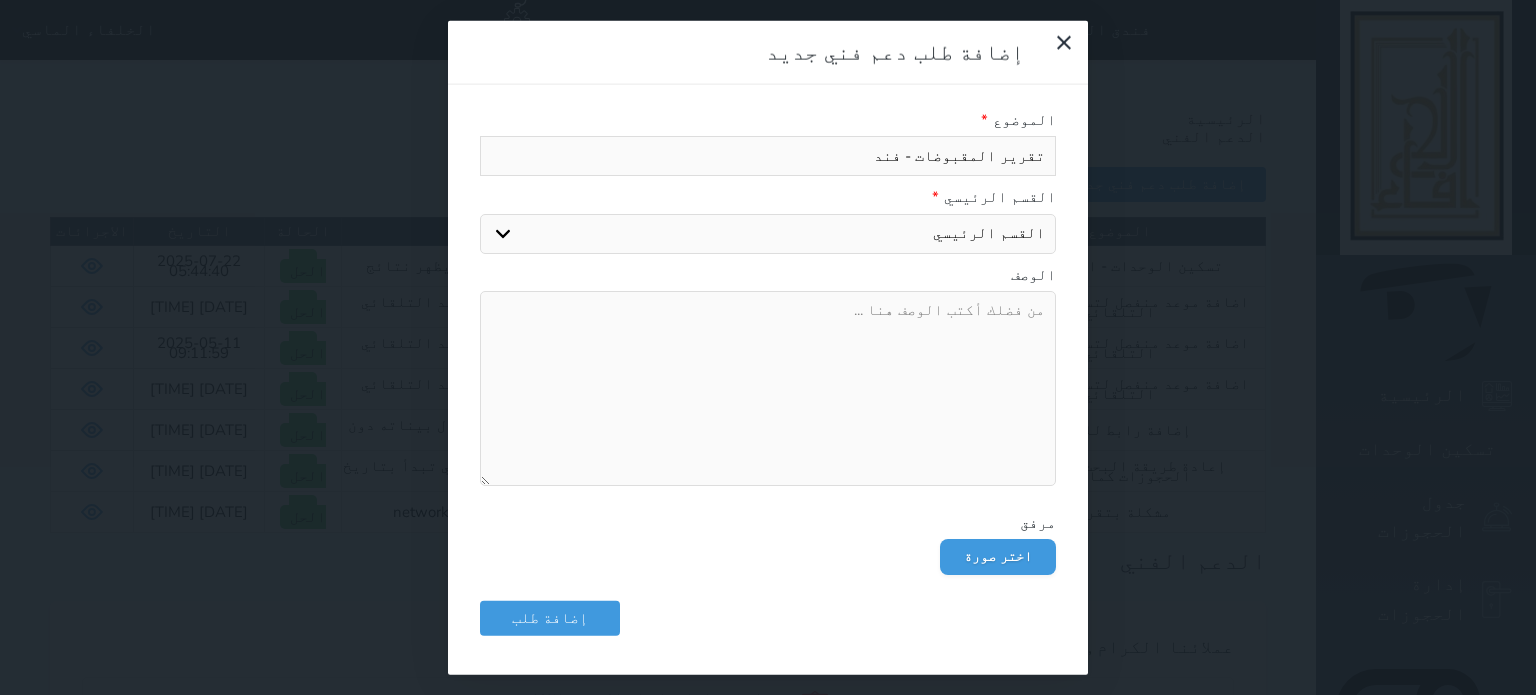 type on "تقرير المقبوضات - فندق" 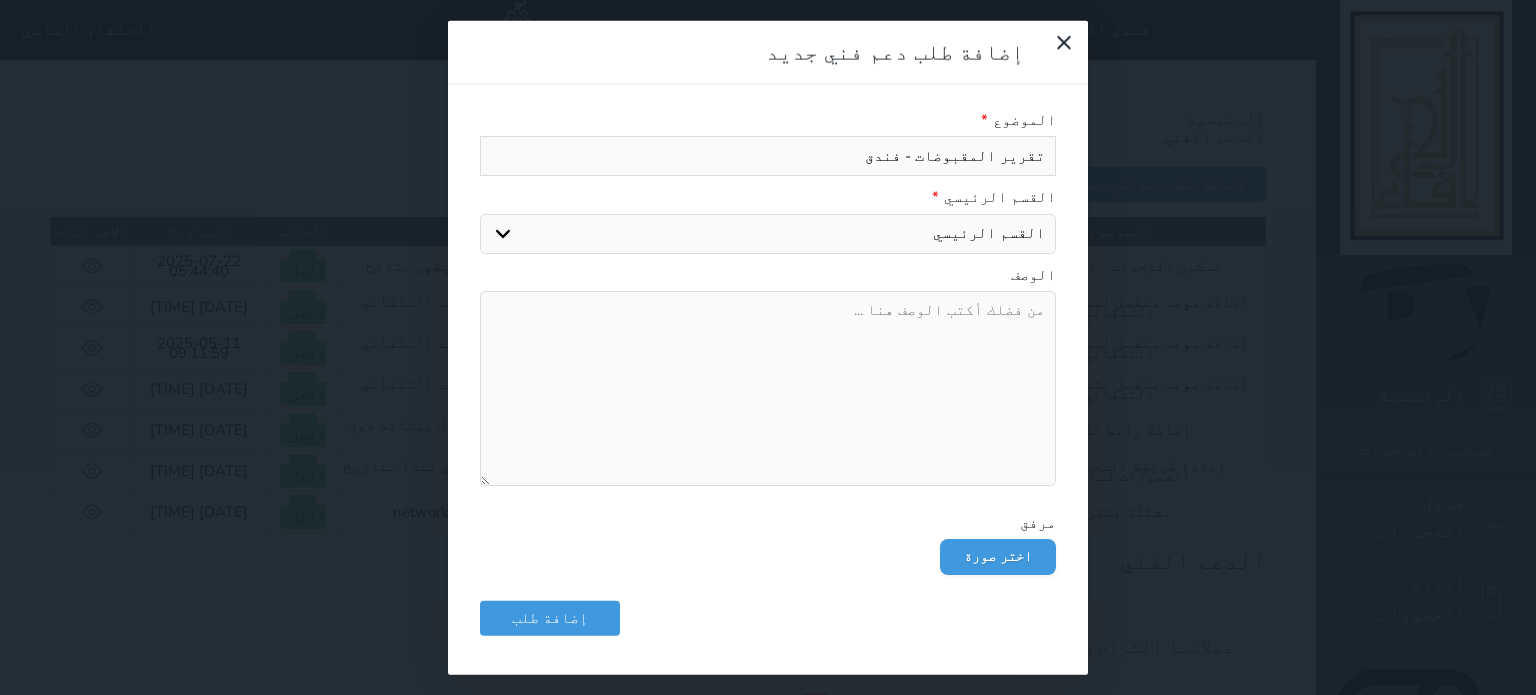 type on "تقرير المقبوضات - فندق" 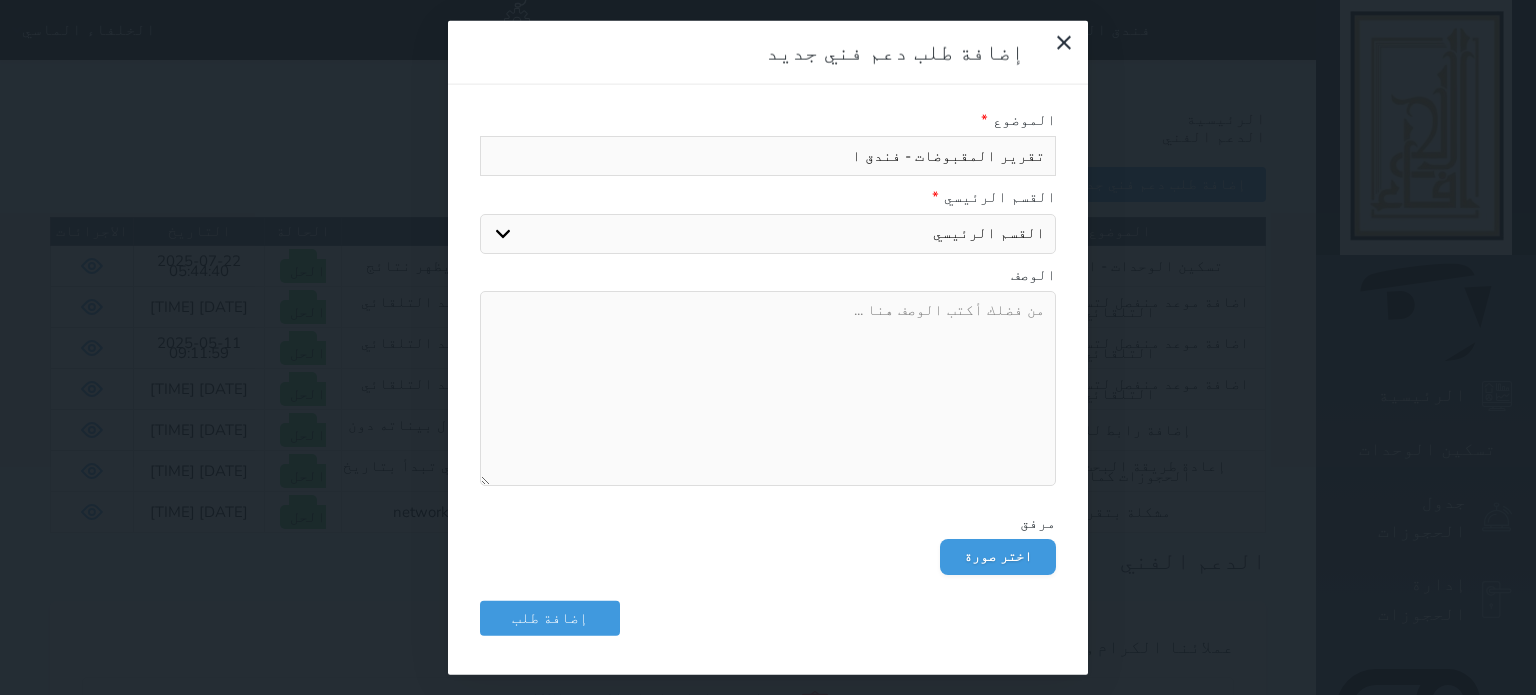type on "تقرير المقبوضات - فندق ال" 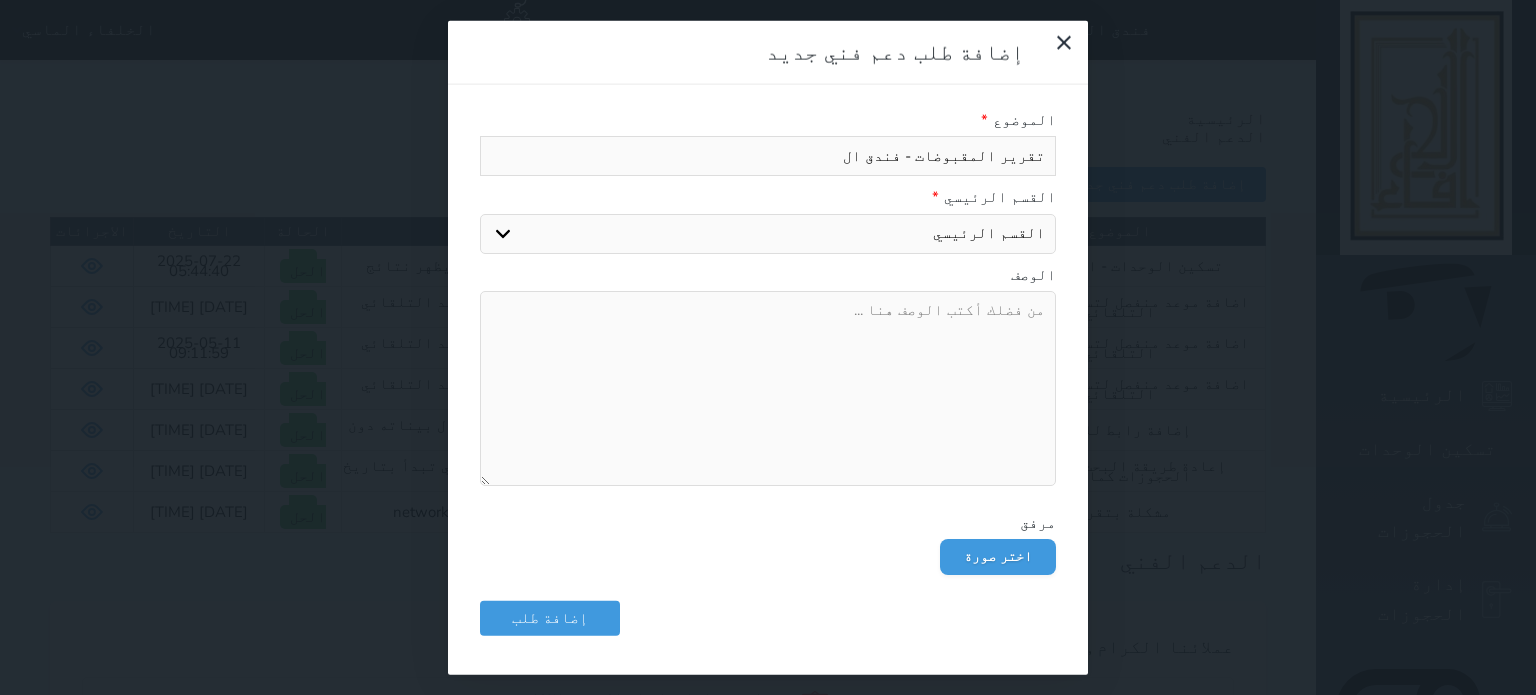 type on "تقرير المقبوضات - فندق الخ" 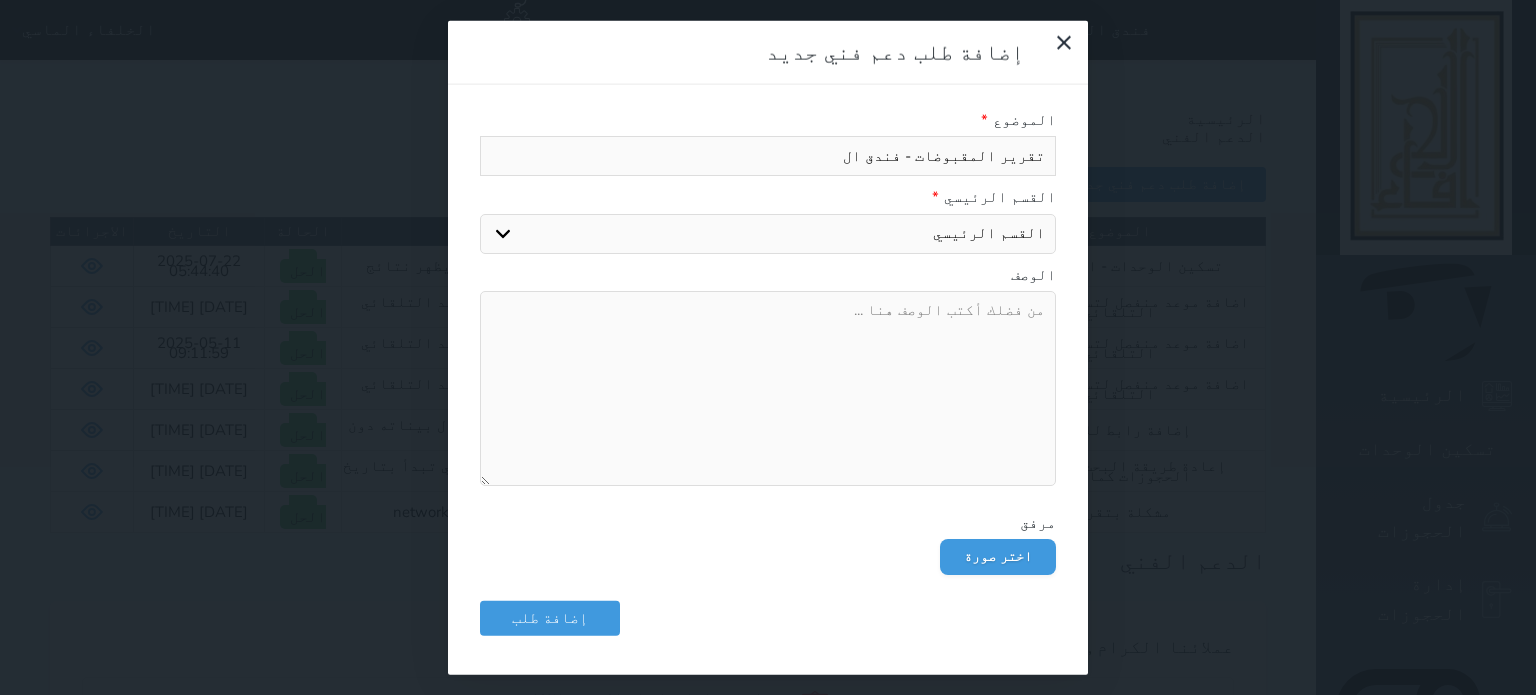 select 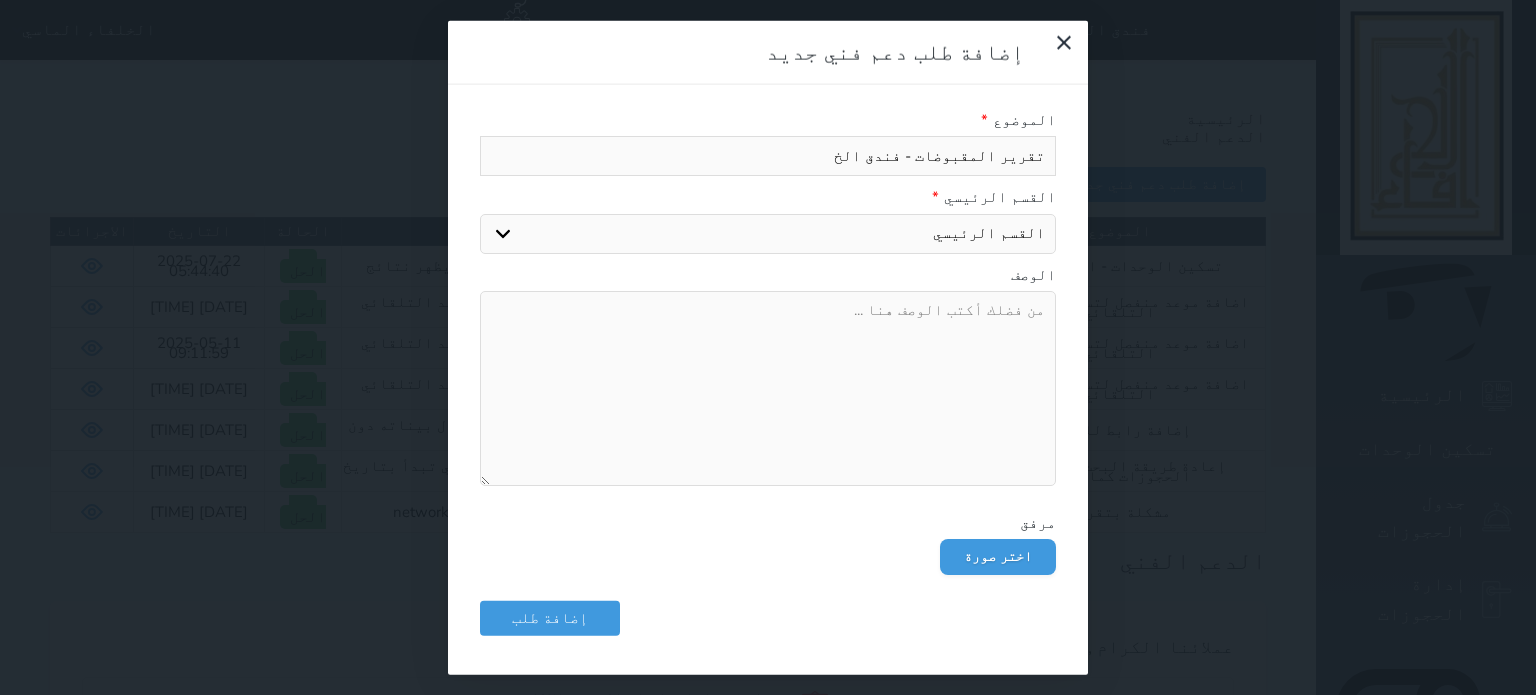 type on "تقرير المقبوضات - فندق الخل" 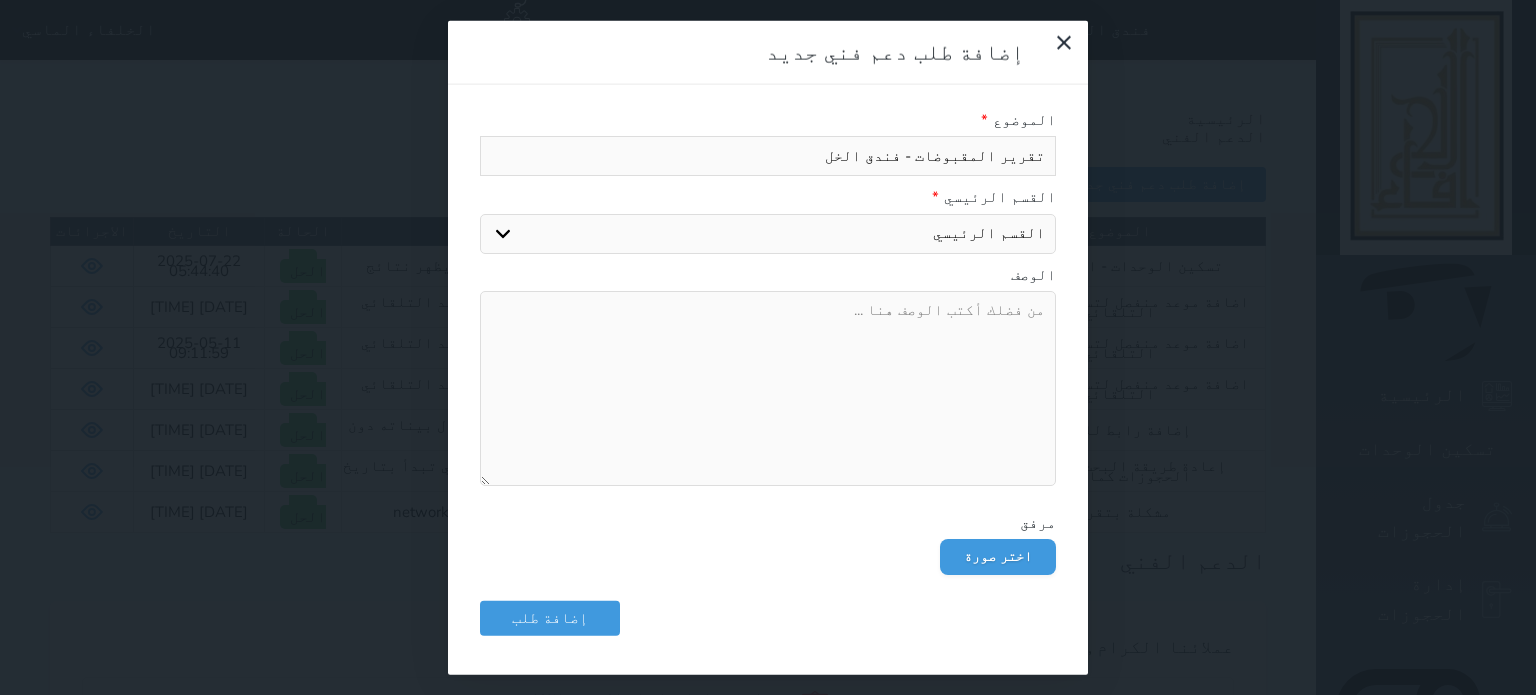 type on "تقرير المقبوضات - فندق الخلف" 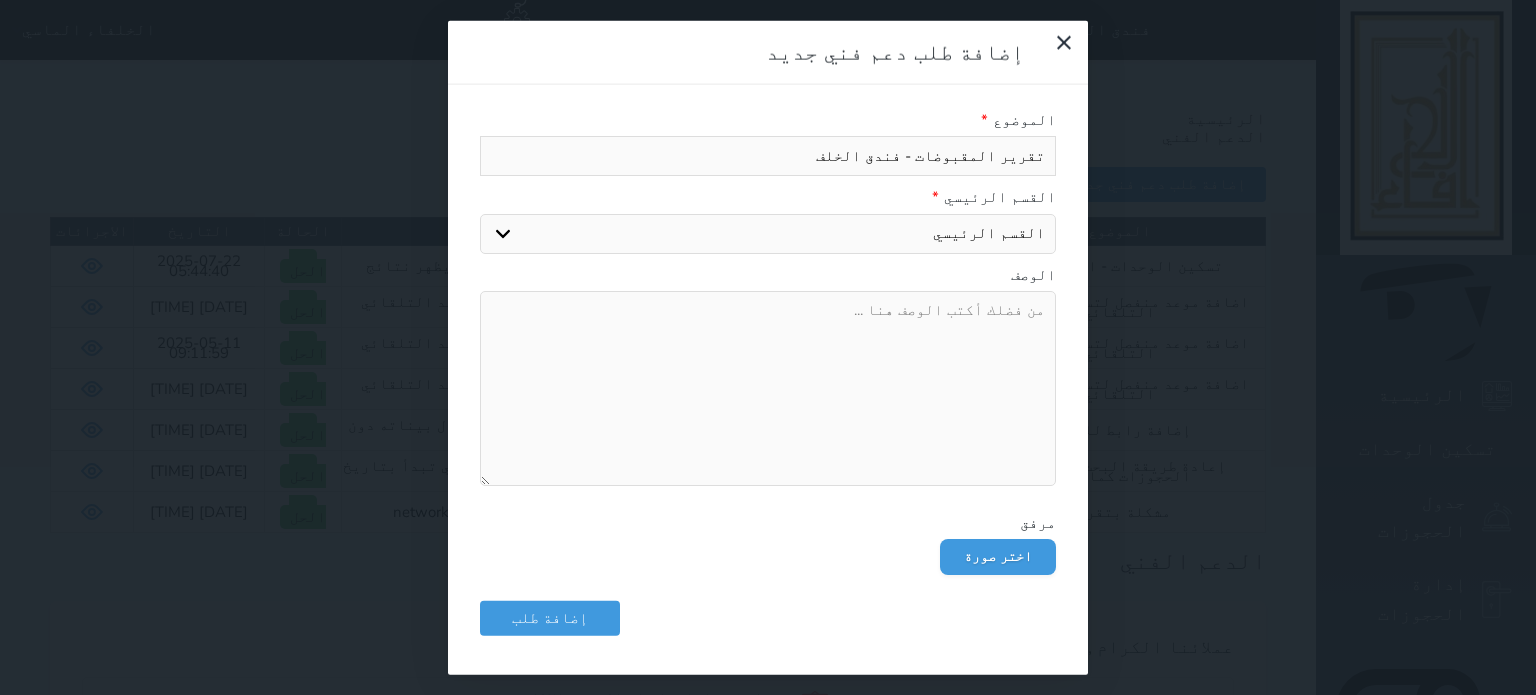 type on "تقرير المقبوضات - فندق الخلفا" 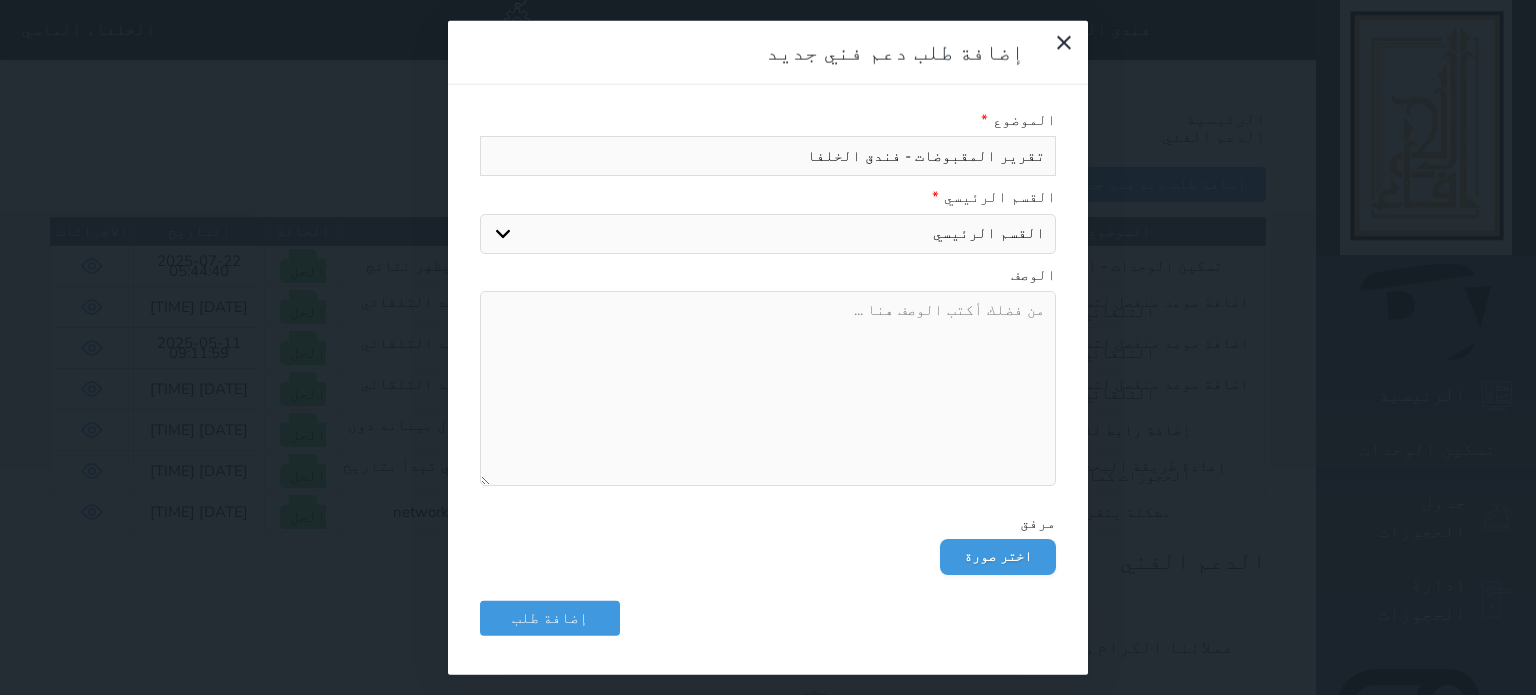 type on "تقرير المقبوضات - فندق الخلفاء" 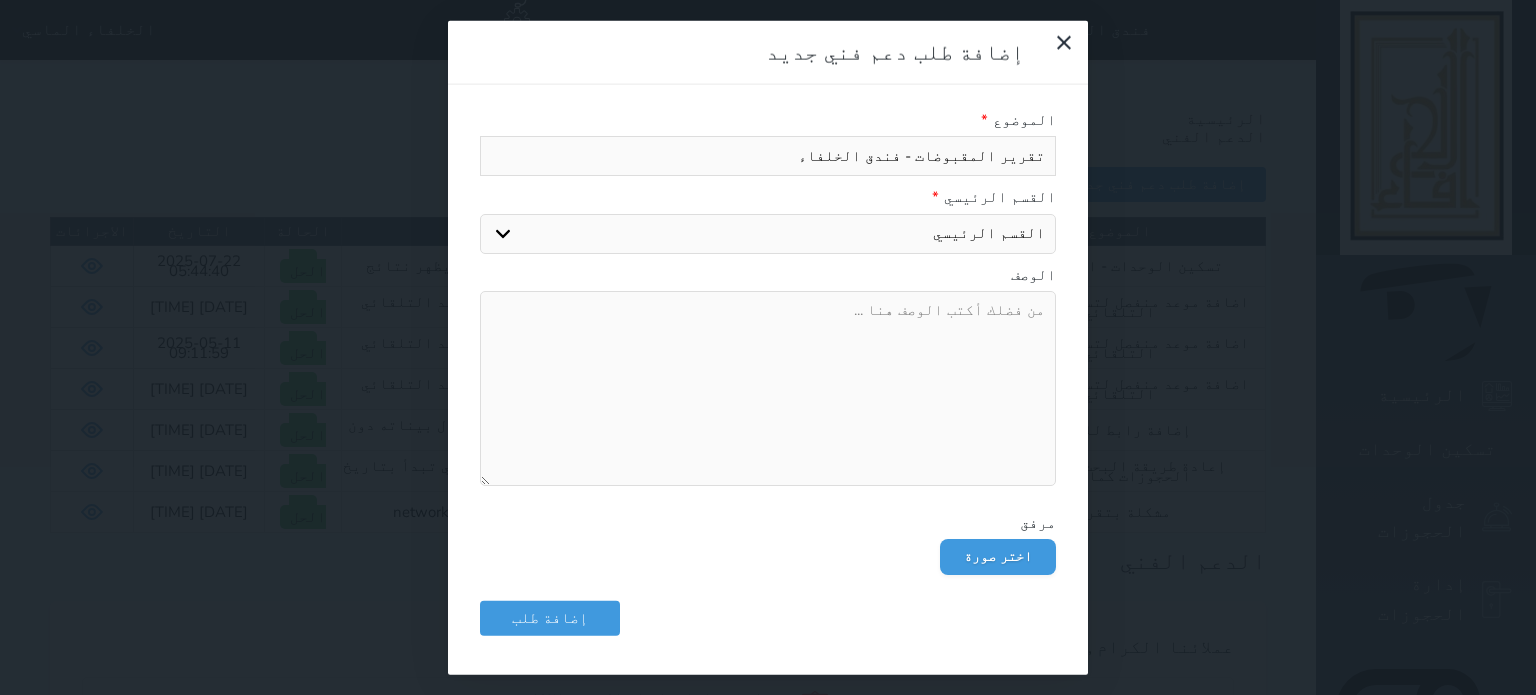 type on "تقرير المقبوضات - فندق الخلفاء" 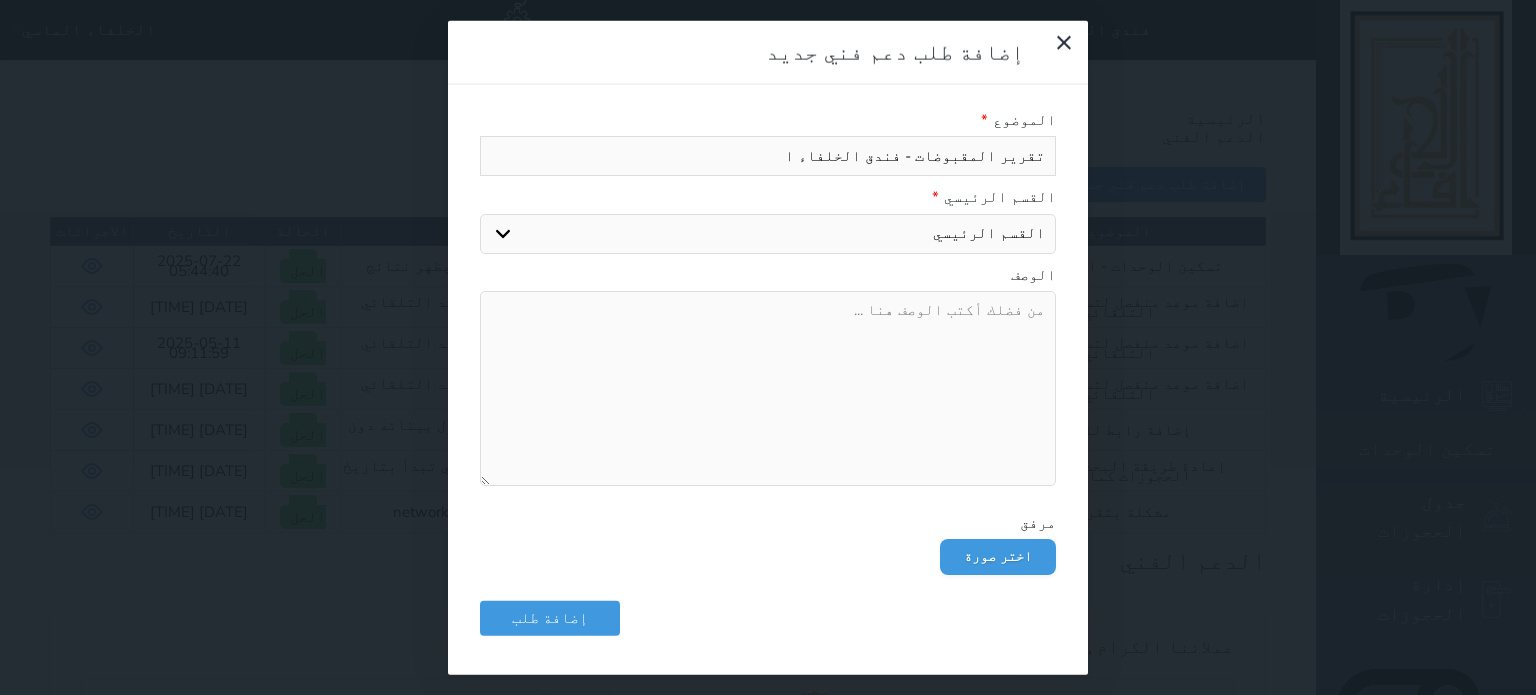 type on "تقرير المقبوضات - فندق الخلفاء ال" 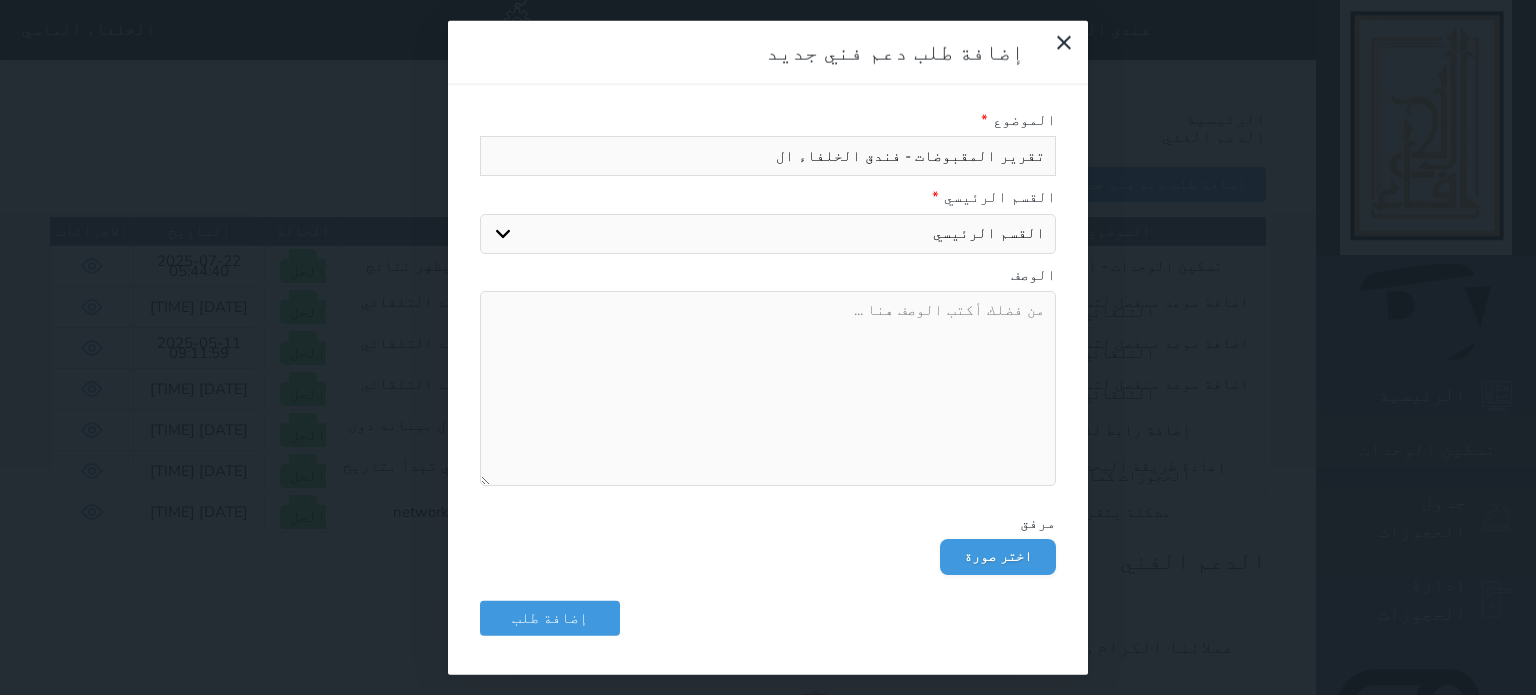 type on "تقرير المقبوضات - فندق الخلفاء الم" 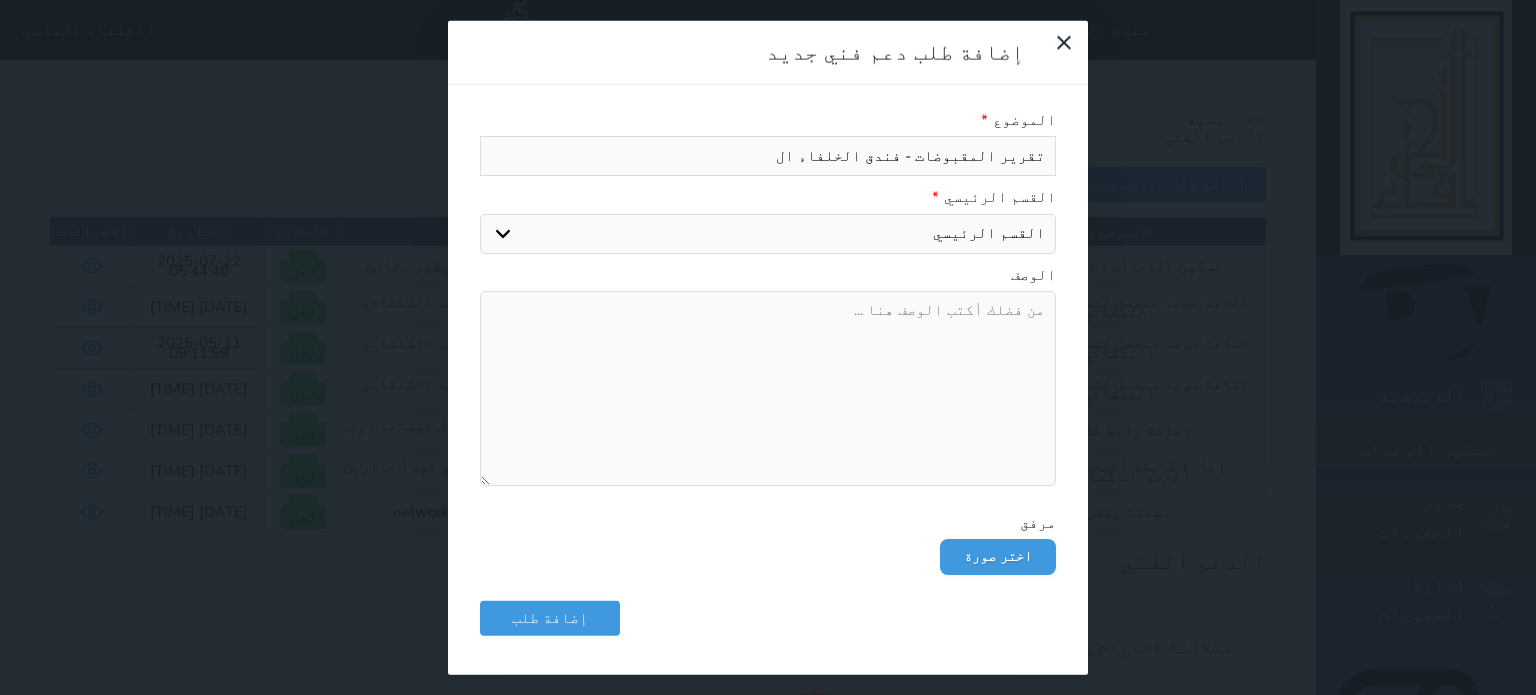 select 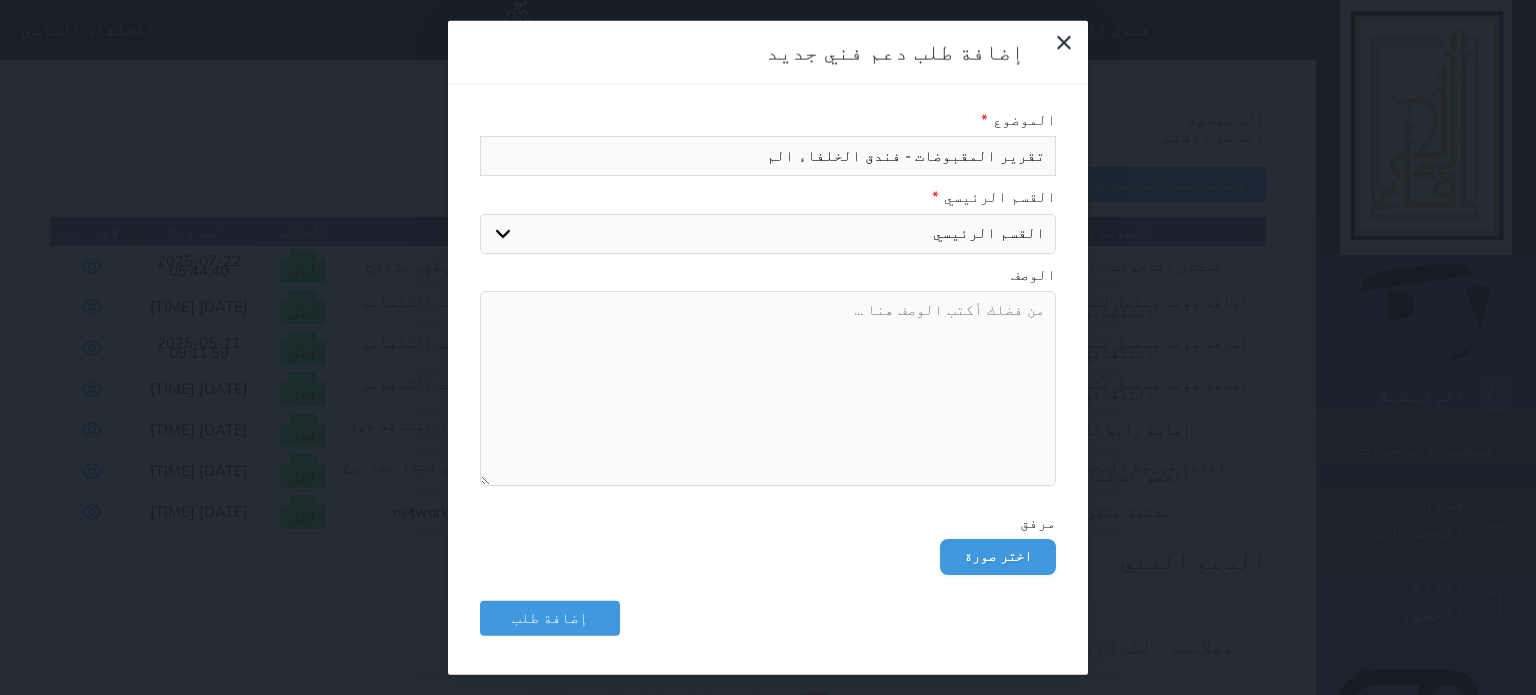 type on "تقرير المقبوضات - فندق الخلفاء الما" 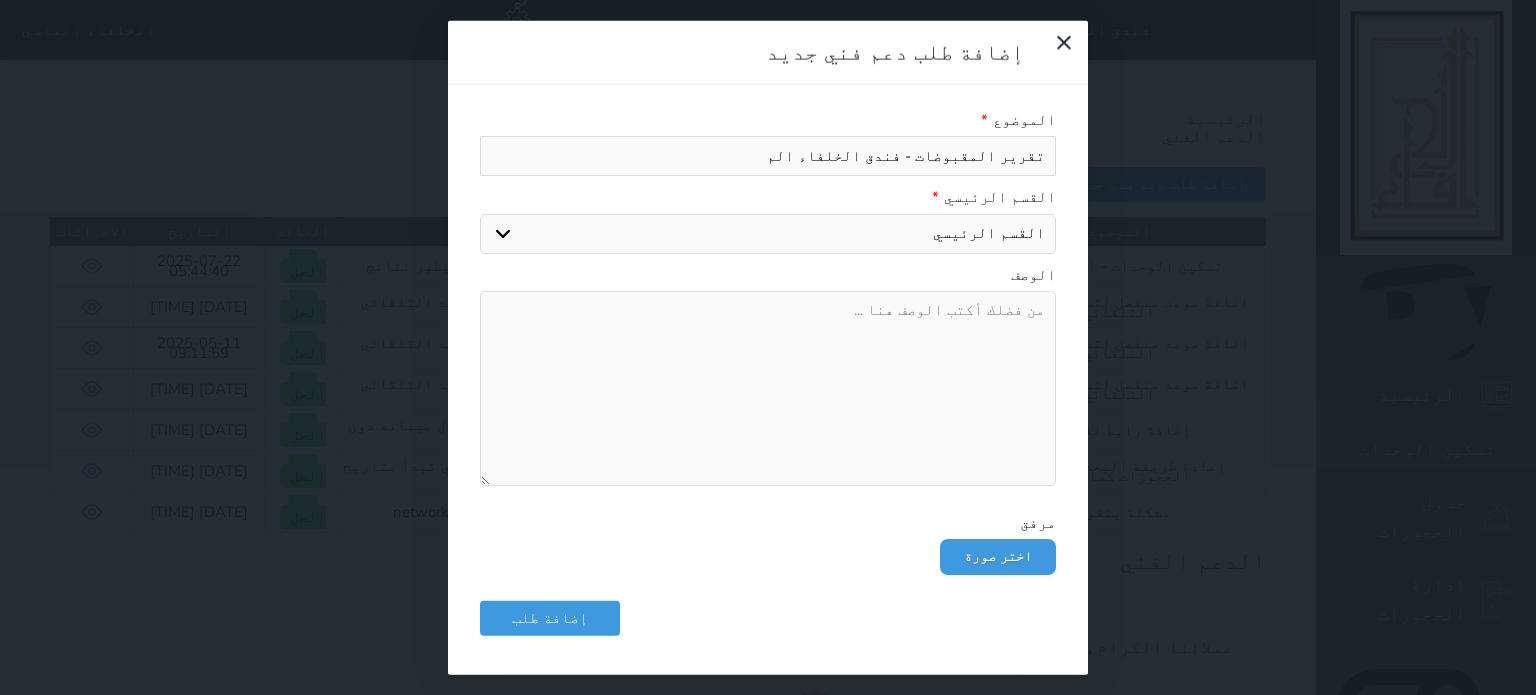 select 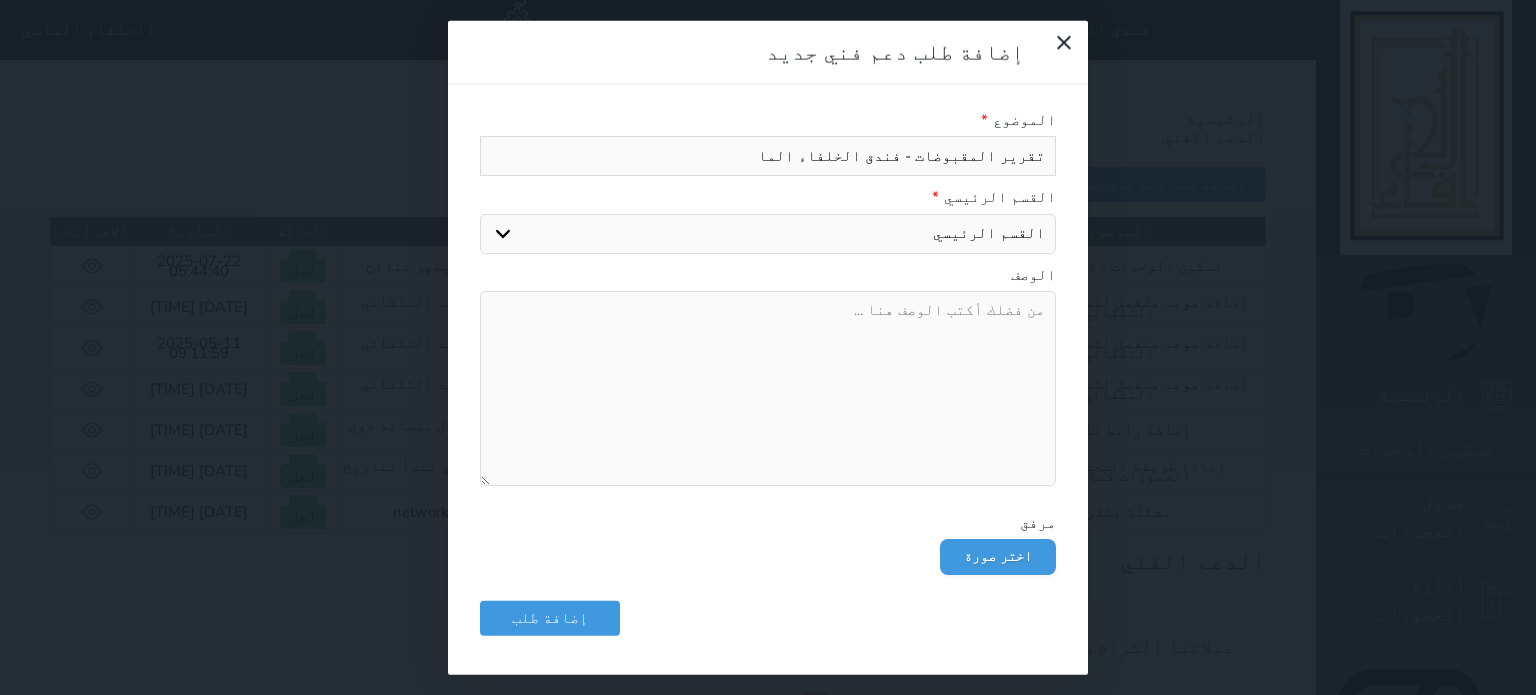 type on "تقرير المقبوضات - فندق الخلفاء الماش" 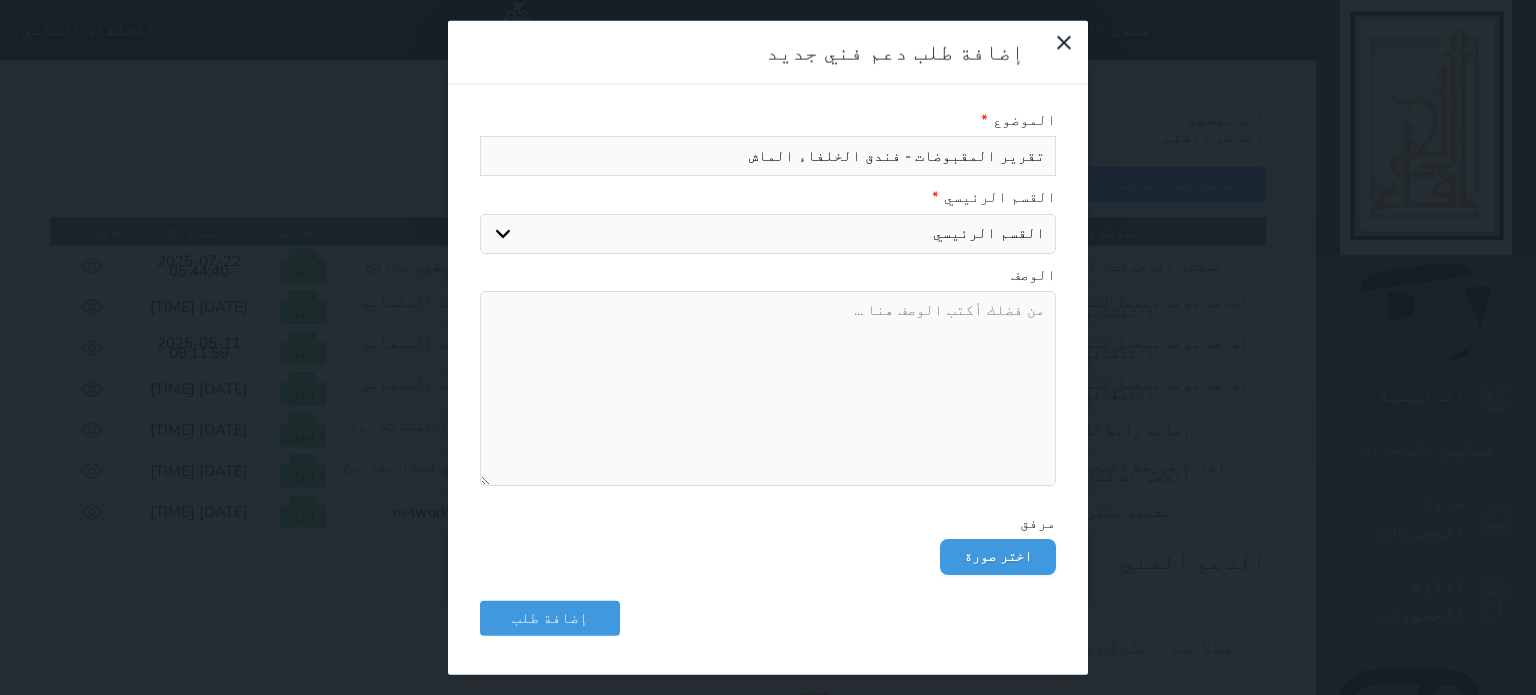 select 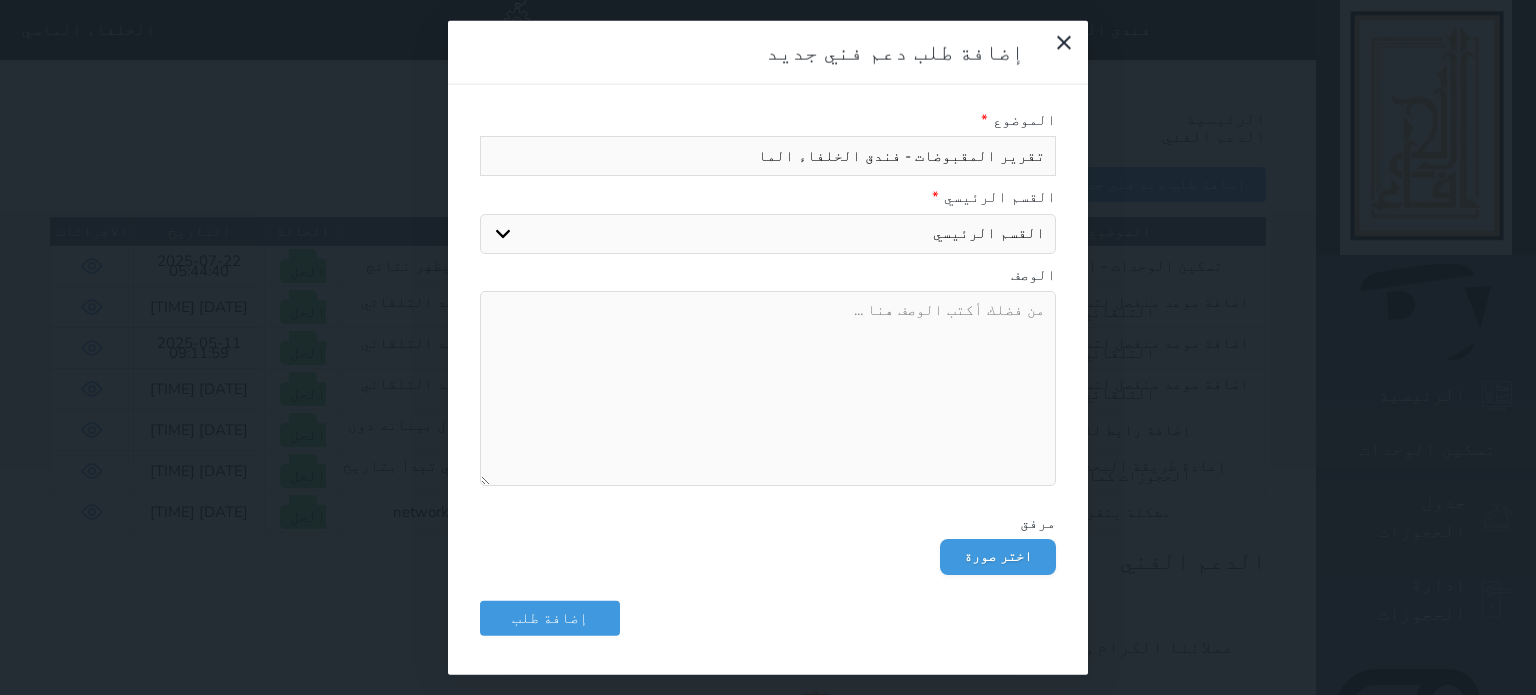 type on "تقرير المقبوضات - فندق الخلفاء الماس" 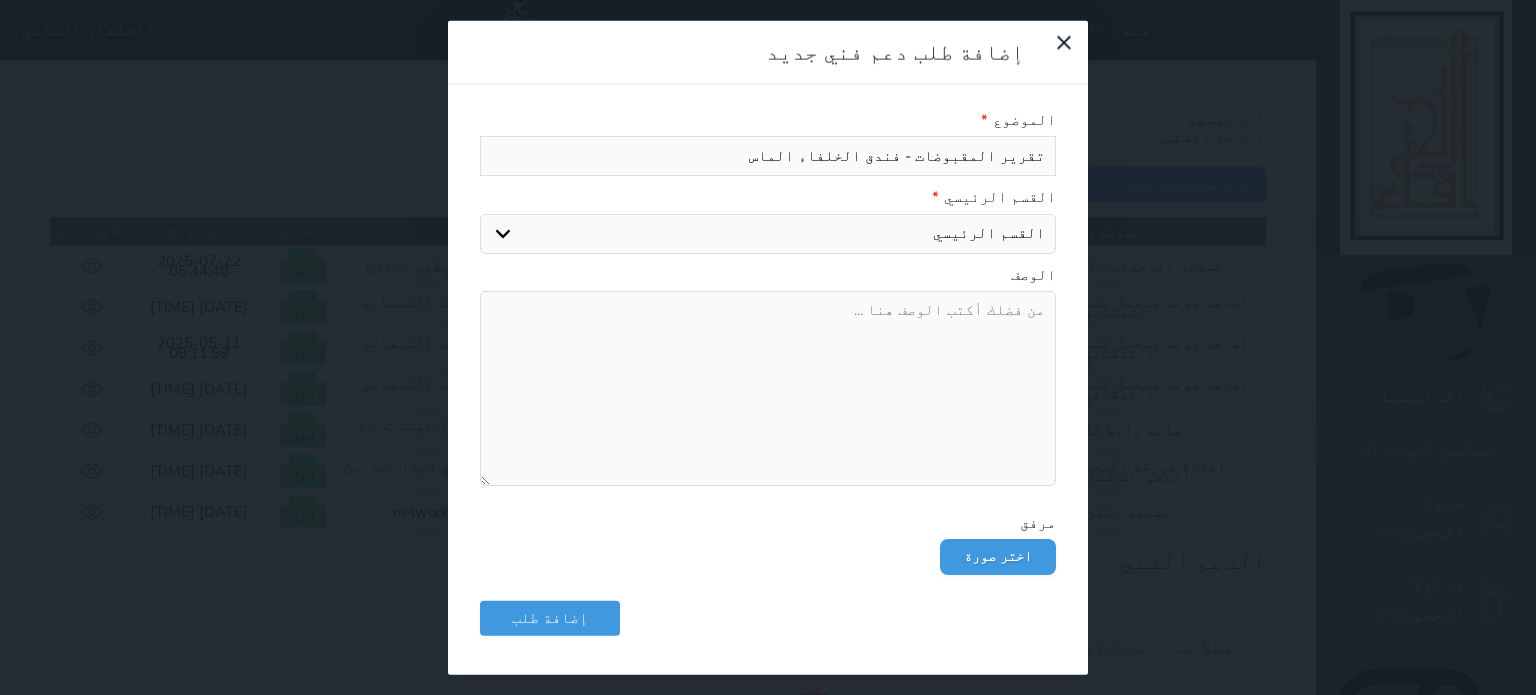 type on "تقرير المقبوضات - فندق الخلفاء الماسي" 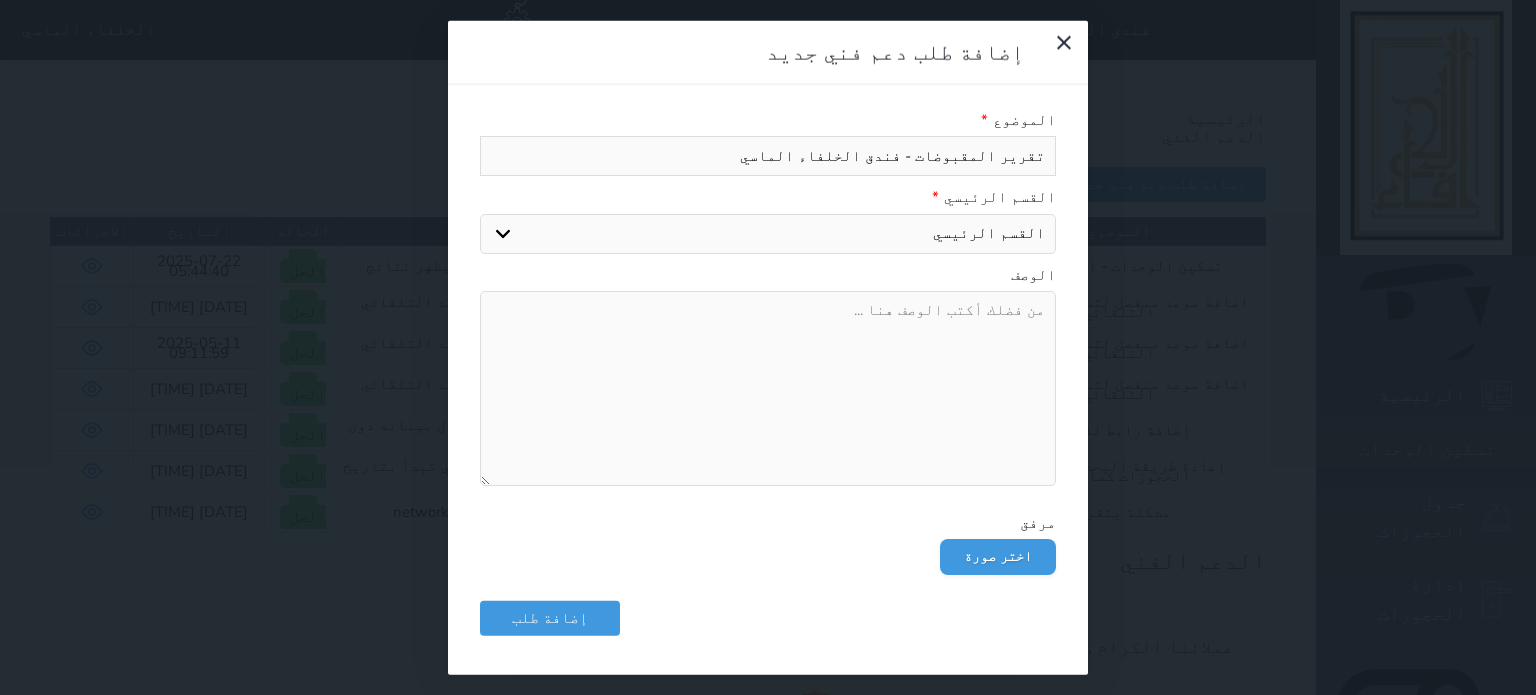 type on "تقرير المقبوضات - فندق الخلفاء الماسي" 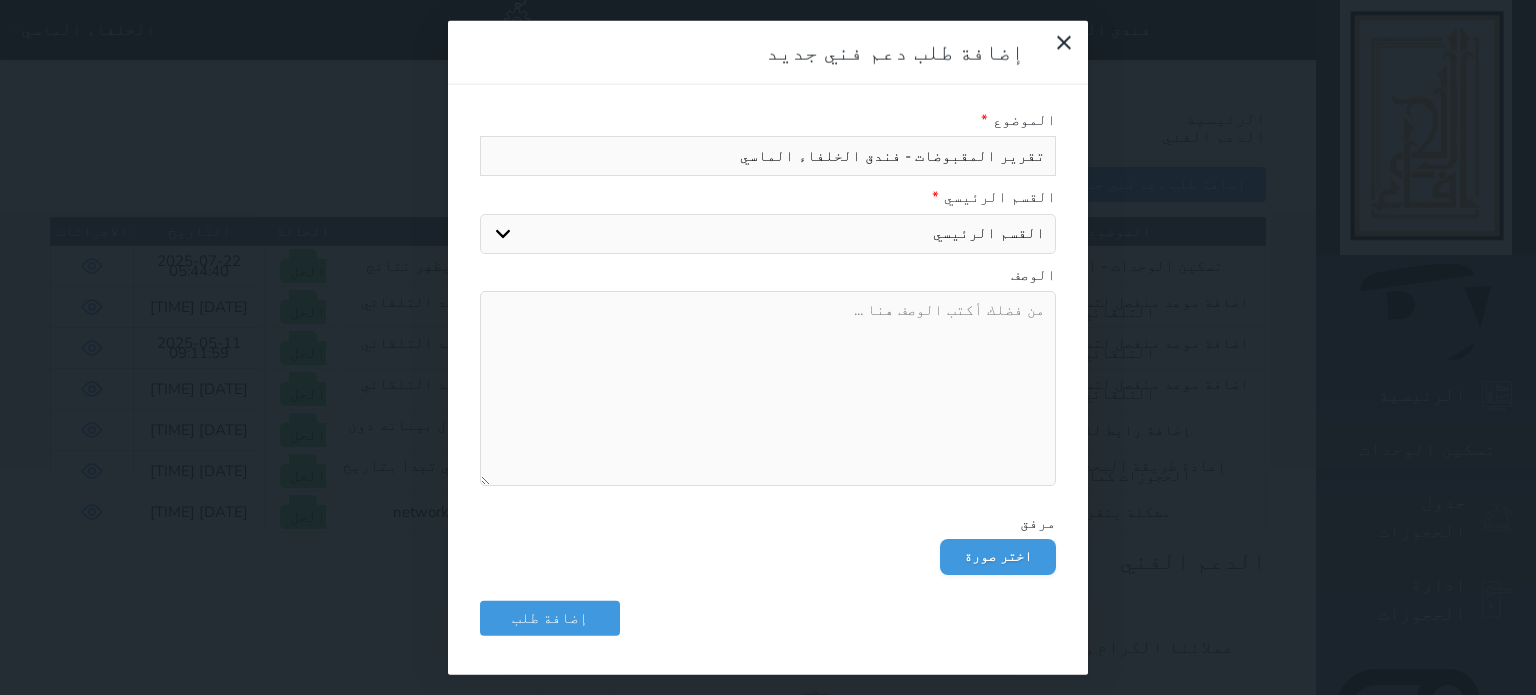 click on "القسم الرئيسي   الرئيسية تسكين الوحدات جدول الحجوزات الحجوزات pos الإدارة المالية العملاء الوحدات الخدمات التقارير الإعدادات أخري" at bounding box center [768, 233] 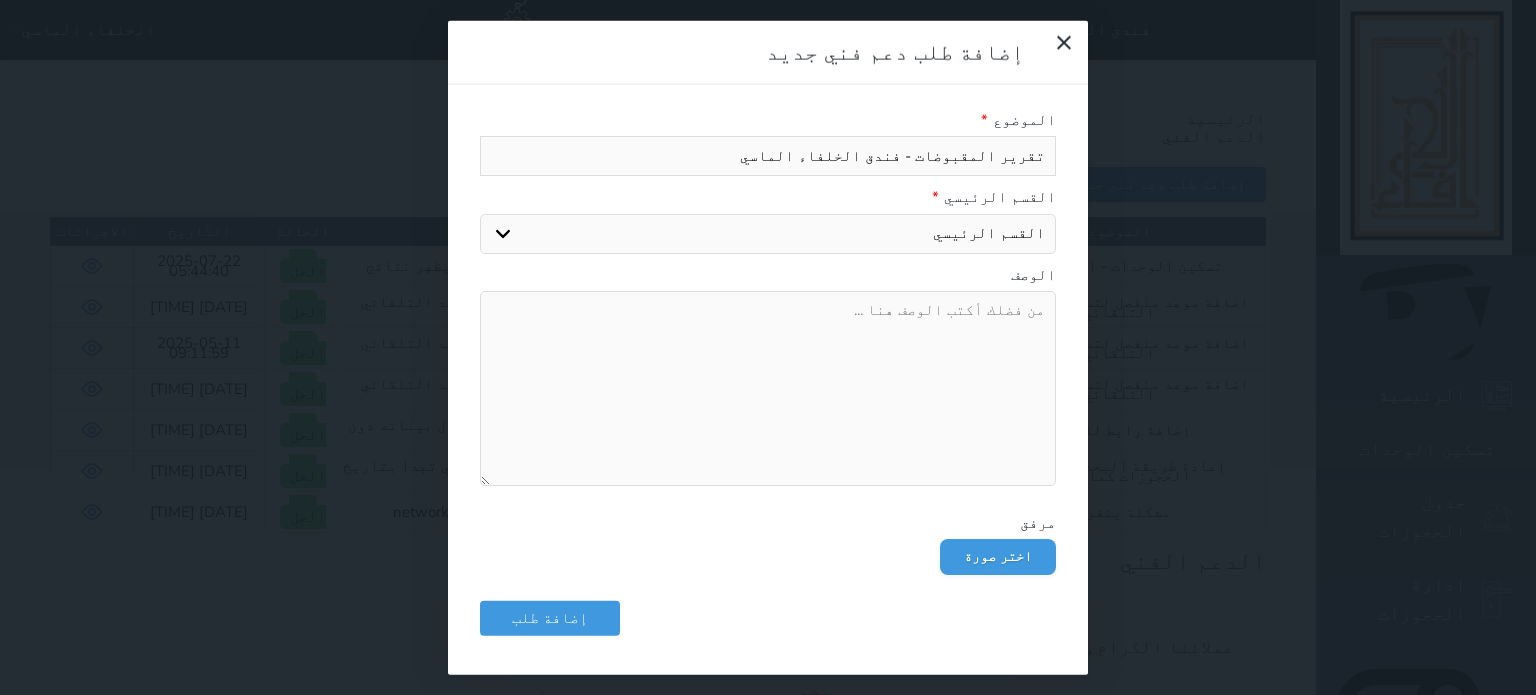 select on "[object Object]" 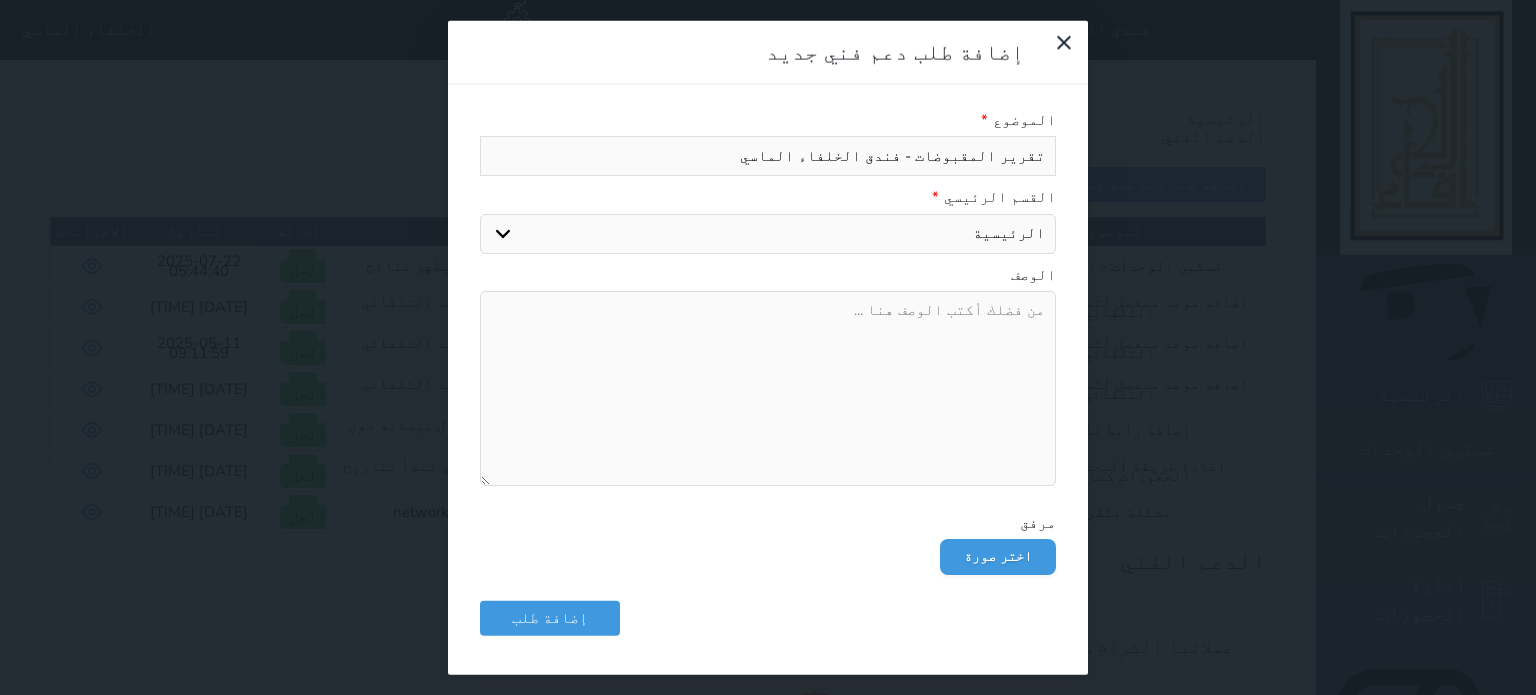 click on "القسم الرئيسي   الرئيسية تسكين الوحدات جدول الحجوزات الحجوزات pos الإدارة المالية العملاء الوحدات الخدمات التقارير الإعدادات أخري" at bounding box center (768, 233) 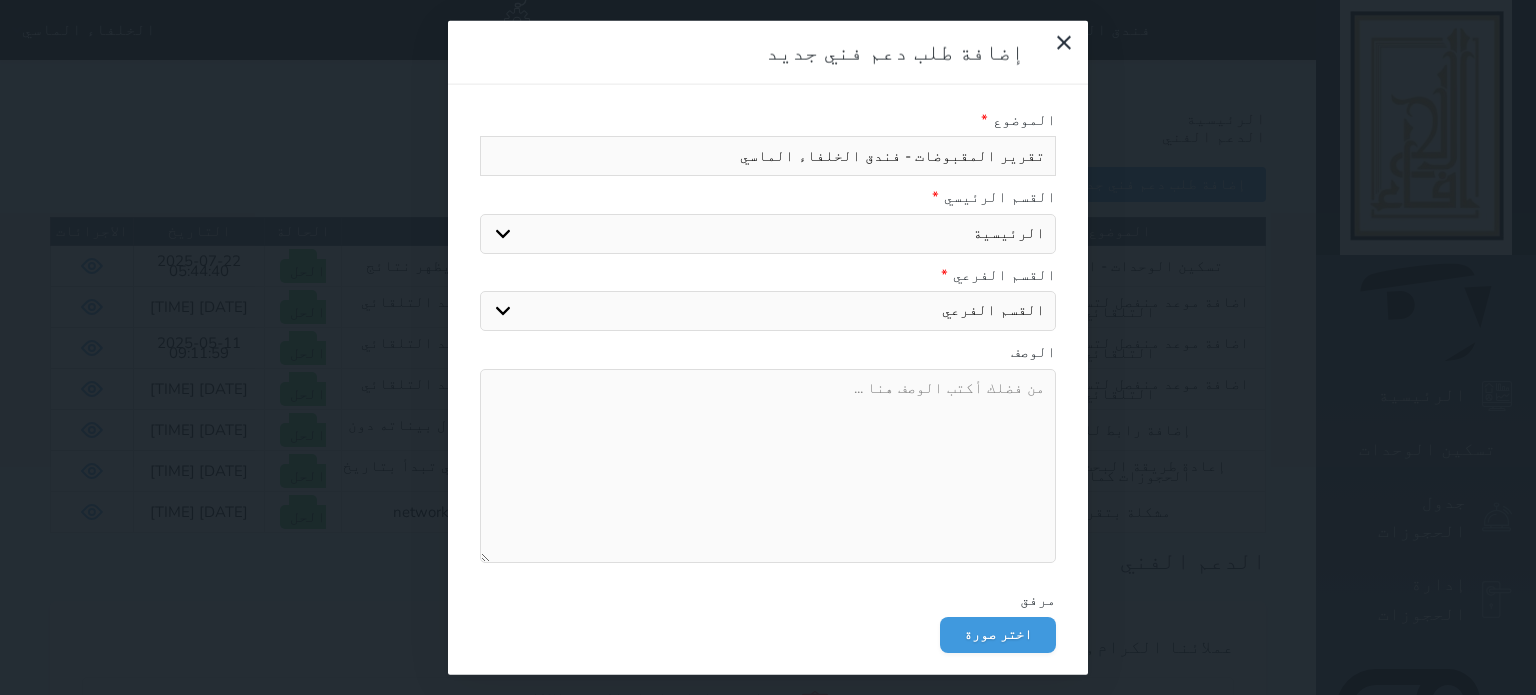 click on "القسم الفرعي   قبض صرف حركة الصندوق حركة العملاء تقرير الخدمات التقرير الشهري حركة الوحدات الإشغال التنظيف الصيانة نقل الحجوزات الضرائب والرسوم مصادر الحجز تعاقدات الموظفين تقرير الفواتير تقرير بلدي" at bounding box center (768, 311) 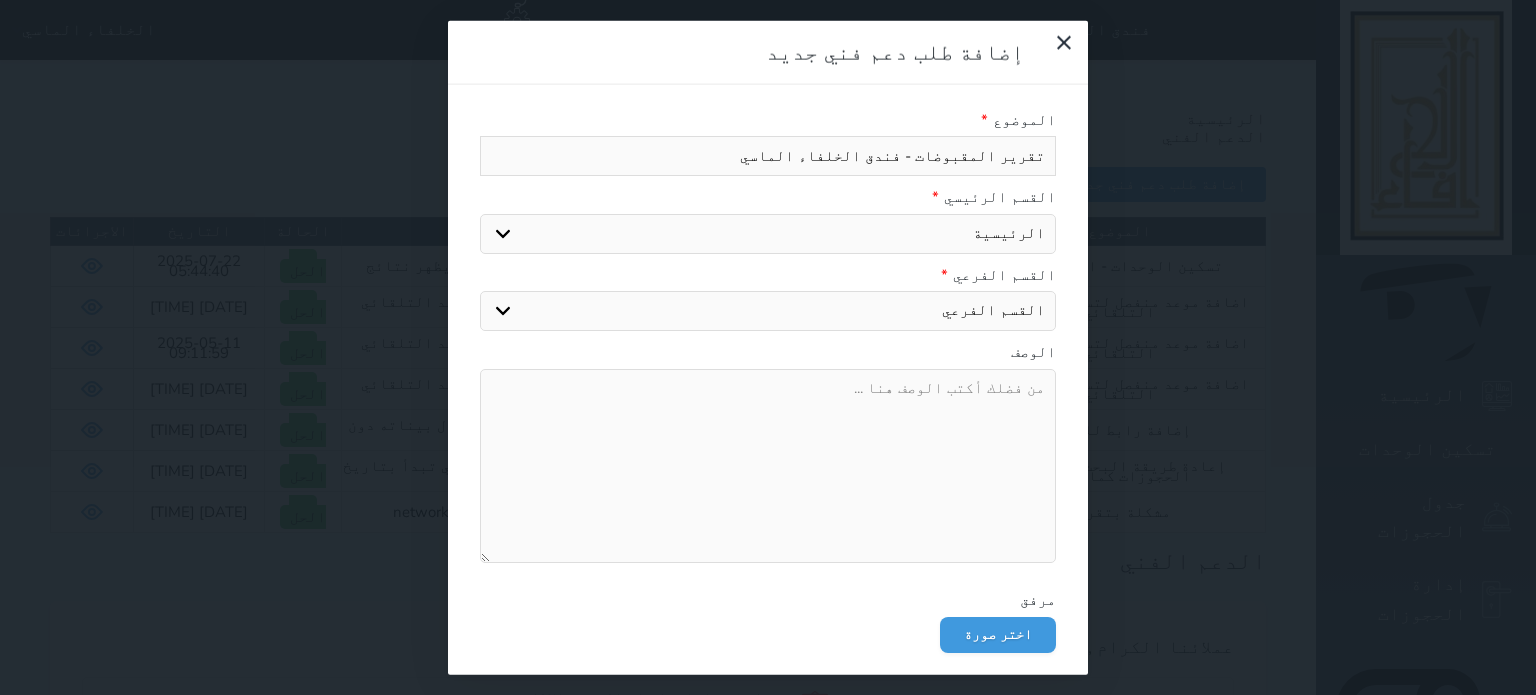 select on "deposit" 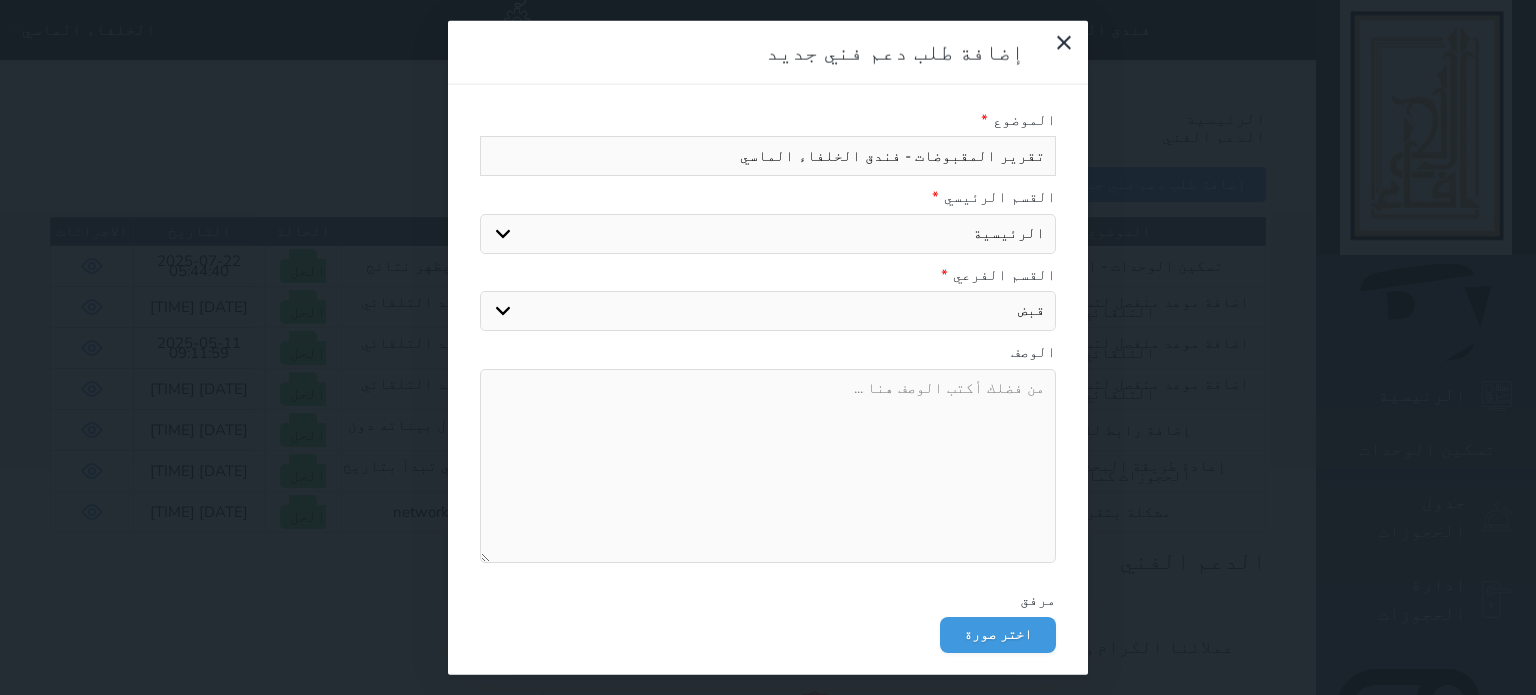 click on "القسم الفرعي   قبض صرف حركة الصندوق حركة العملاء تقرير الخدمات التقرير الشهري حركة الوحدات الإشغال التنظيف الصيانة نقل الحجوزات الضرائب والرسوم مصادر الحجز تعاقدات الموظفين تقرير الفواتير تقرير بلدي" at bounding box center (768, 311) 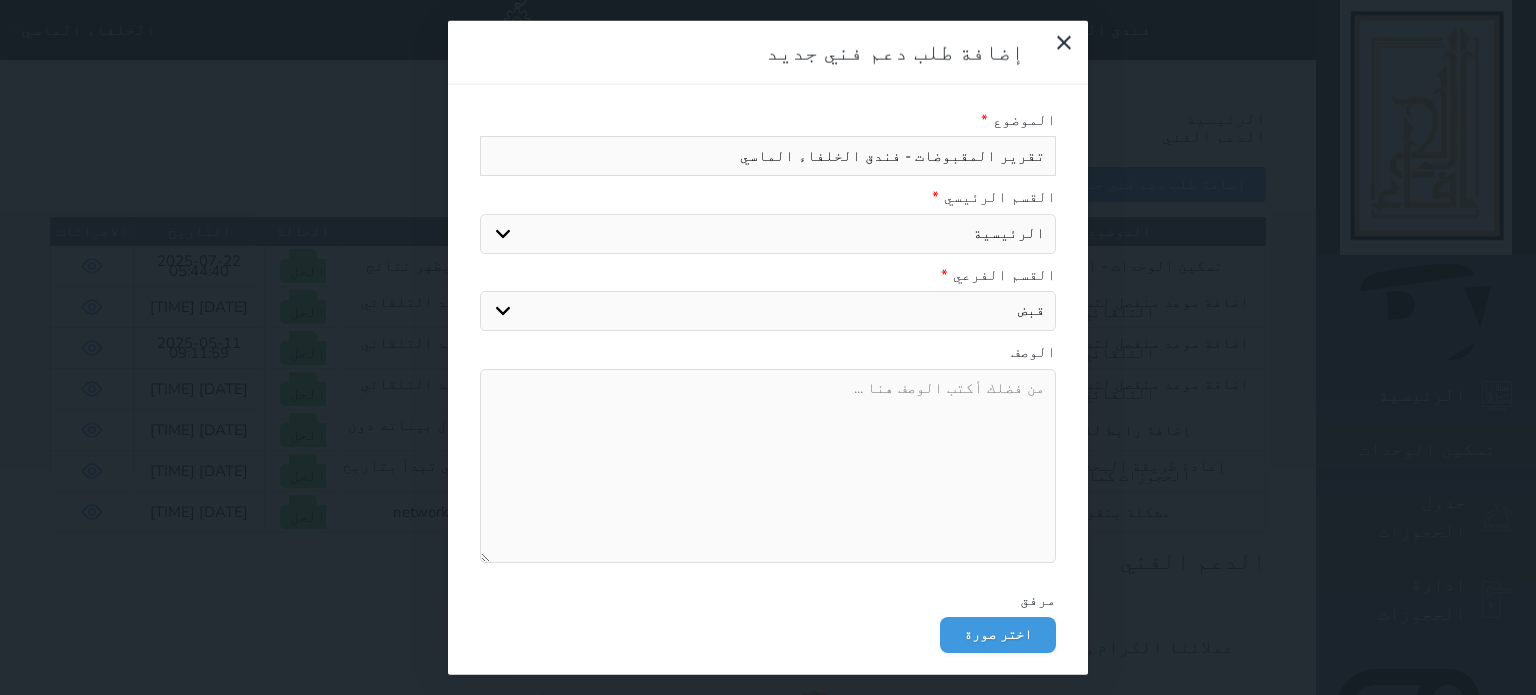 click at bounding box center (768, 465) 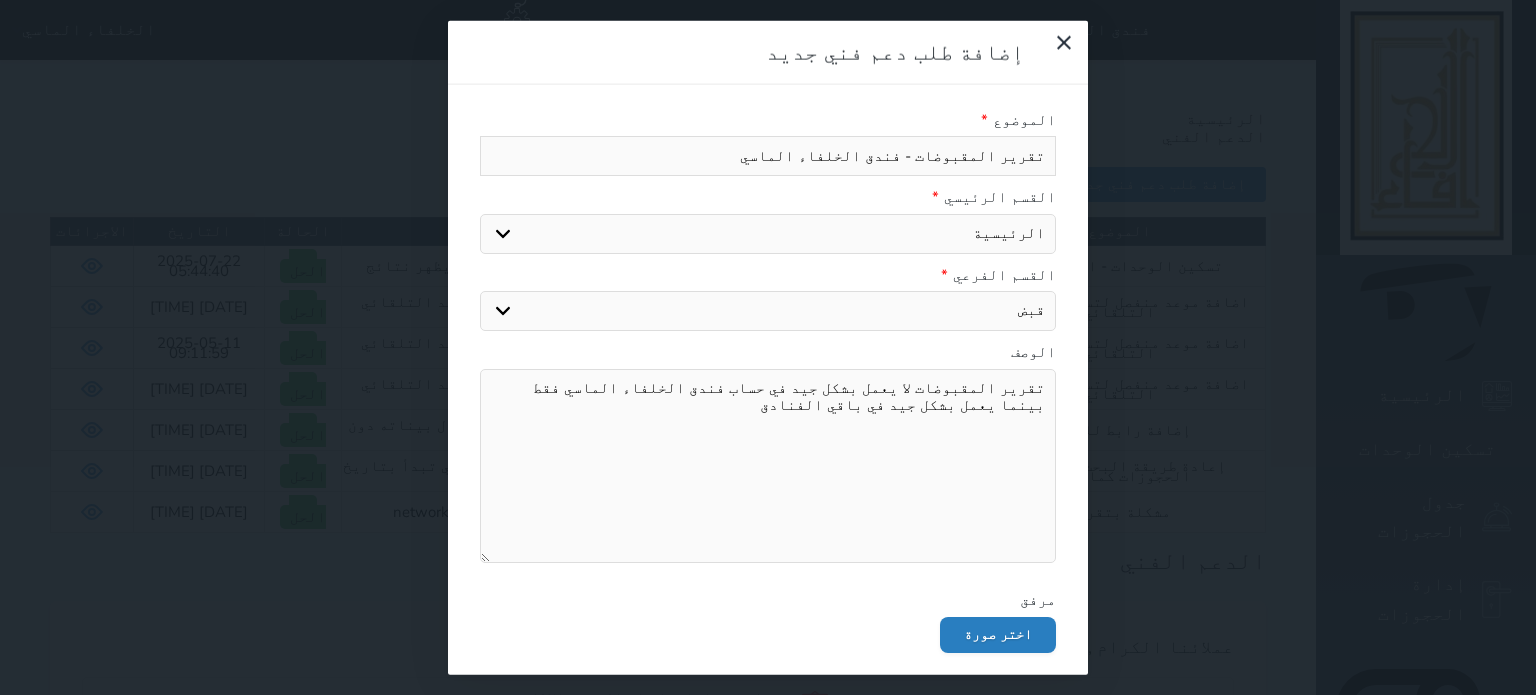 type on "تقرير المقبوضات لا يعمل بشكل جيد في حساب فندق الخلفاء الماسي فقط بينما يعمل بشكل جيد في باقي الفنادق" 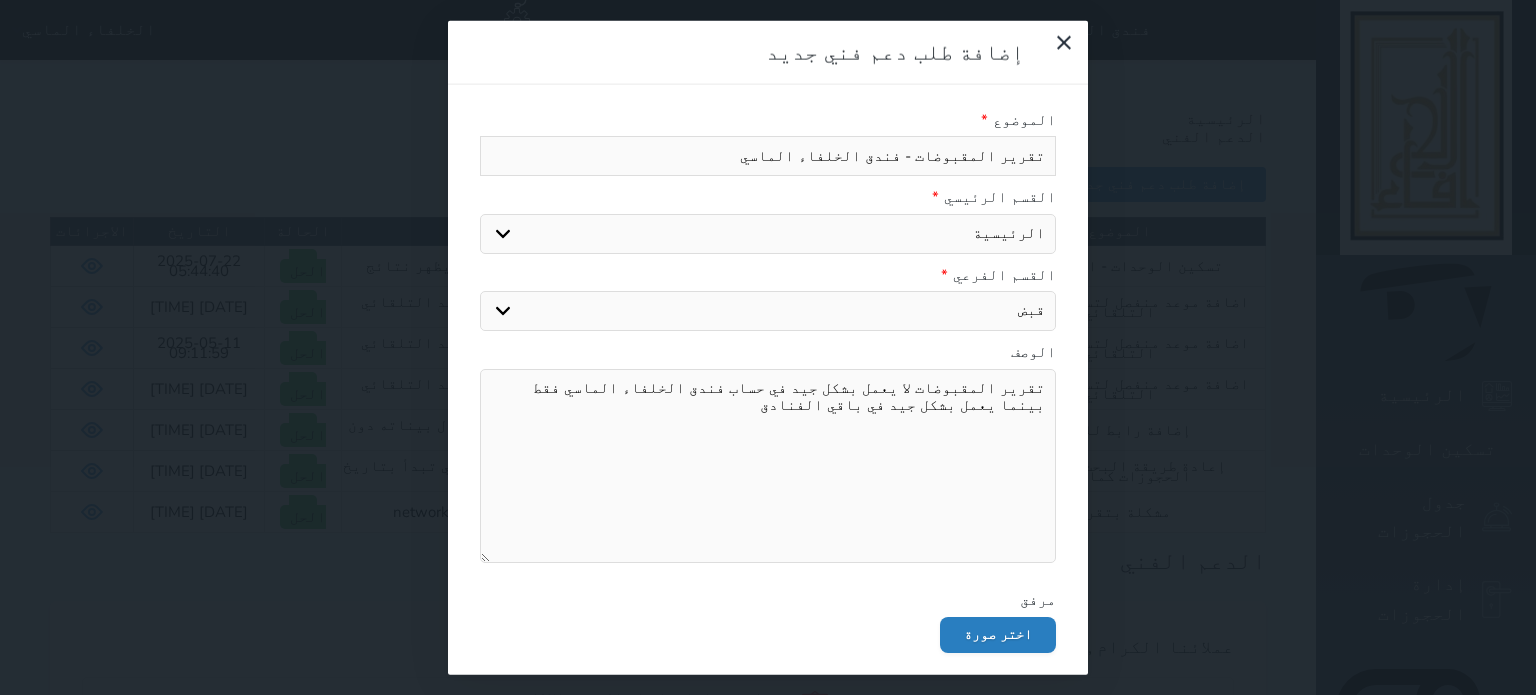 type on "C:\fakepath\Fandaqa_Error.jpg" 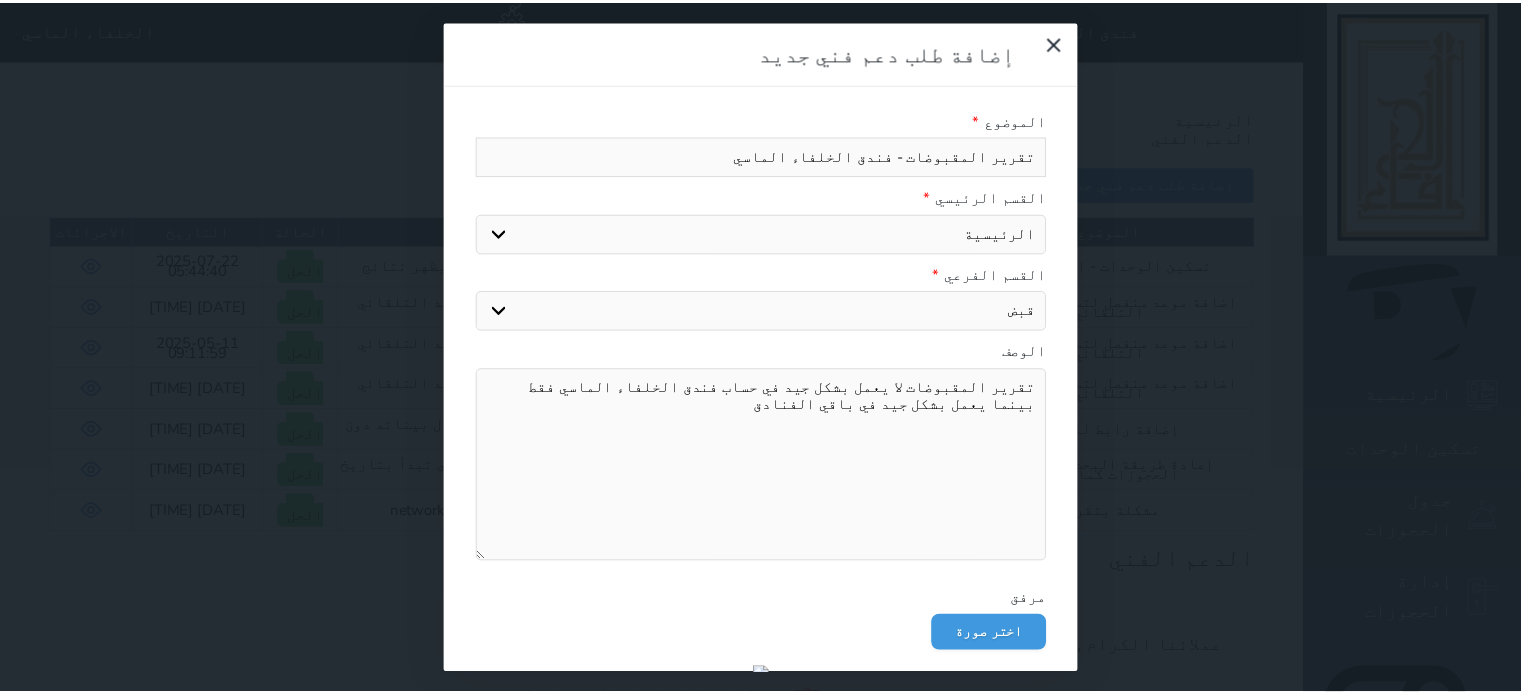scroll, scrollTop: 287, scrollLeft: 0, axis: vertical 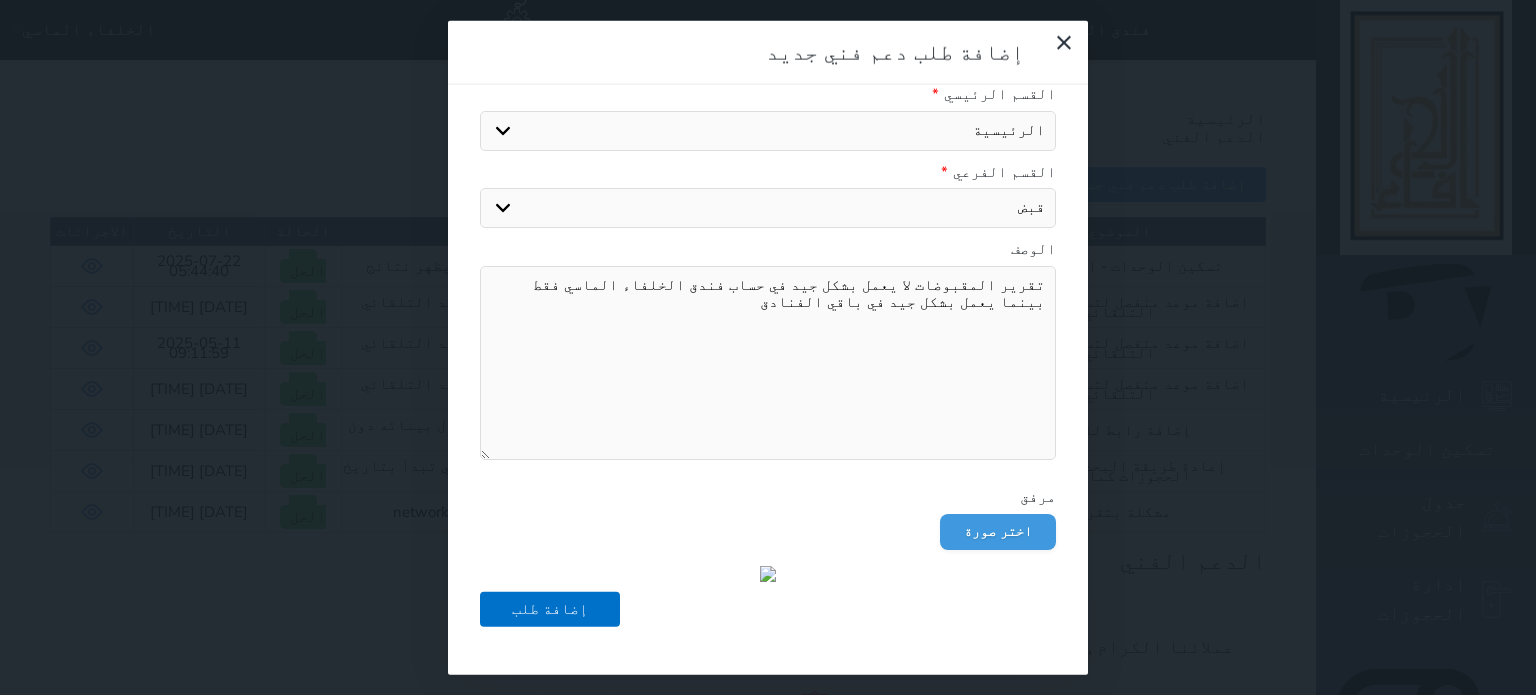 click on "إضافة طلب" at bounding box center (550, 608) 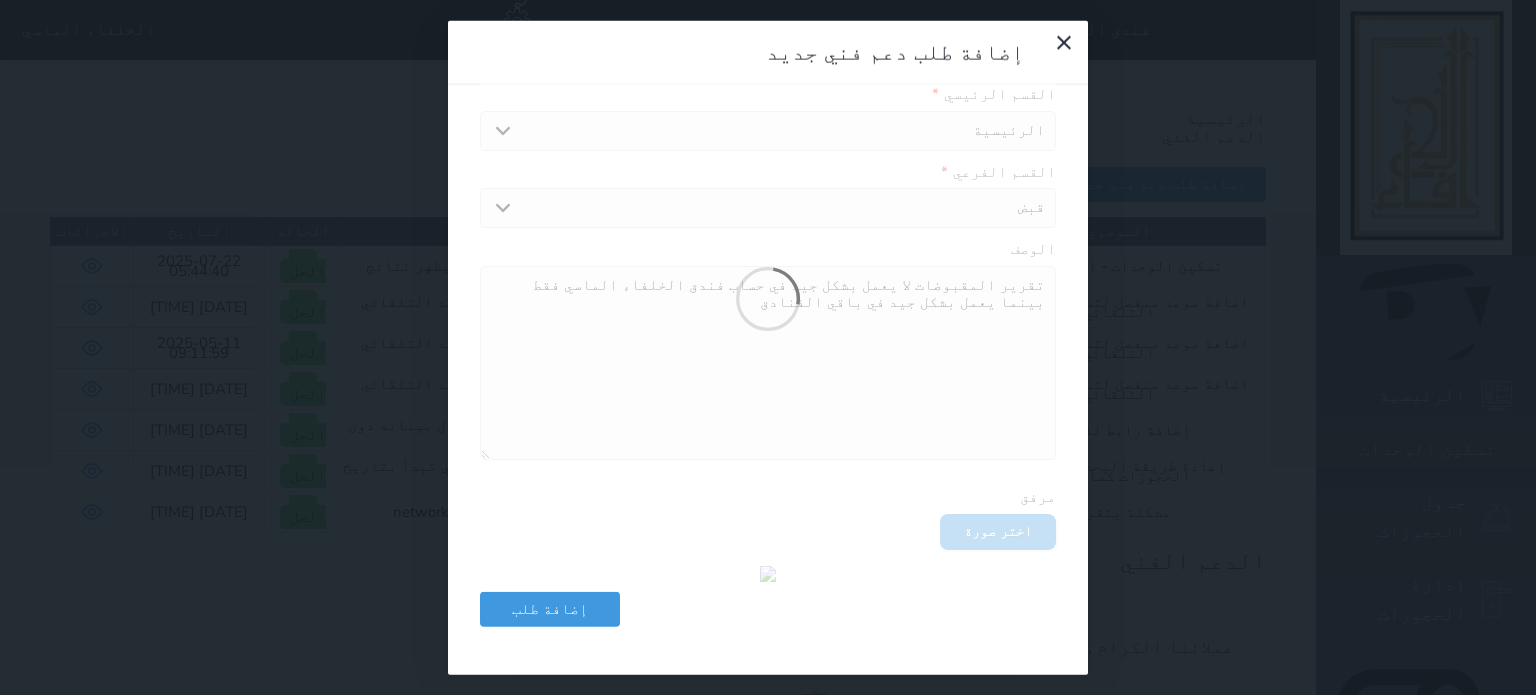 type 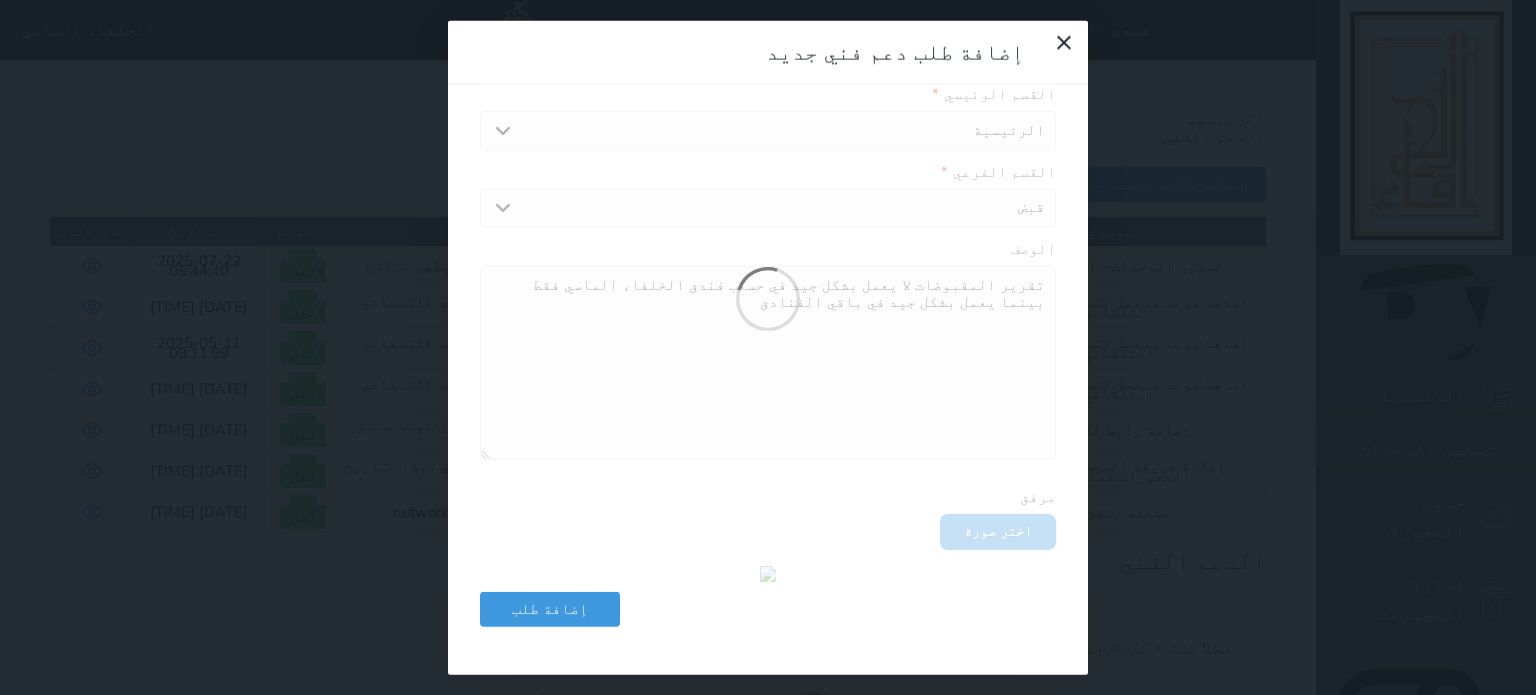 type 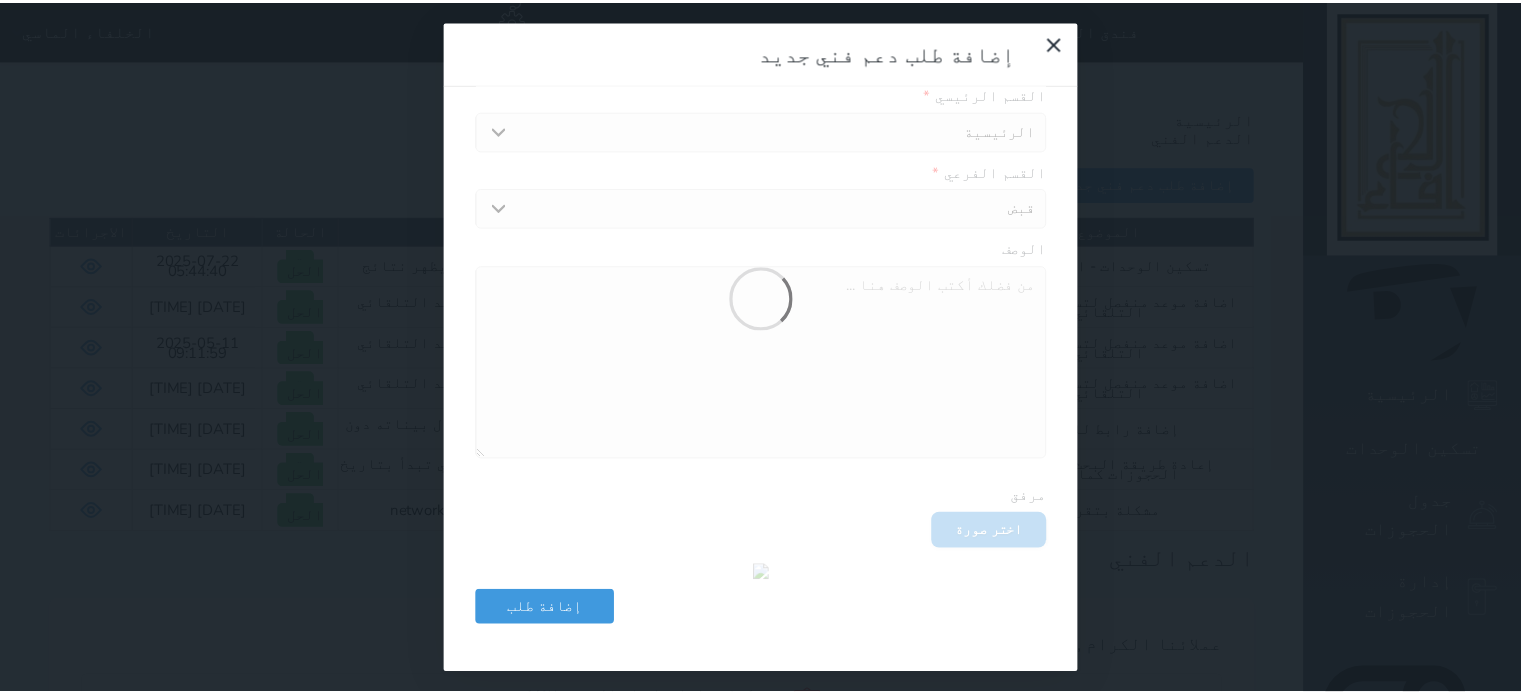 scroll, scrollTop: 60, scrollLeft: 0, axis: vertical 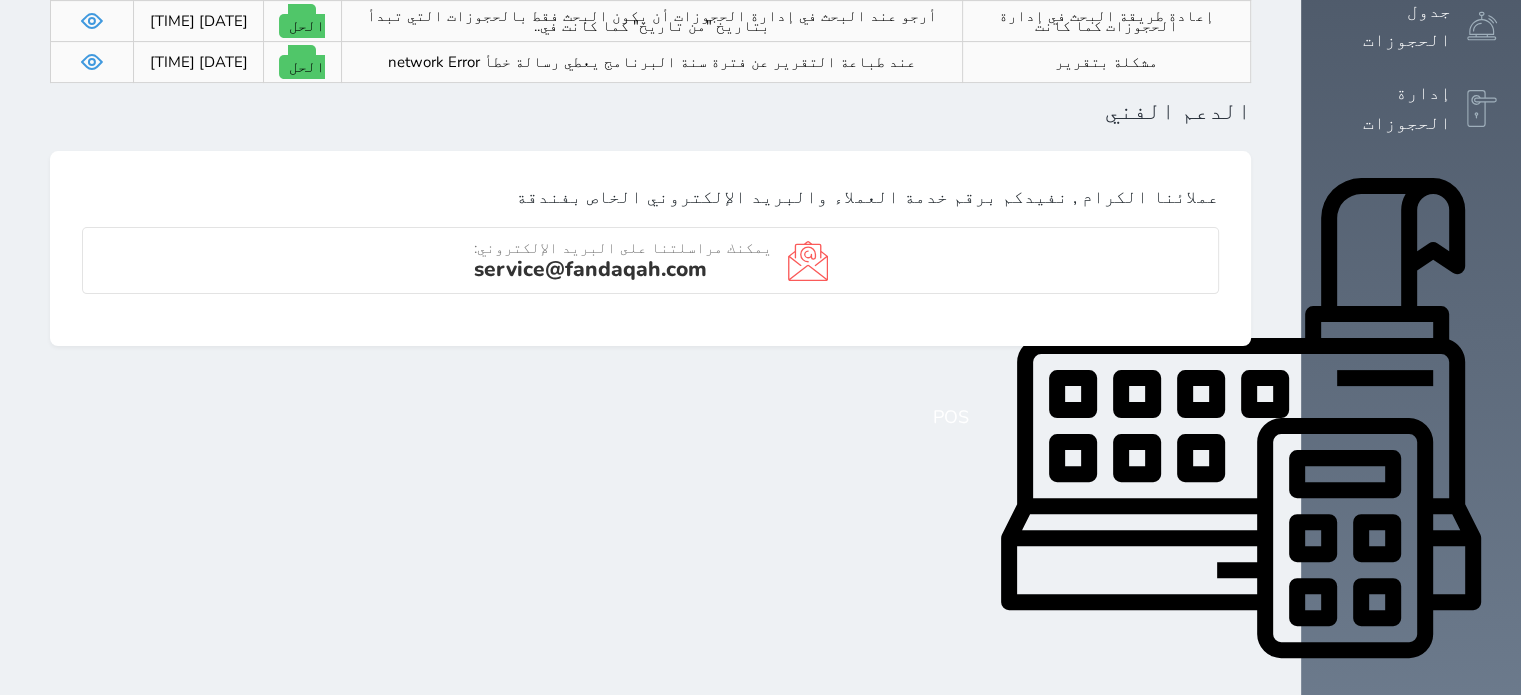 click 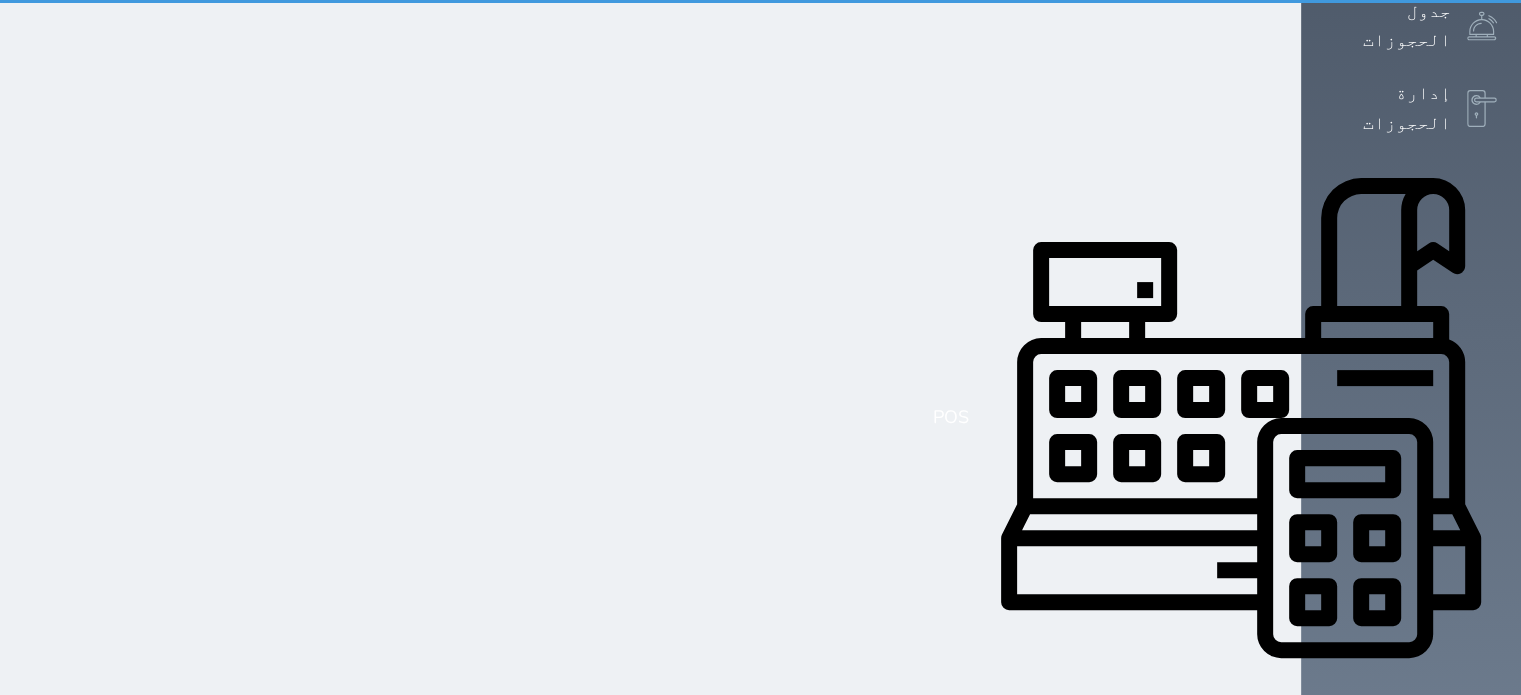 scroll, scrollTop: 0, scrollLeft: 0, axis: both 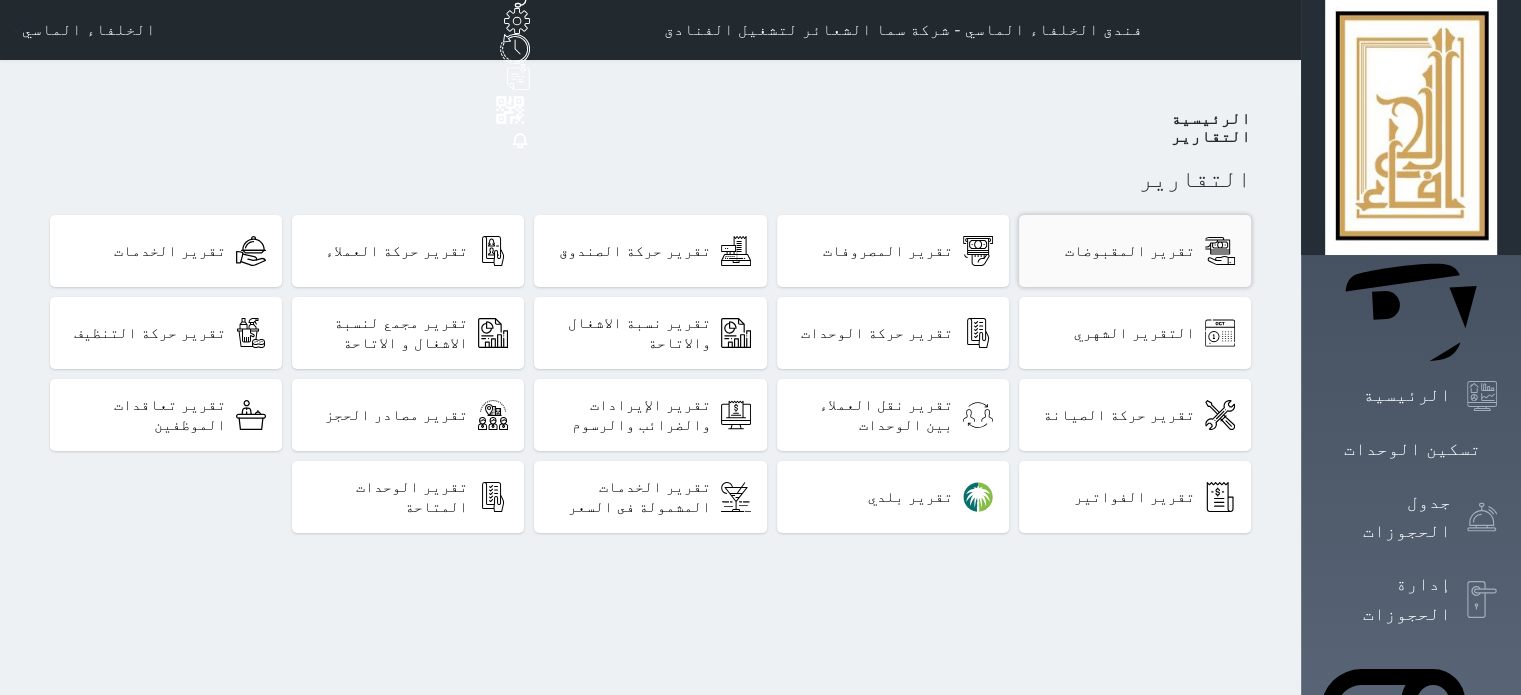 click on "تقرير المقبوضات" at bounding box center (1130, 251) 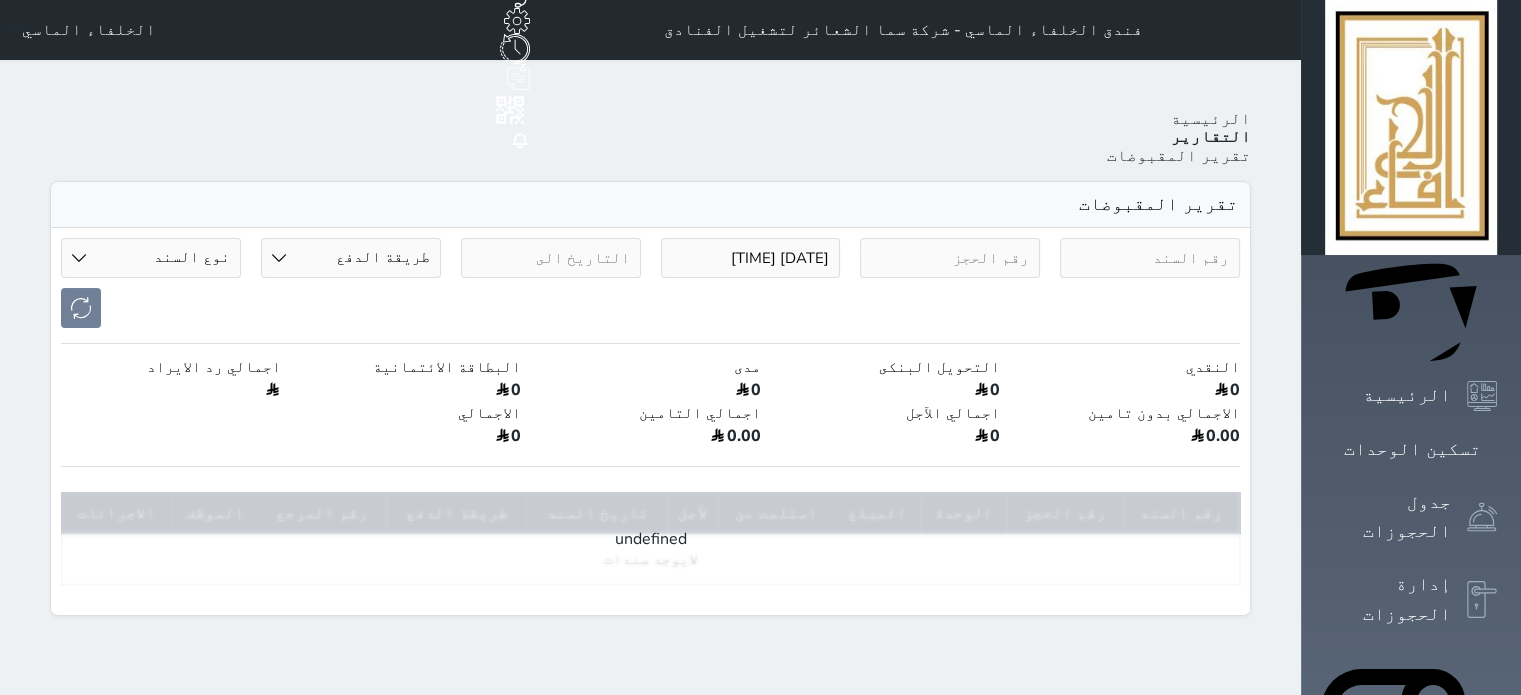 select on "6" 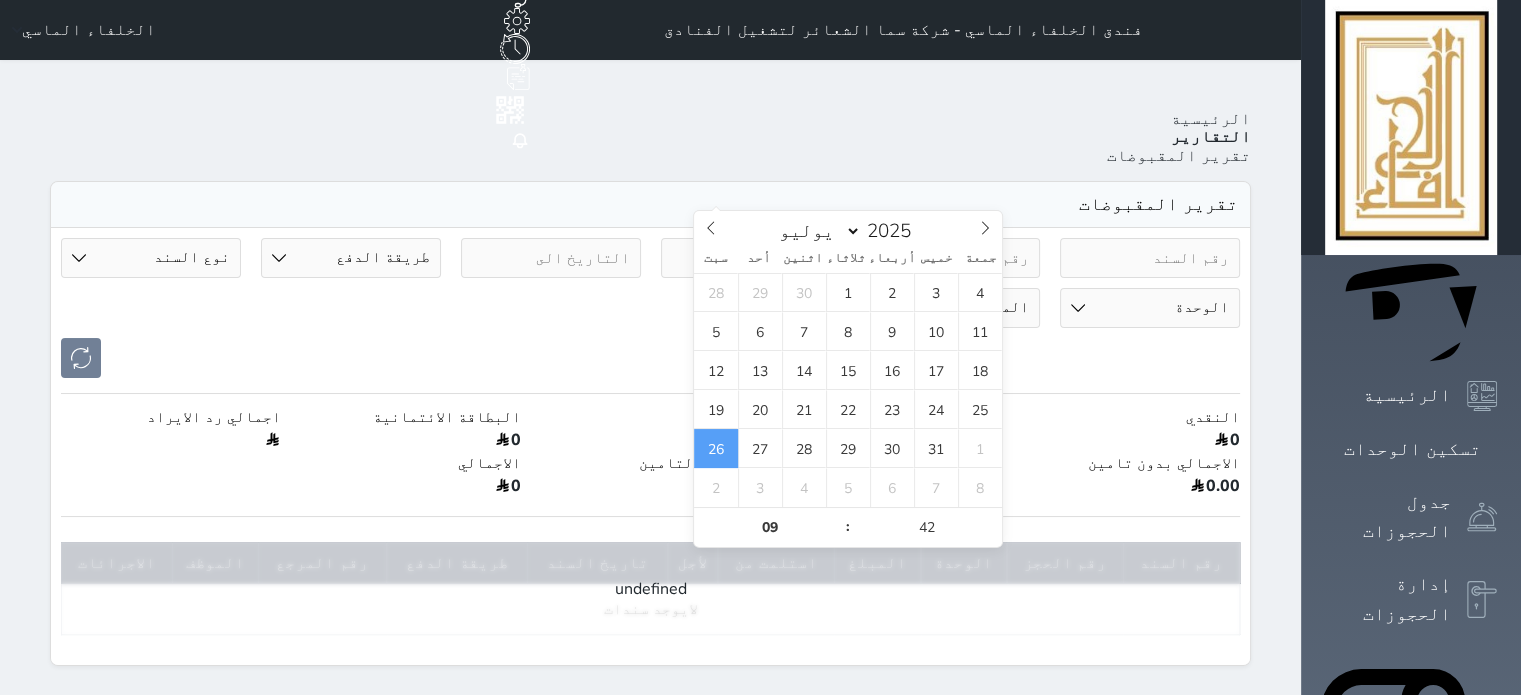 click on "2025-07-26 09:42" at bounding box center (751, 258) 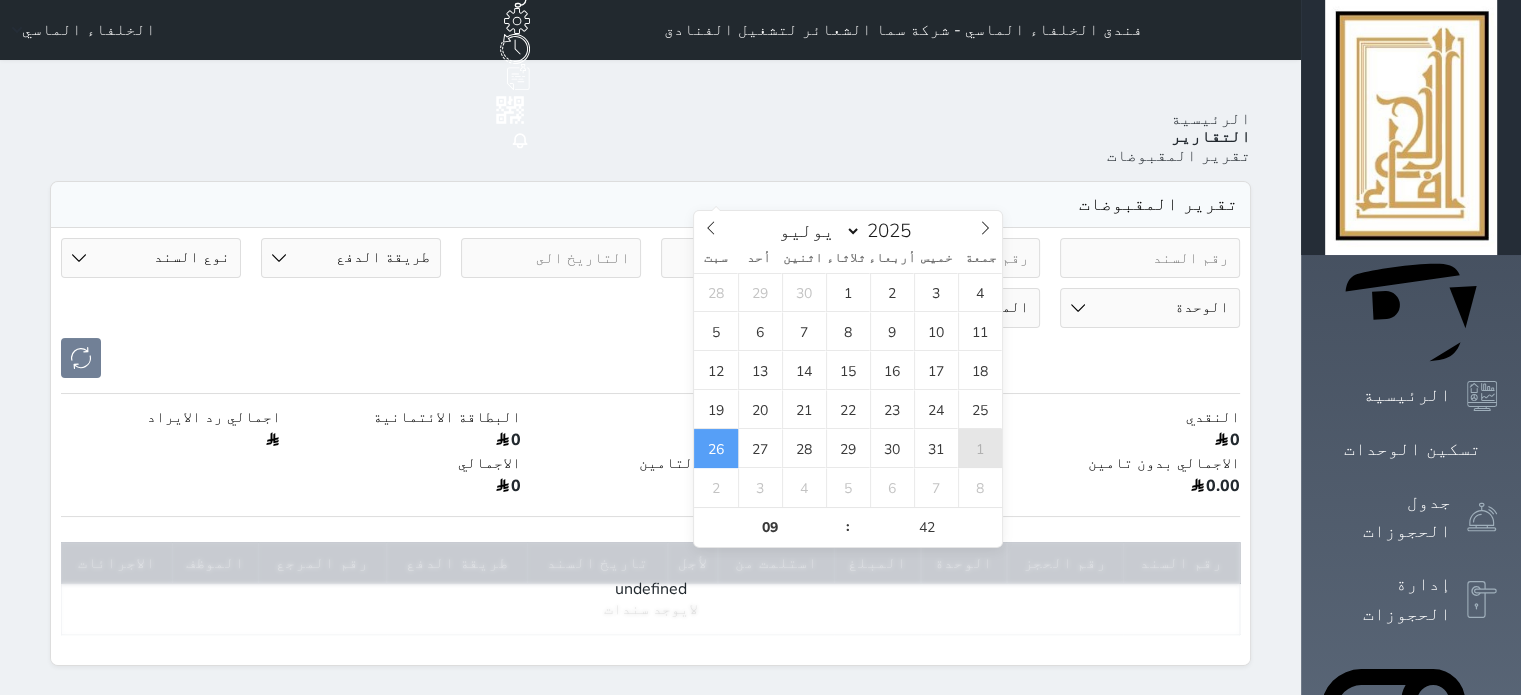 click on "1" at bounding box center [980, 448] 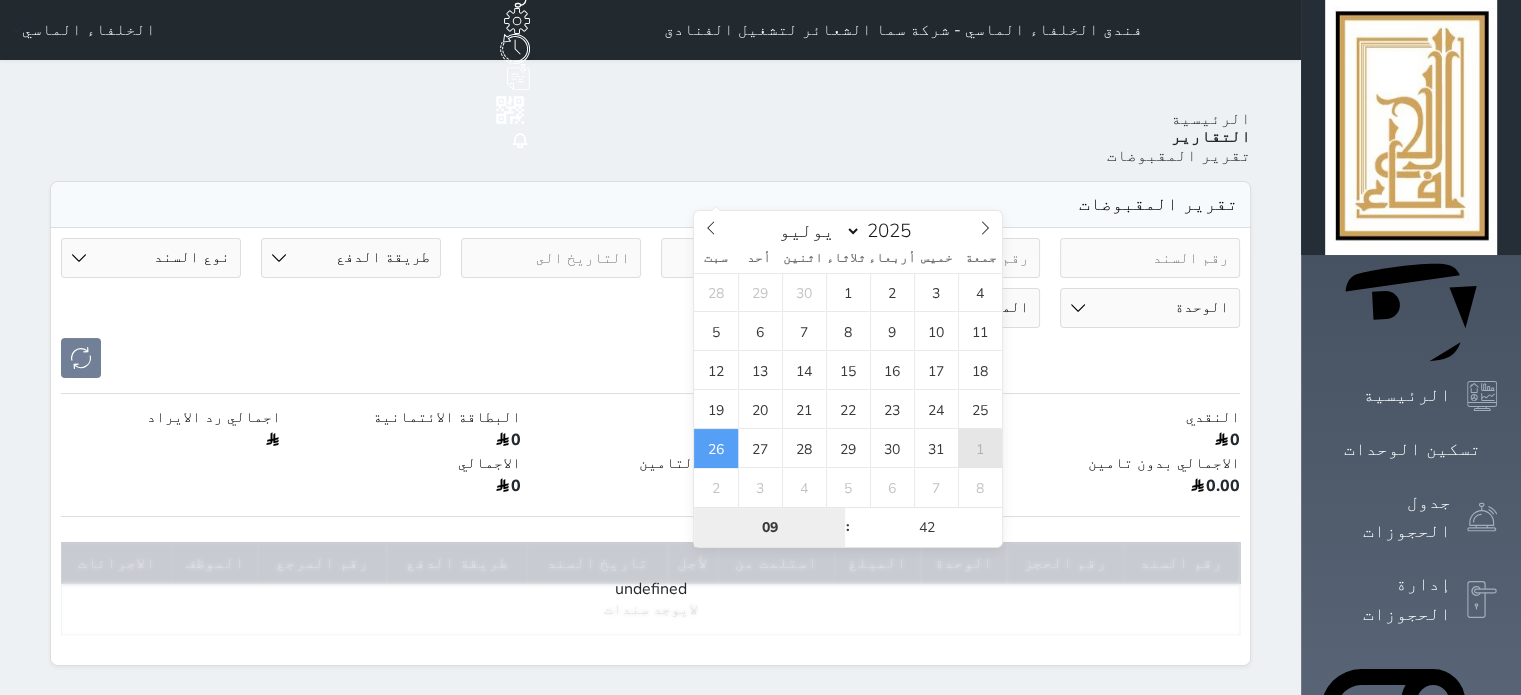 type on "2025-08-01 09:42" 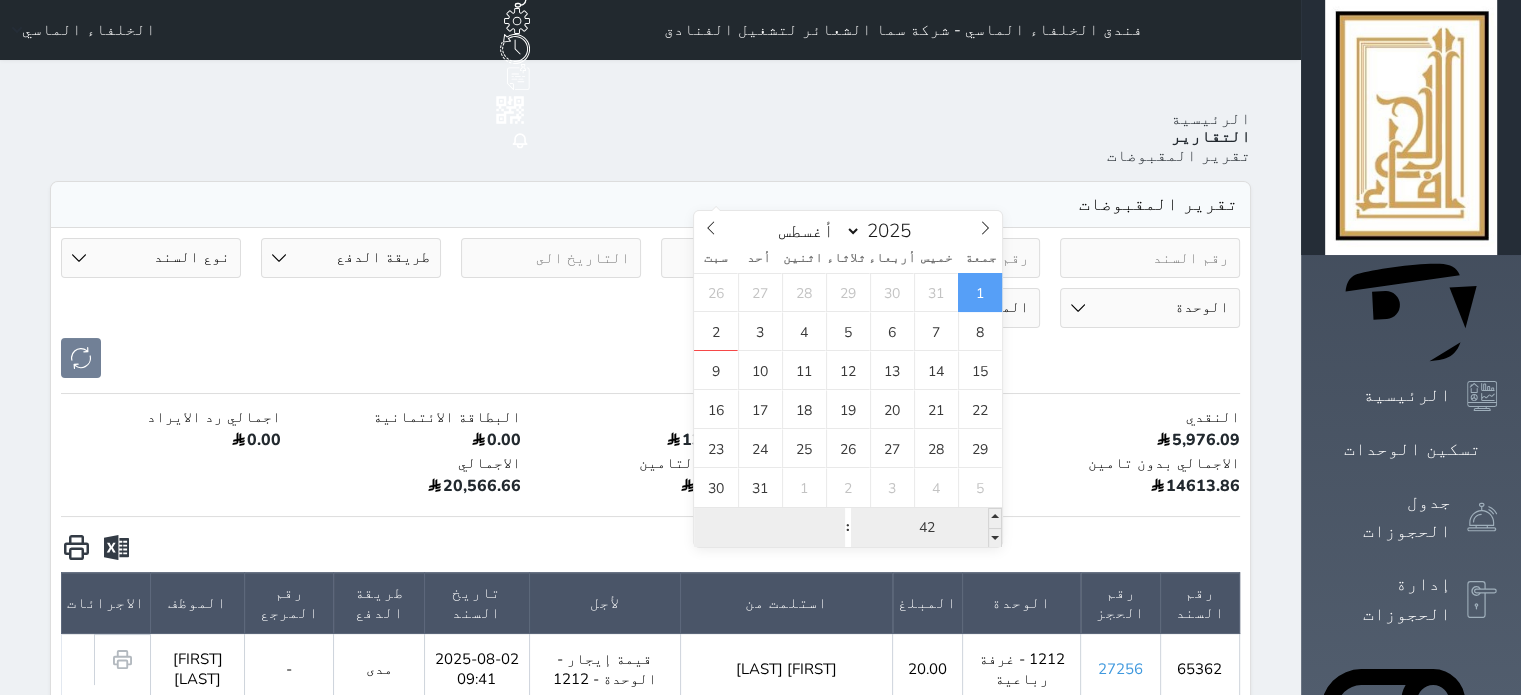 type 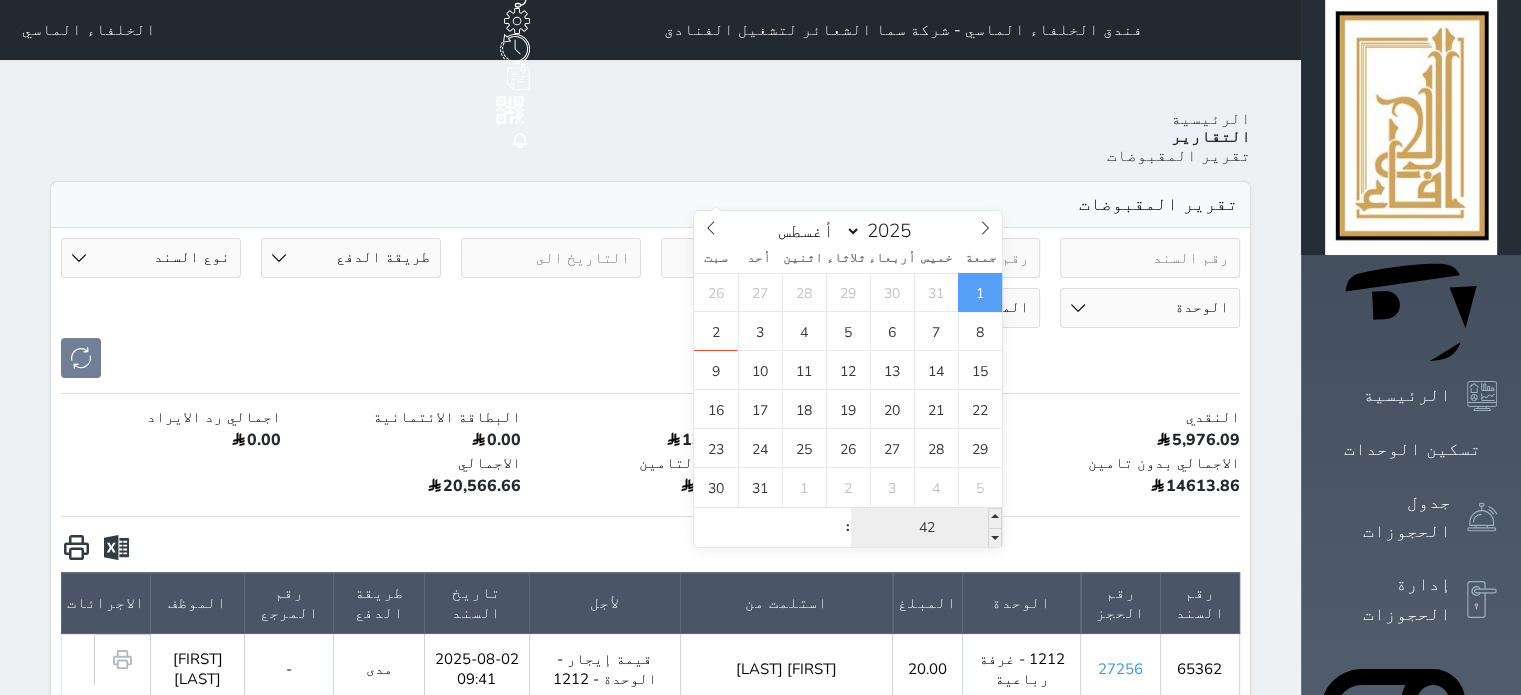 type on "2025-08-01 00:42" 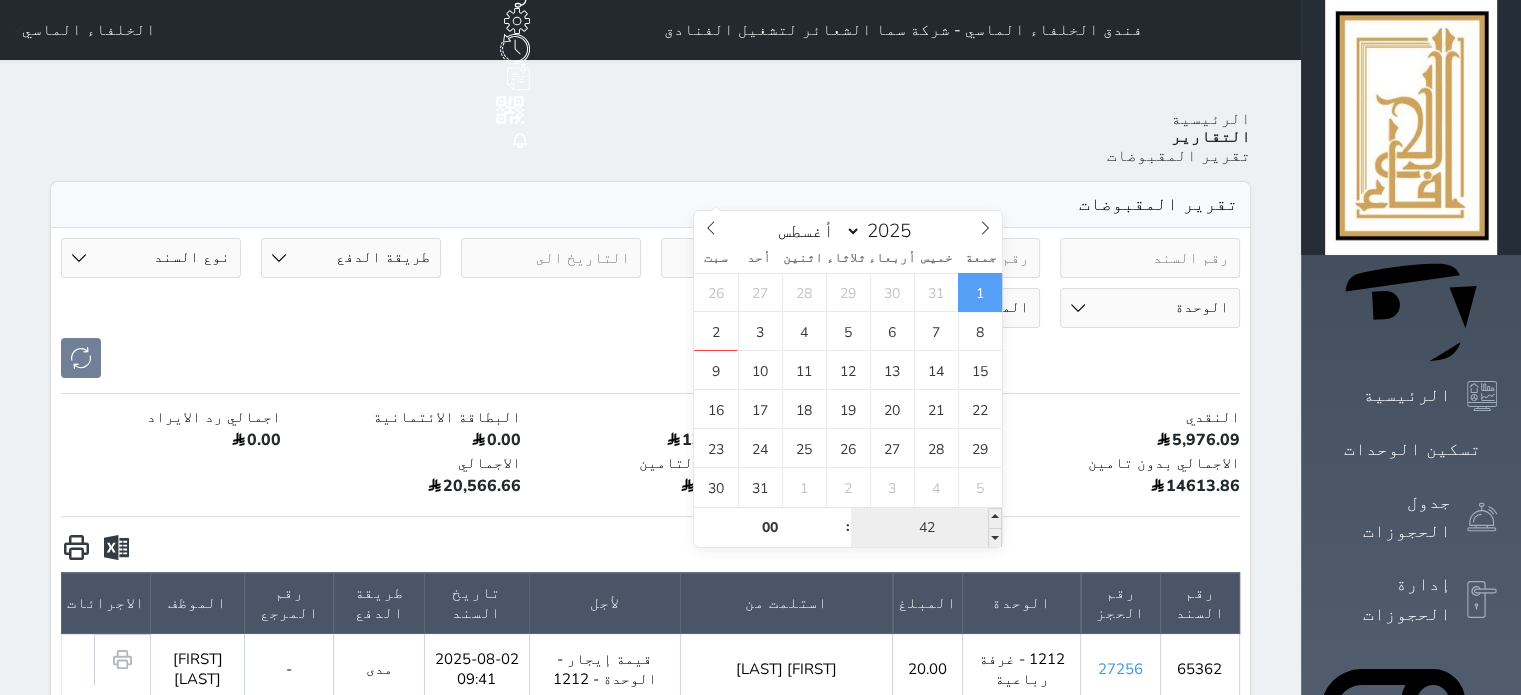 click on "42" at bounding box center [926, 528] 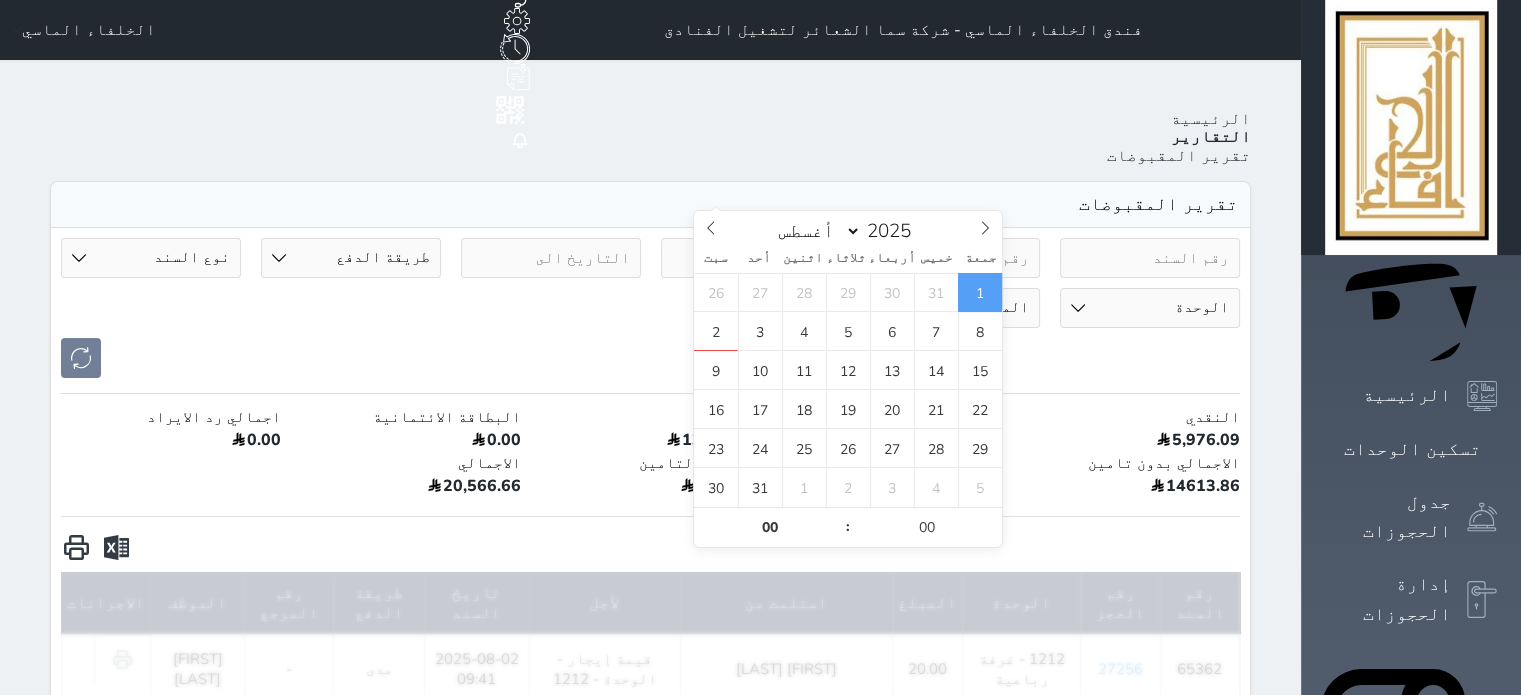 type on "2025-08-01 00:00" 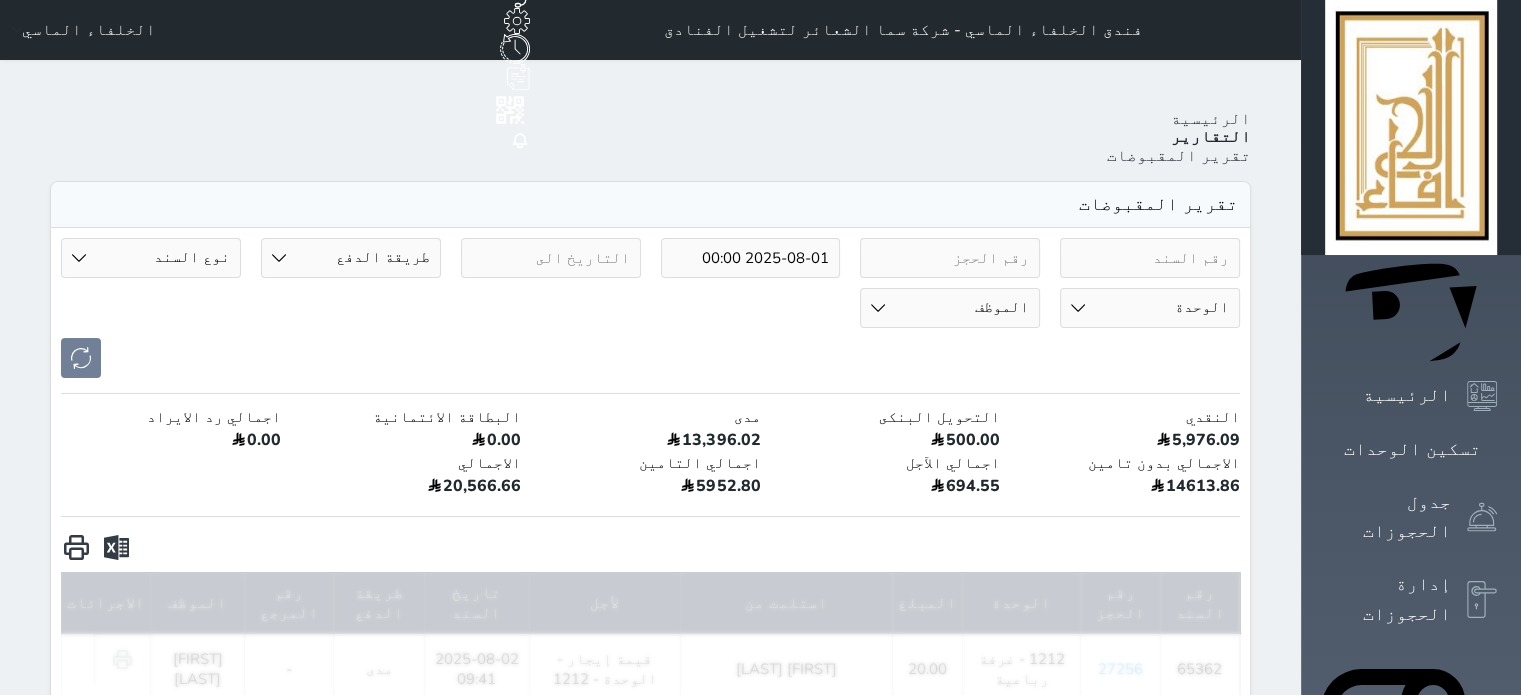 click on "2025-08-01 00:00     طريقة الدفع   دفع نقدى   تحويل بنكى   مدى   بطاقة ائتمان   آجل   رد ايراد   نوع السند   مقبوضات عامة قيمة إيجار فواتير تحويل من الادارة الى الصندوق خدمات تامين عربون آخر مغسلة واي فاي - الإنترنت مواقف السيارات طعام الأغذية والمشروبات مشروبات الإفطار غداء عشاء مخبز و كعك حمام سباحة الصالة الرياضية سرير إضافي بدل تلفيات تحصيل كمبيالة   الوحدة   101 - غرفة رباعية 102 - غرفة ثنائي 103 - غرفة ثلاثية 104 - غرفة ثنائي 105 - غرفة ثنائي 106 - غرفة ثلاثية 107 - غرفة ثنائى 108 - غرفة ثنائي 109 - غرفة ثنائى 110 - غرفة ثلاثية 111 - غرفة ثنائي 112 - غرفة رباعية 113 - غرفة رباعية 114 - غرفة ثنائي     Admin" at bounding box center [650, 308] 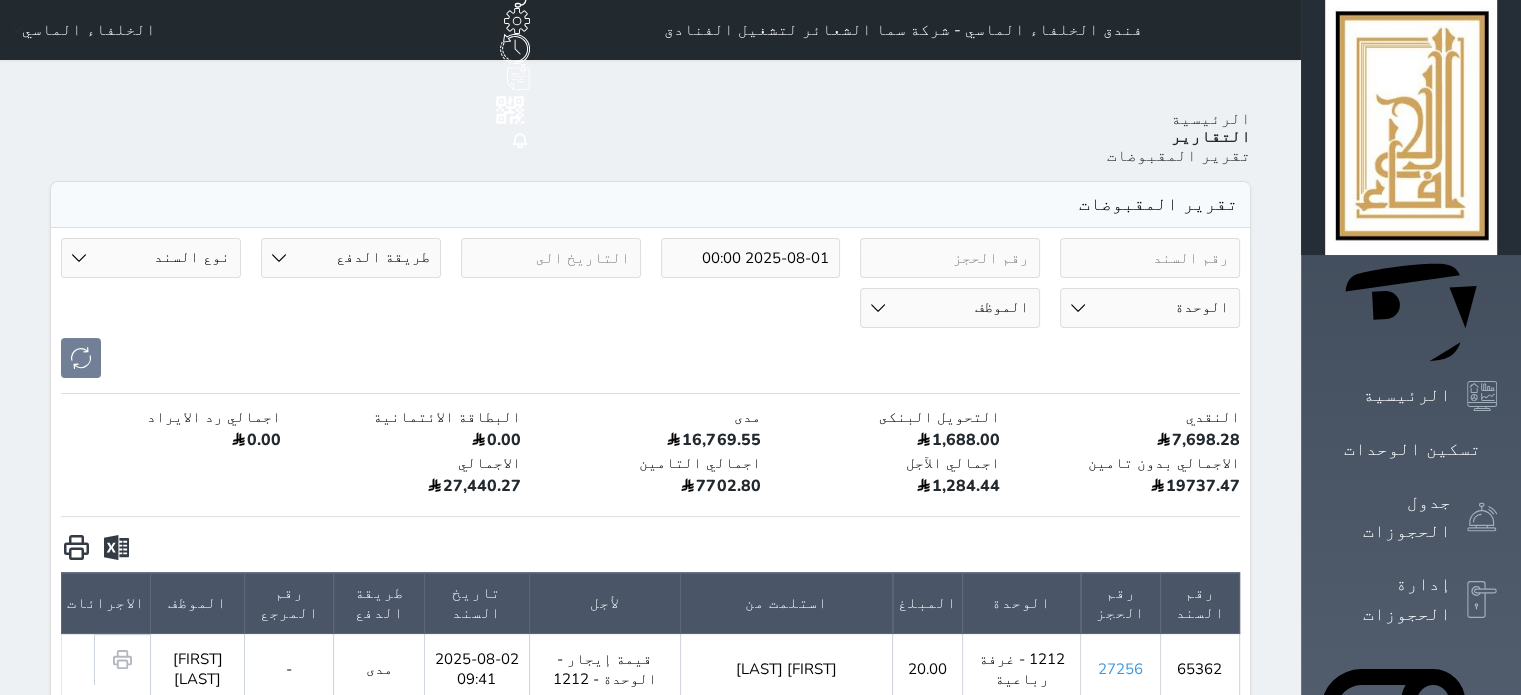 click on "2025-08-01 00:00" at bounding box center [751, 258] 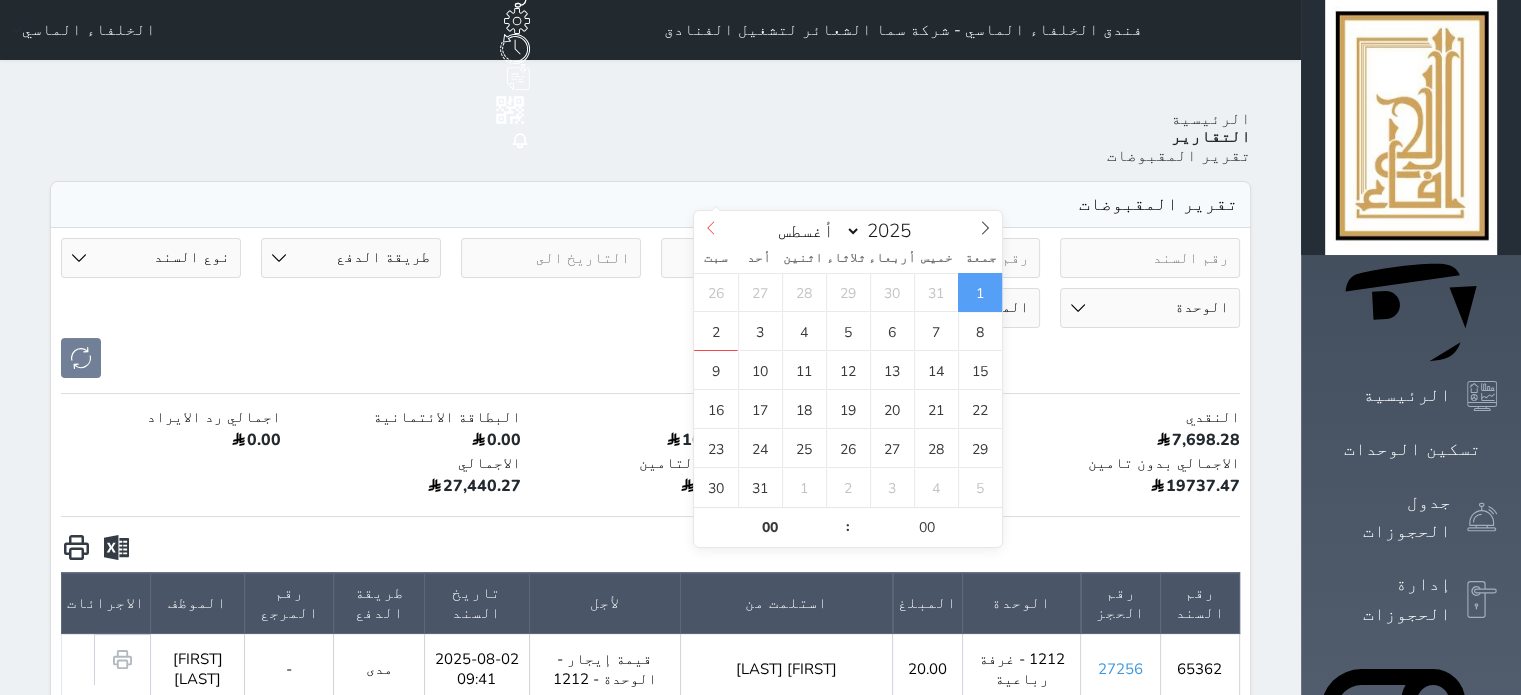 click at bounding box center (711, 228) 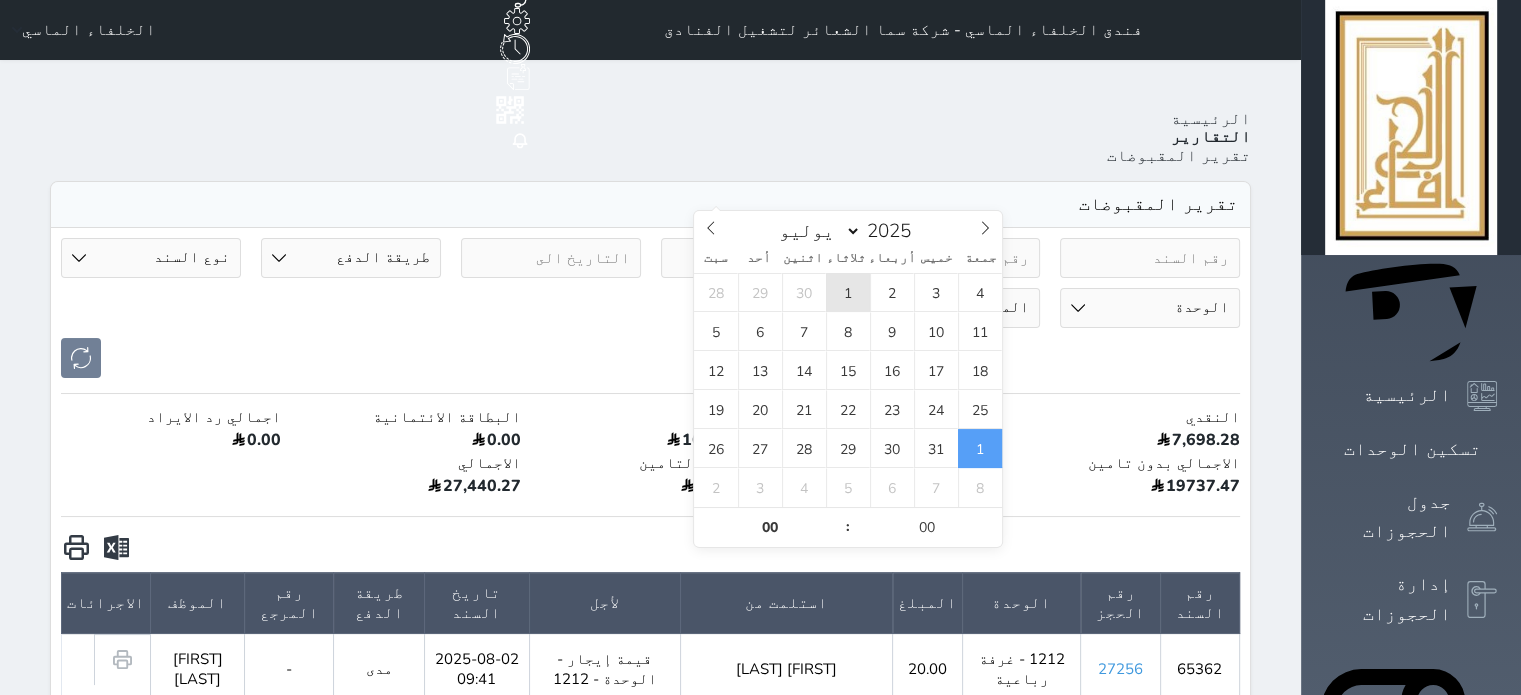 click on "1" at bounding box center [848, 292] 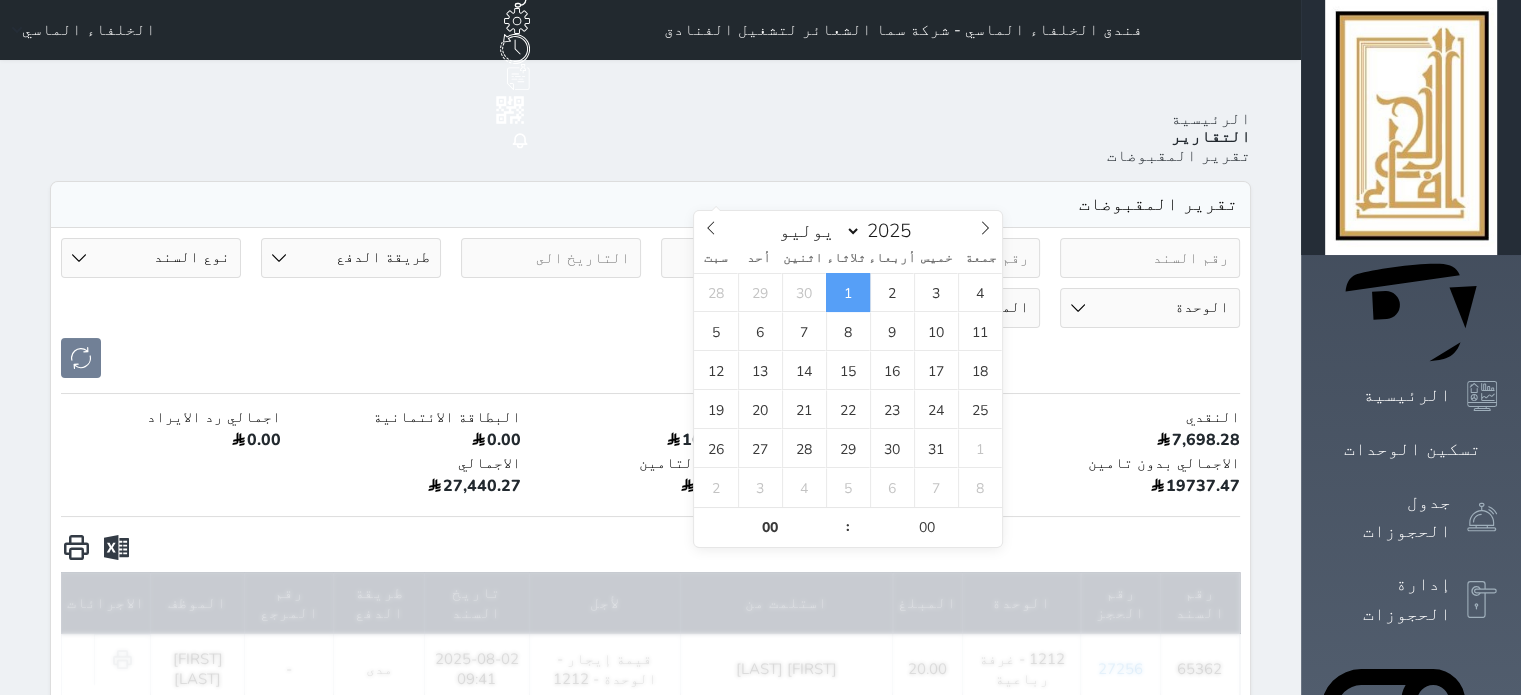 click on "2025-07-01 00:00     طريقة الدفع   دفع نقدى   تحويل بنكى   مدى   بطاقة ائتمان   آجل   رد ايراد   نوع السند   مقبوضات عامة قيمة إيجار فواتير تحويل من الادارة الى الصندوق خدمات تامين عربون آخر مغسلة واي فاي - الإنترنت مواقف السيارات طعام الأغذية والمشروبات مشروبات الإفطار غداء عشاء مخبز و كعك حمام سباحة الصالة الرياضية سرير إضافي بدل تلفيات تحصيل كمبيالة   الوحدة   101 - غرفة رباعية 102 - غرفة ثنائي 103 - غرفة ثلاثية 104 - غرفة ثنائي 105 - غرفة ثنائي 106 - غرفة ثلاثية 107 - غرفة ثنائى 108 - غرفة ثنائي 109 - غرفة ثنائى 110 - غرفة ثلاثية 111 - غرفة ثنائي 112 - غرفة رباعية 113 - غرفة رباعية 114 - غرفة ثنائي     Admin" at bounding box center (650, 308) 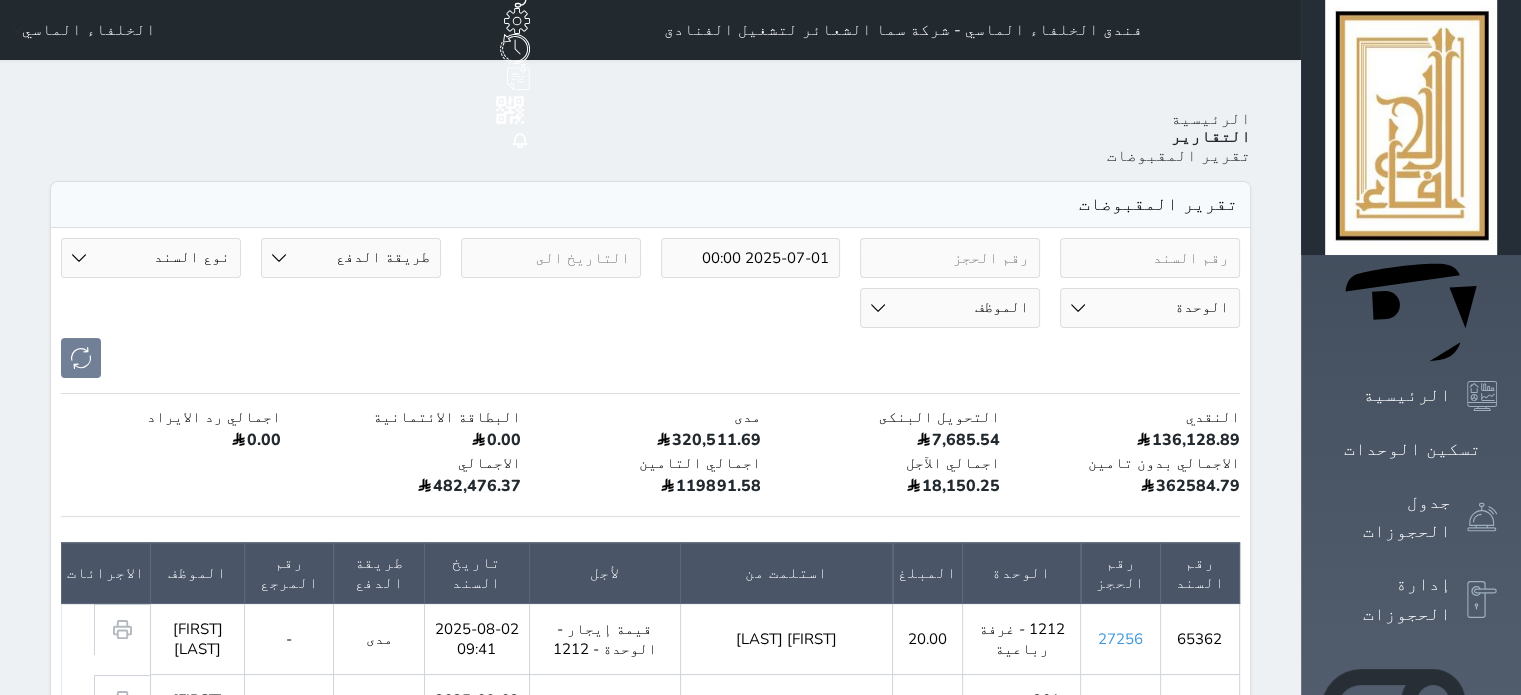 click at bounding box center [1241, 909] 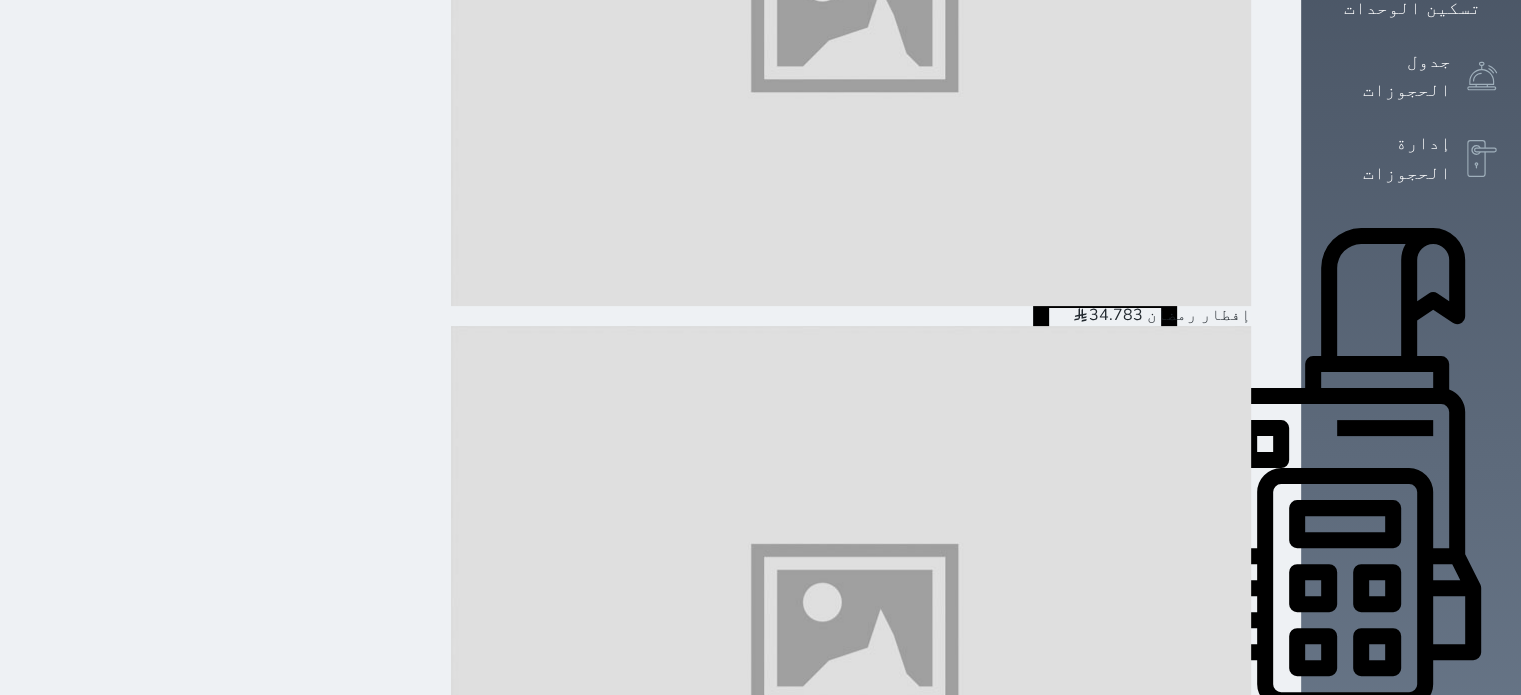 scroll, scrollTop: 491, scrollLeft: 0, axis: vertical 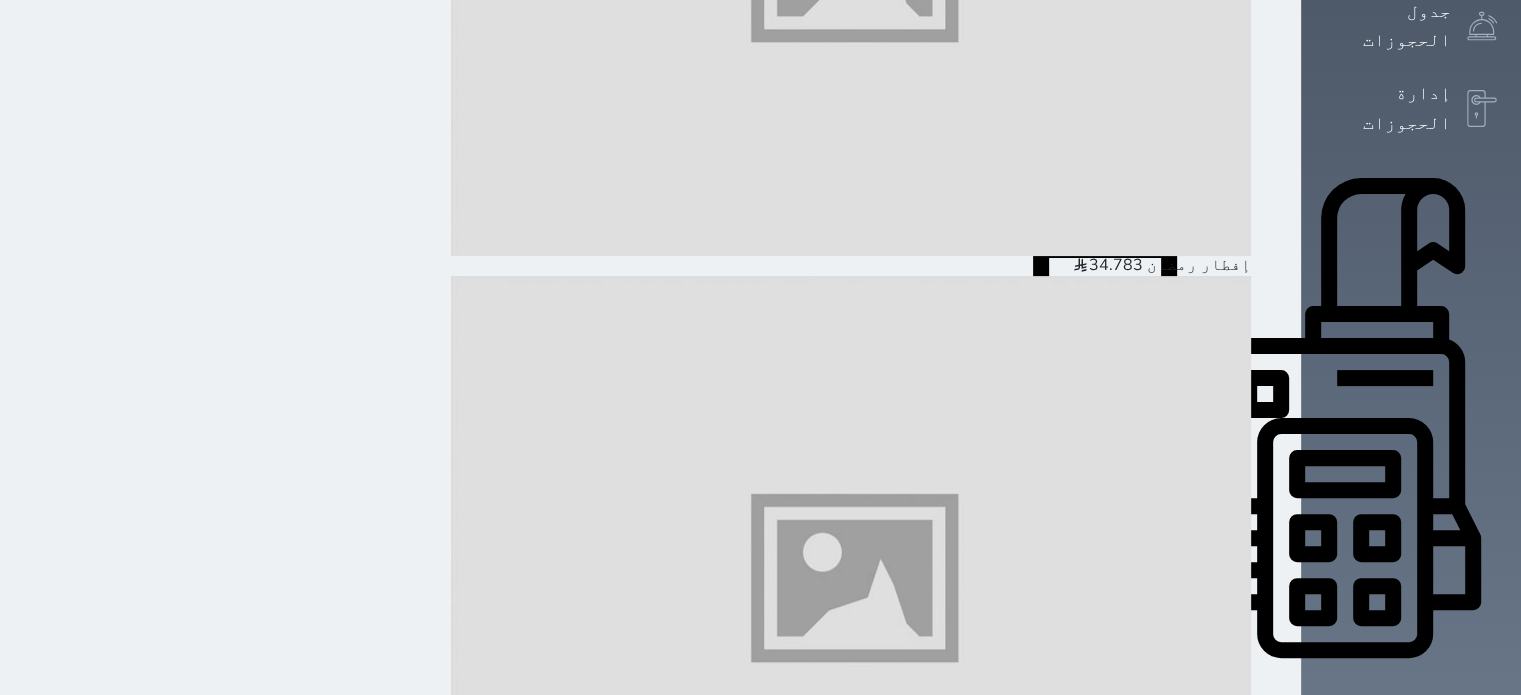 click at bounding box center [1482, 955] 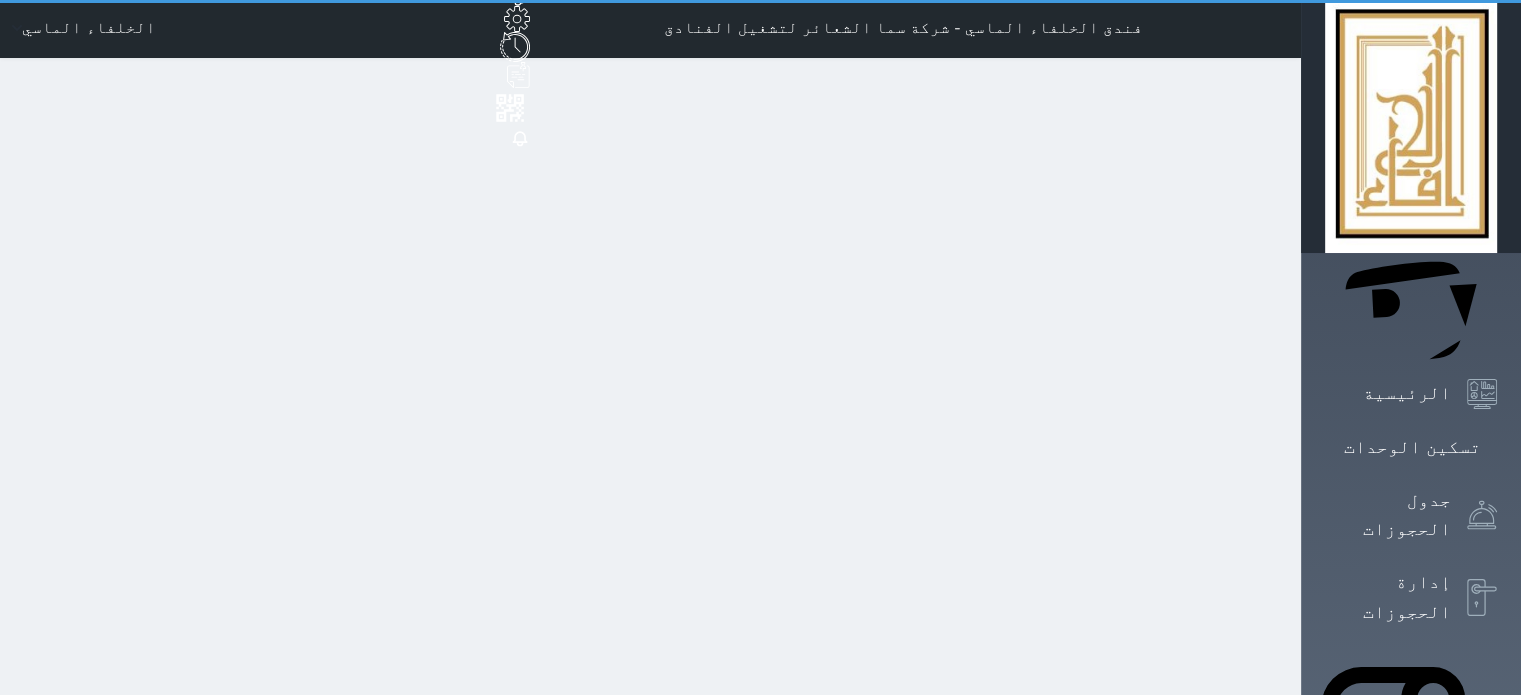 scroll, scrollTop: 0, scrollLeft: 0, axis: both 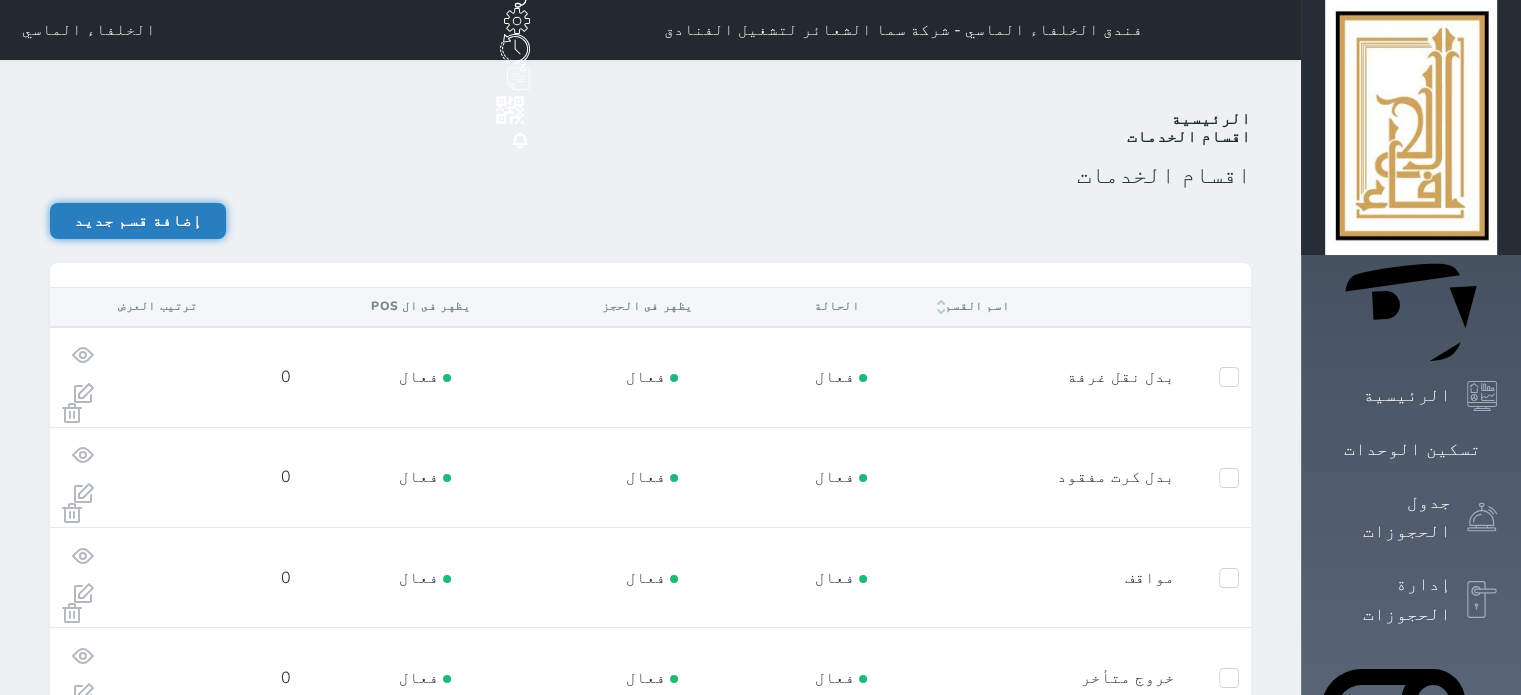 click on "إضافة قسم جديد" at bounding box center [138, 221] 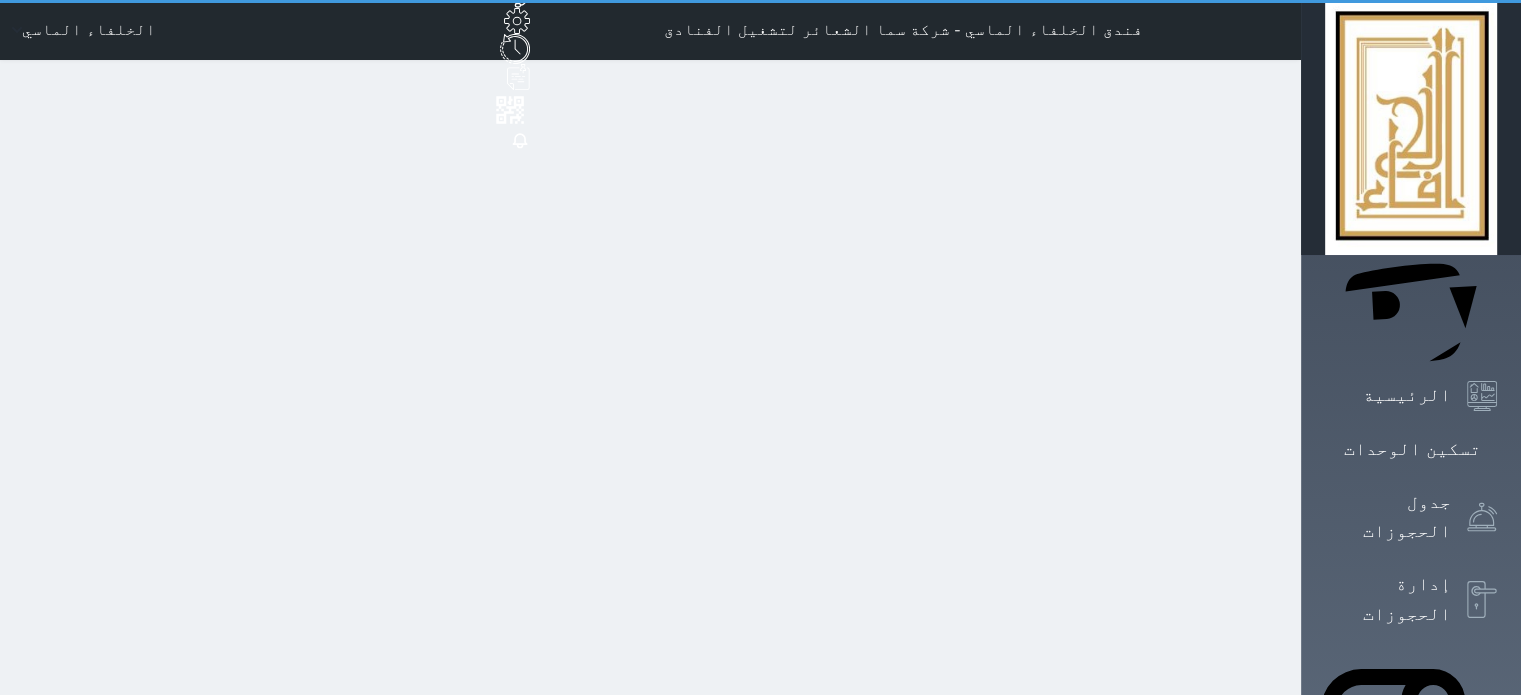 scroll, scrollTop: 108, scrollLeft: 0, axis: vertical 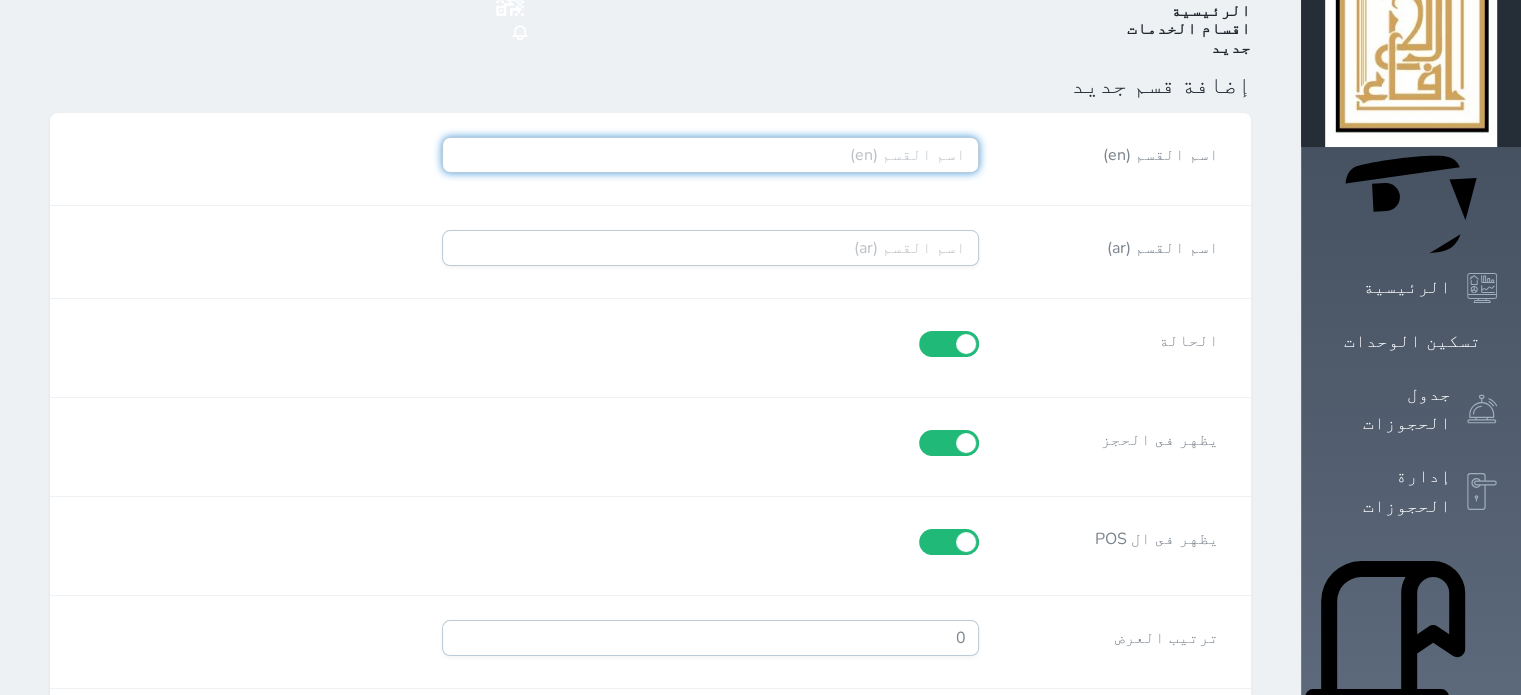 click on "اسم القسم (en)" at bounding box center [710, 155] 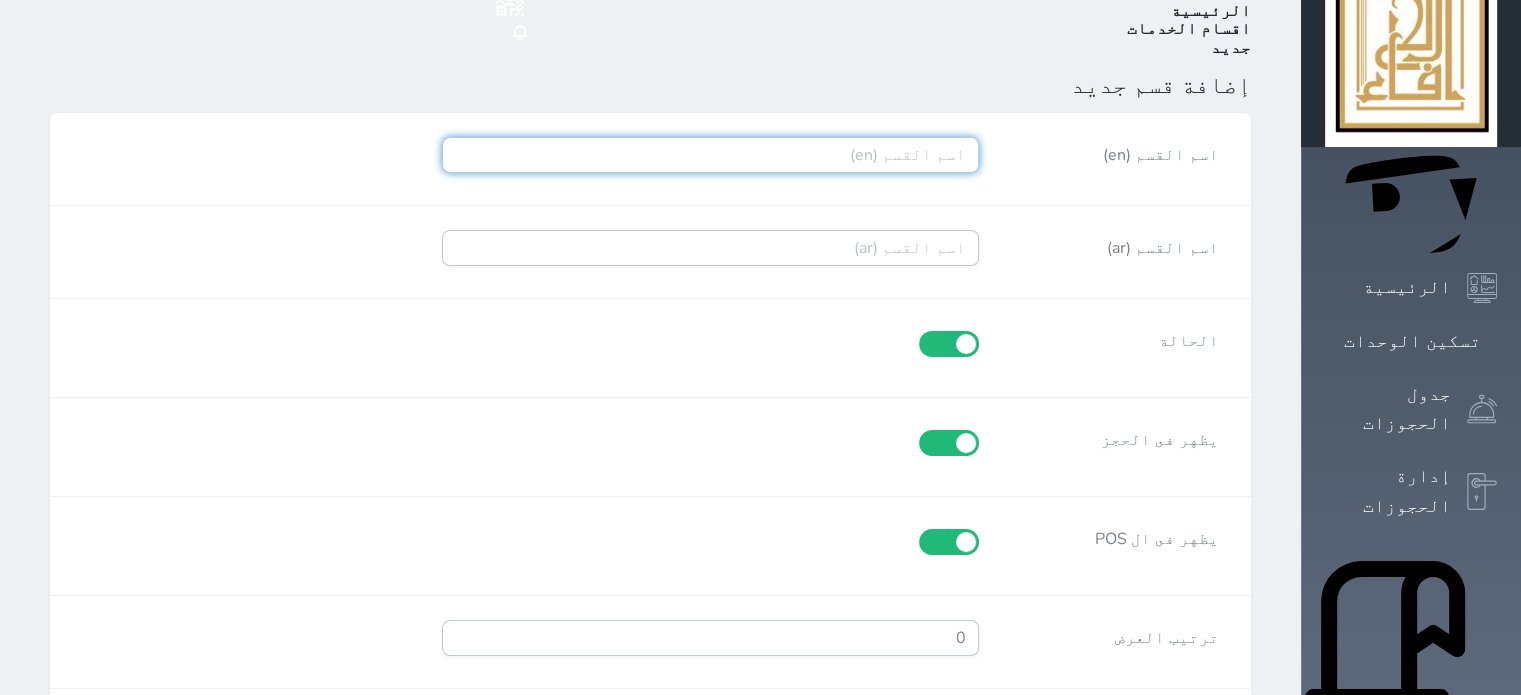 type on "}" 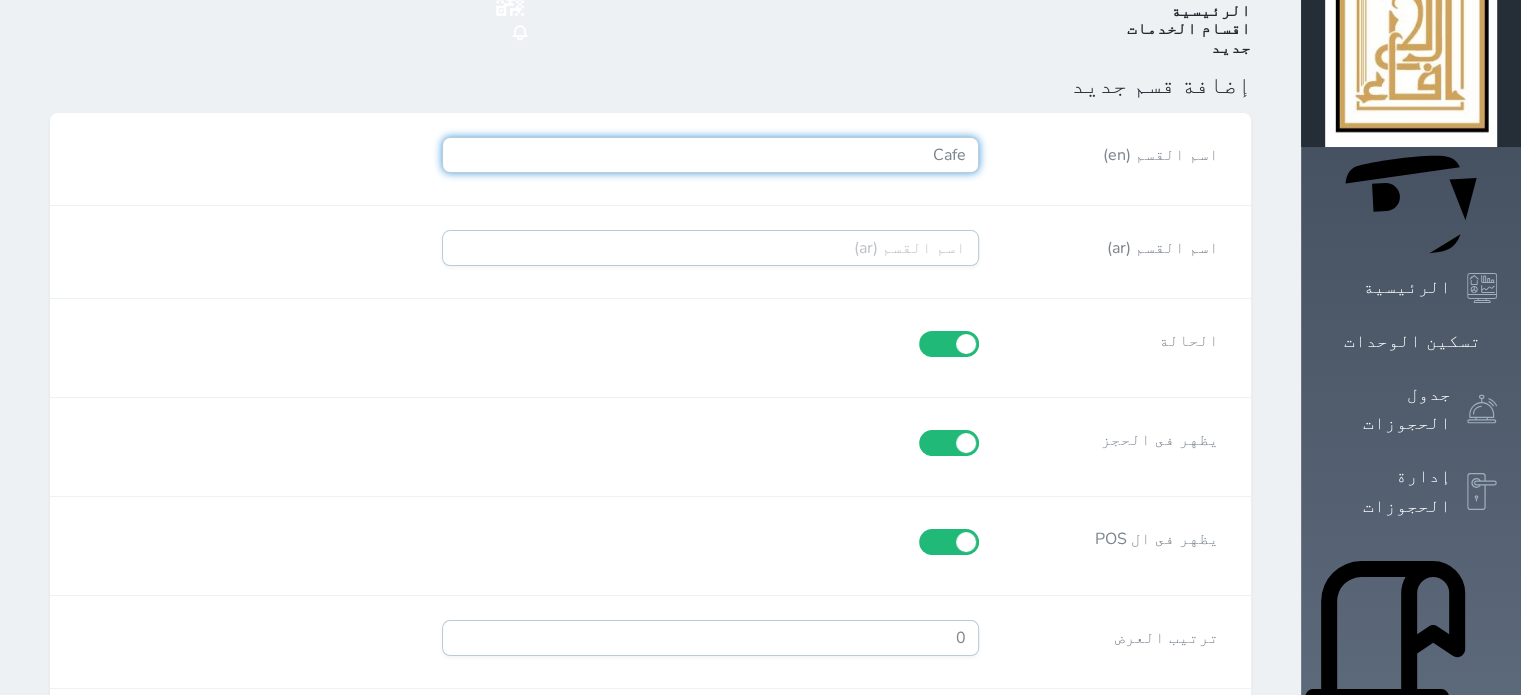 type on "Cafe" 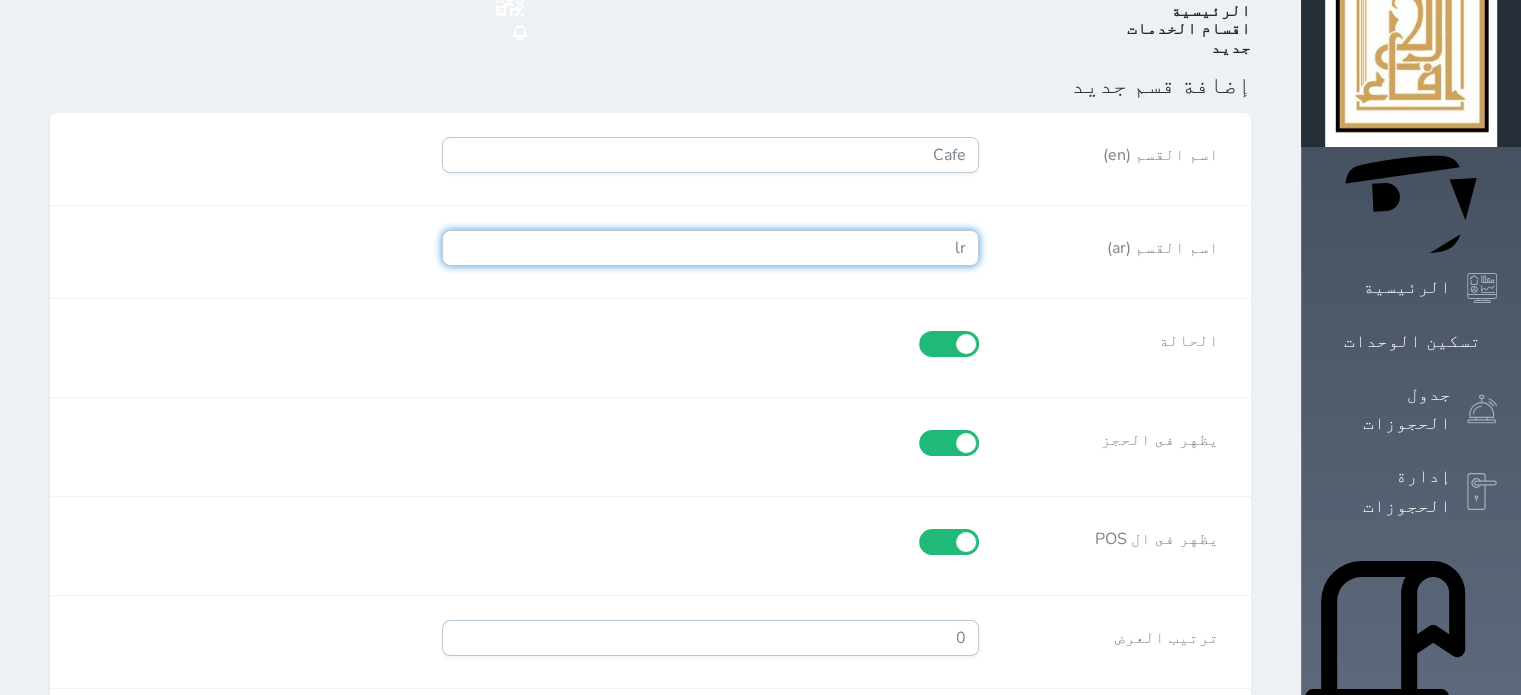 type on "l" 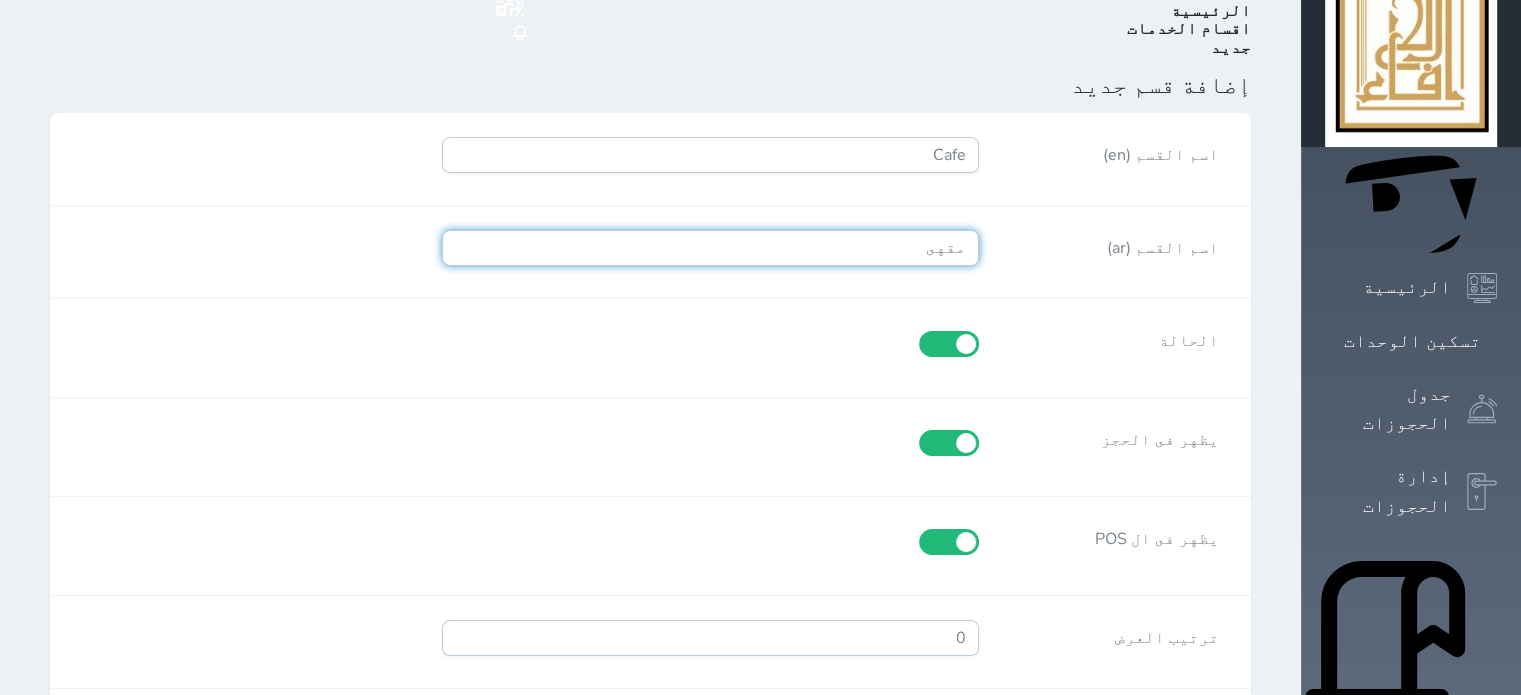 type on "مقهى" 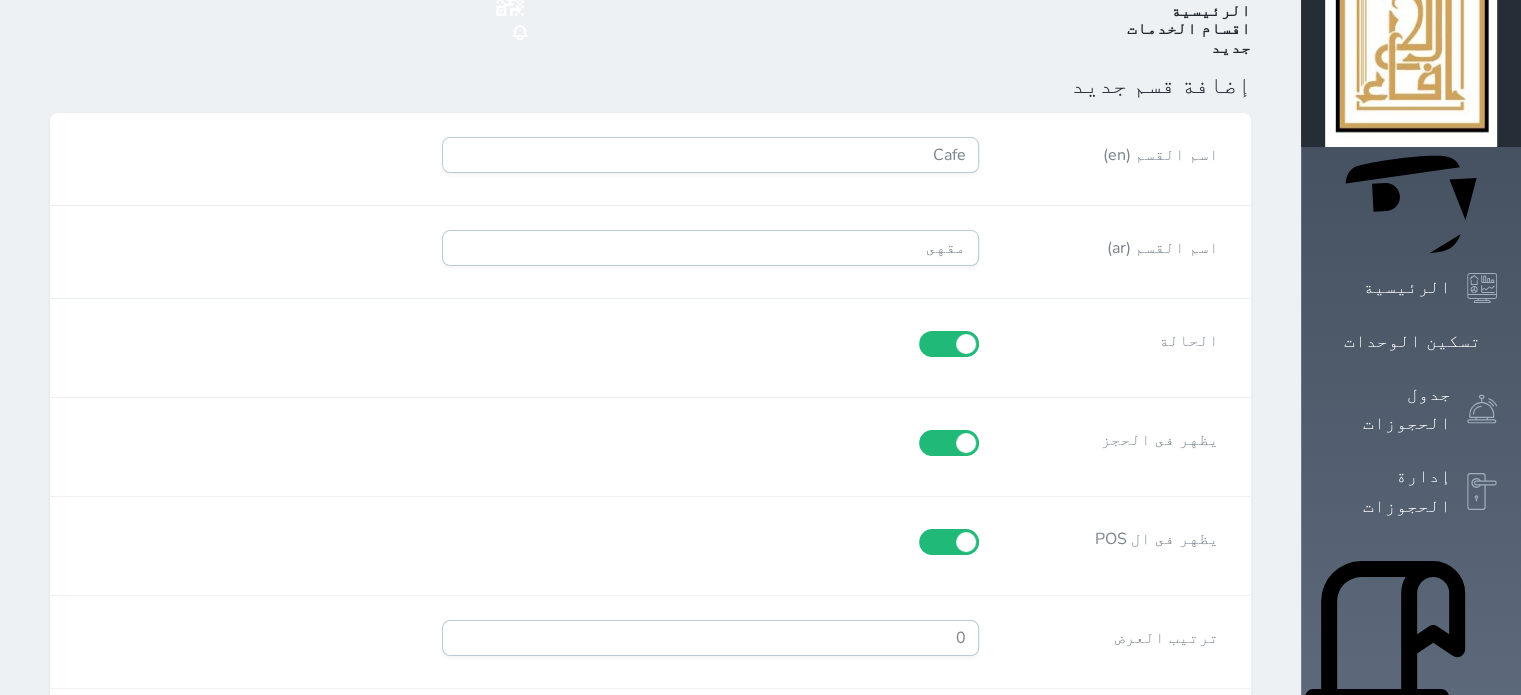 click on "الحالة" at bounding box center [650, 348] 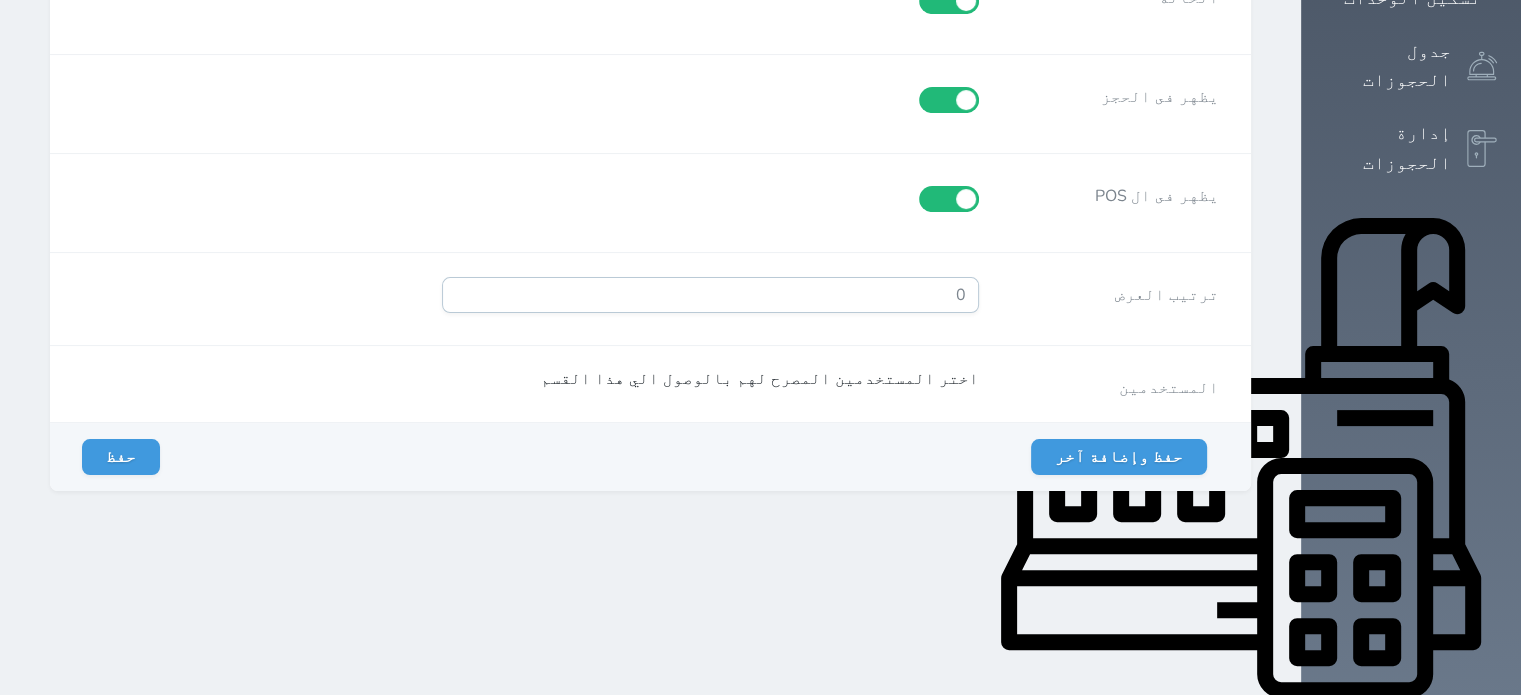 scroll, scrollTop: 411, scrollLeft: 0, axis: vertical 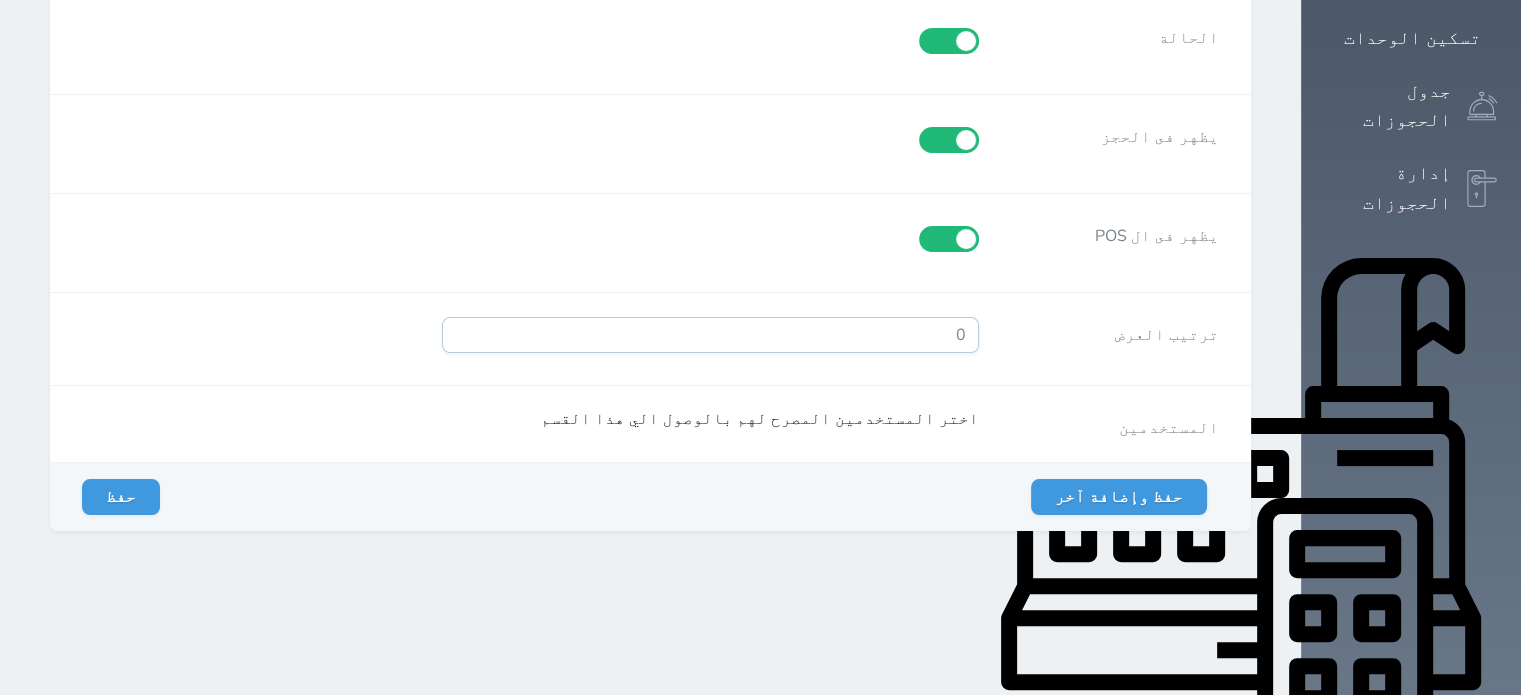 click on "اختر المستخدمين المصرح لهم بالوصول الي هذا القسم" at bounding box center (710, 419) 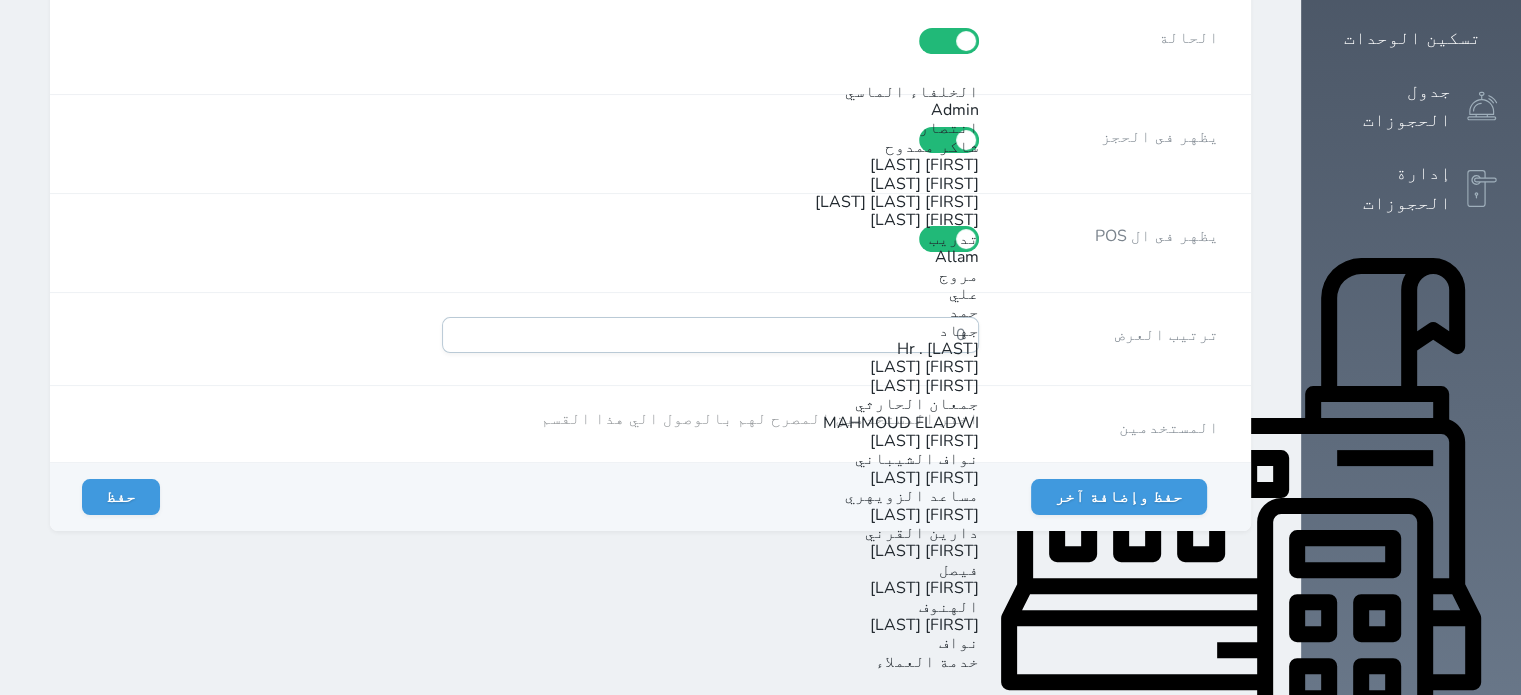 click on "الخلفاء الماسي" at bounding box center (912, 92) 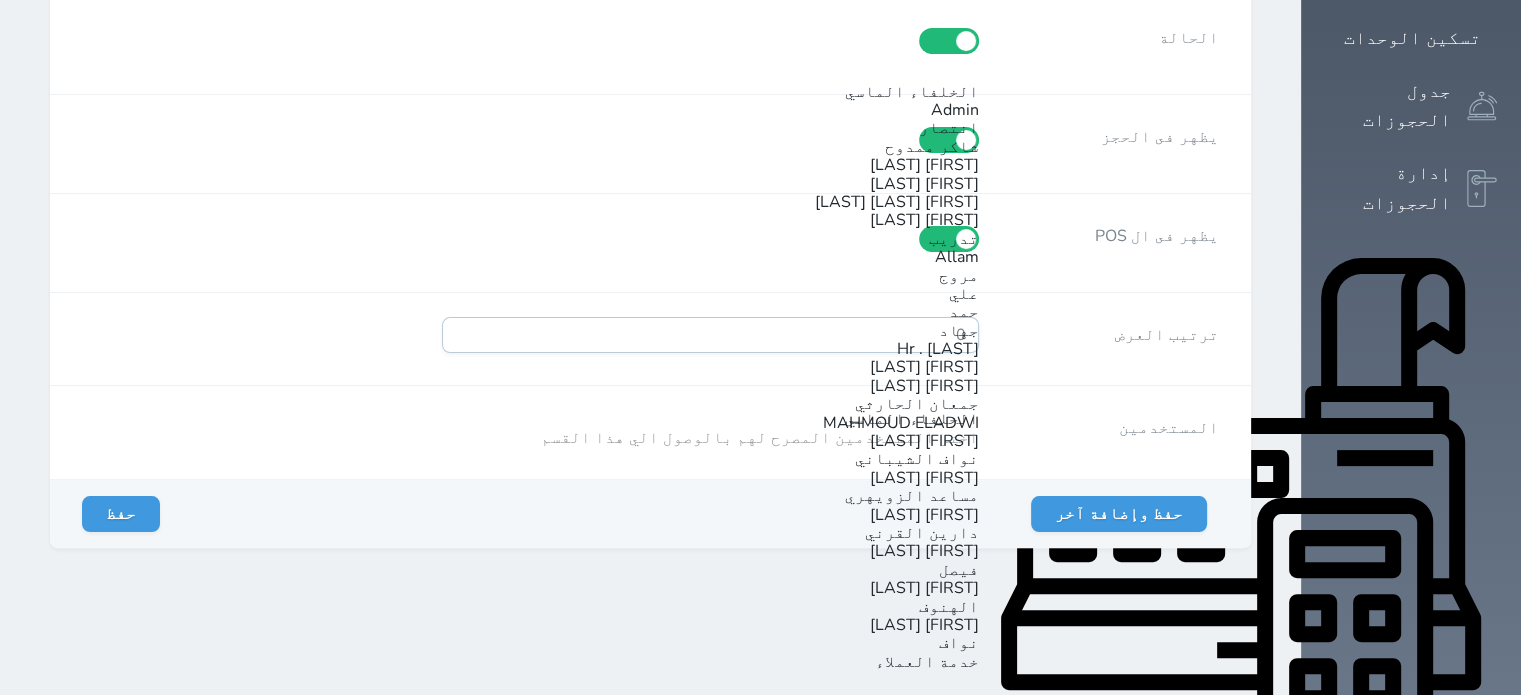 click on "[FIRST] [LAST]" at bounding box center [924, 184] 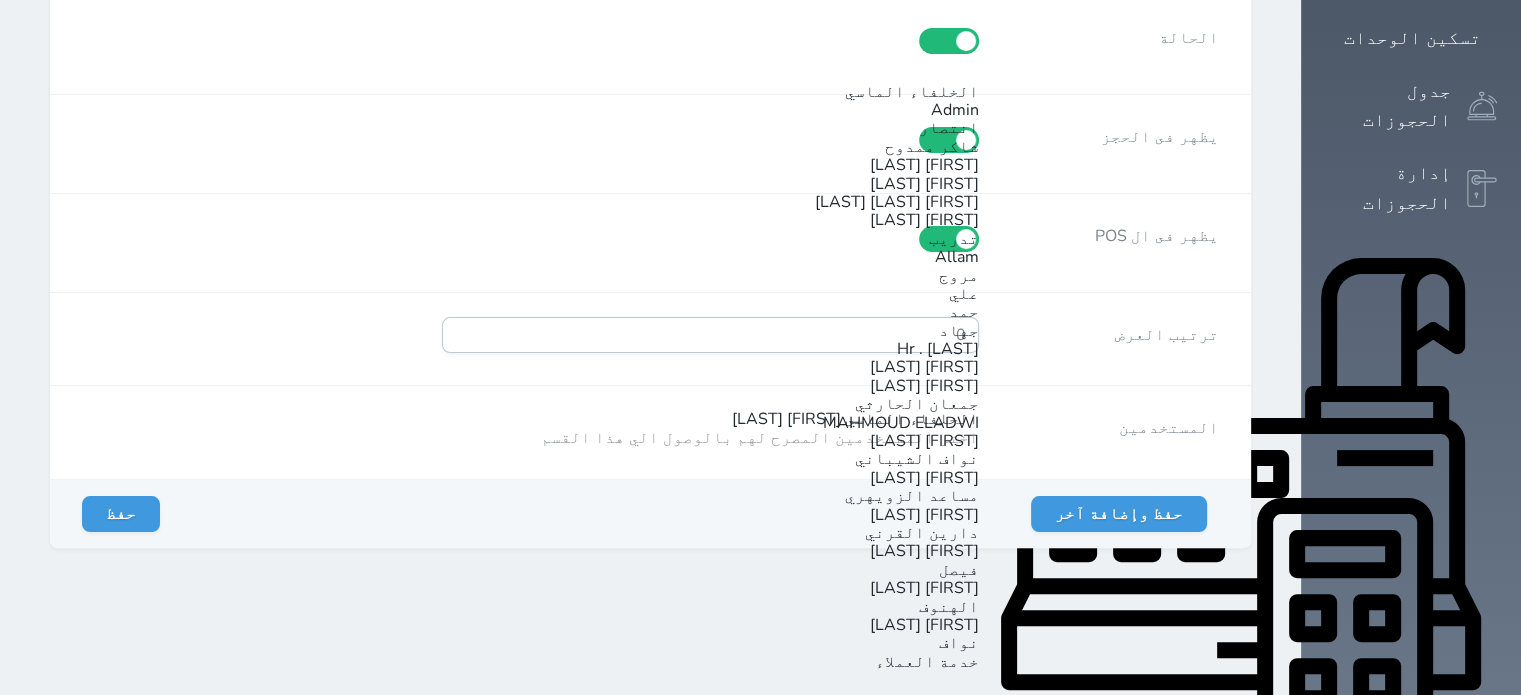 click on "[FIRST] [LAST]" at bounding box center (924, 184) 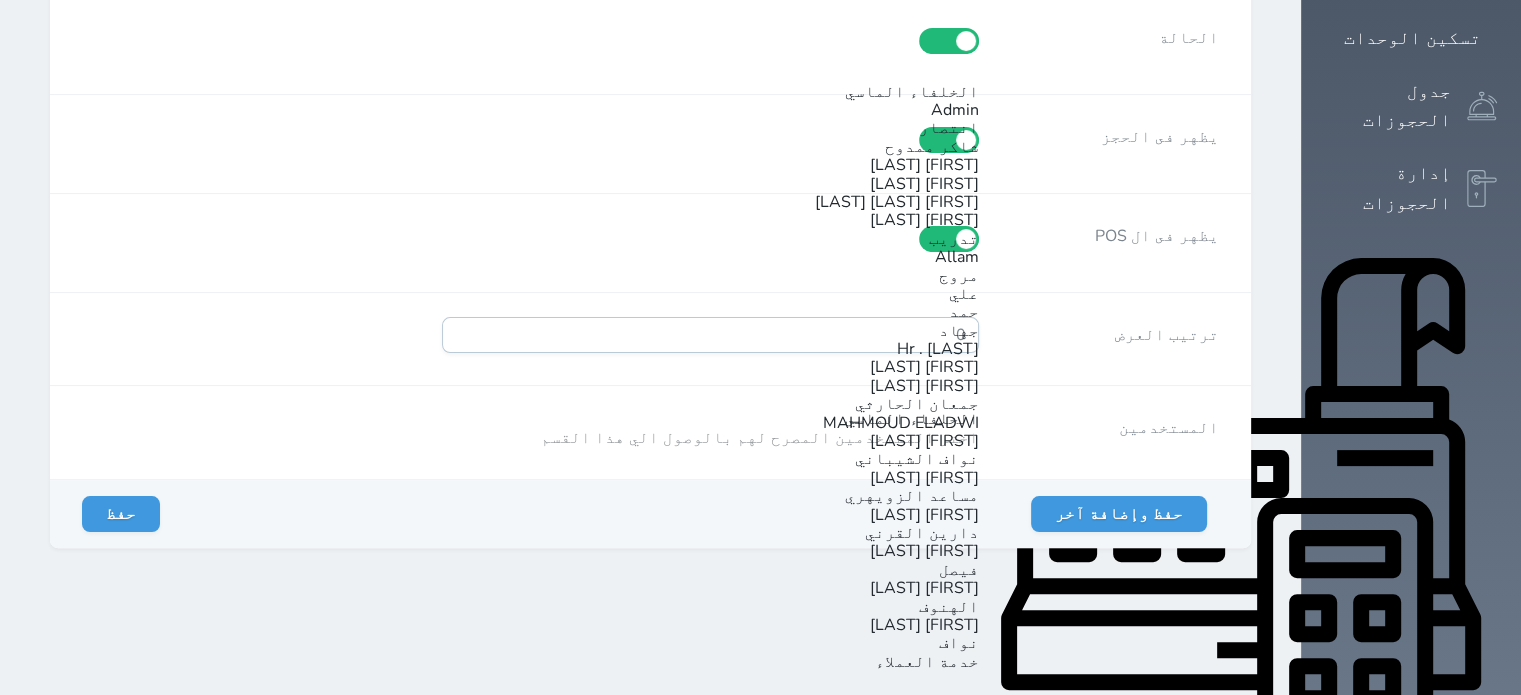 scroll, scrollTop: 160, scrollLeft: 0, axis: vertical 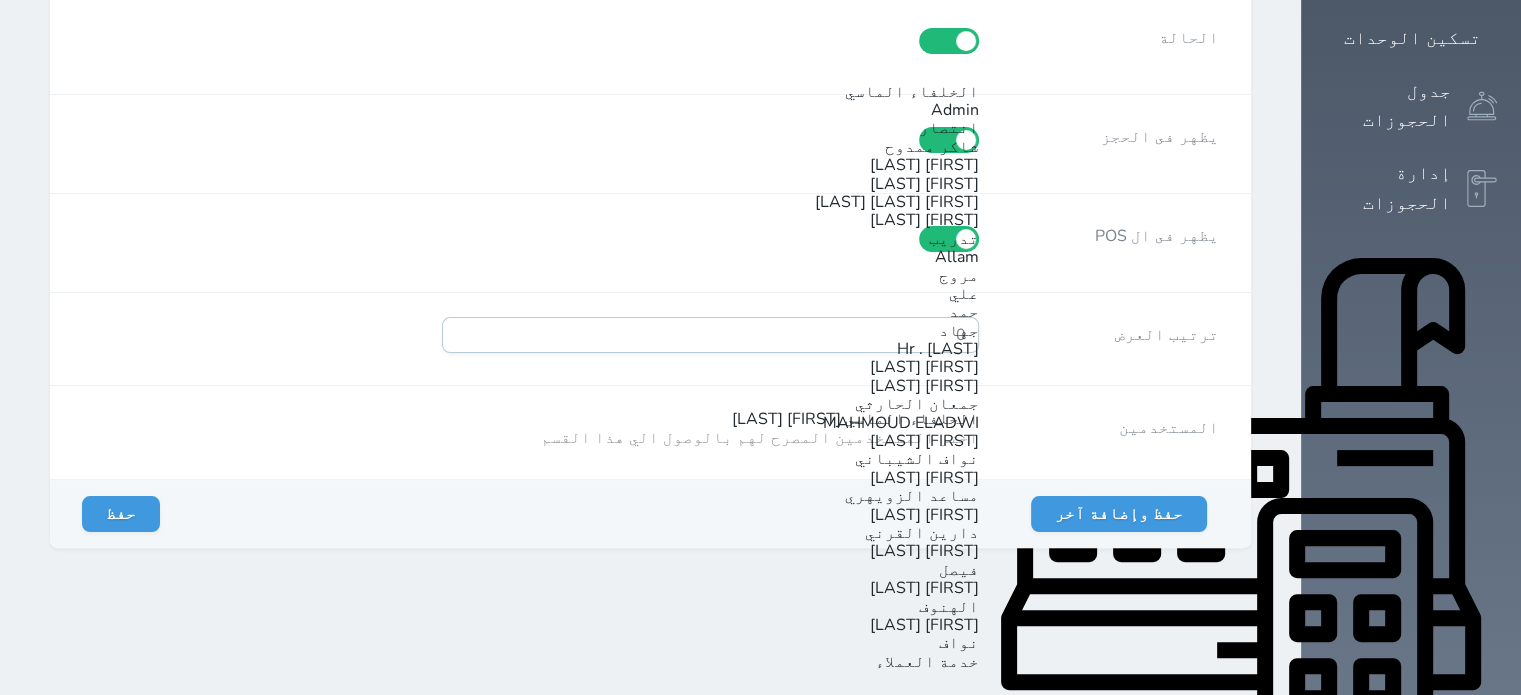 click on "[FIRST] [LAST]" at bounding box center (924, 441) 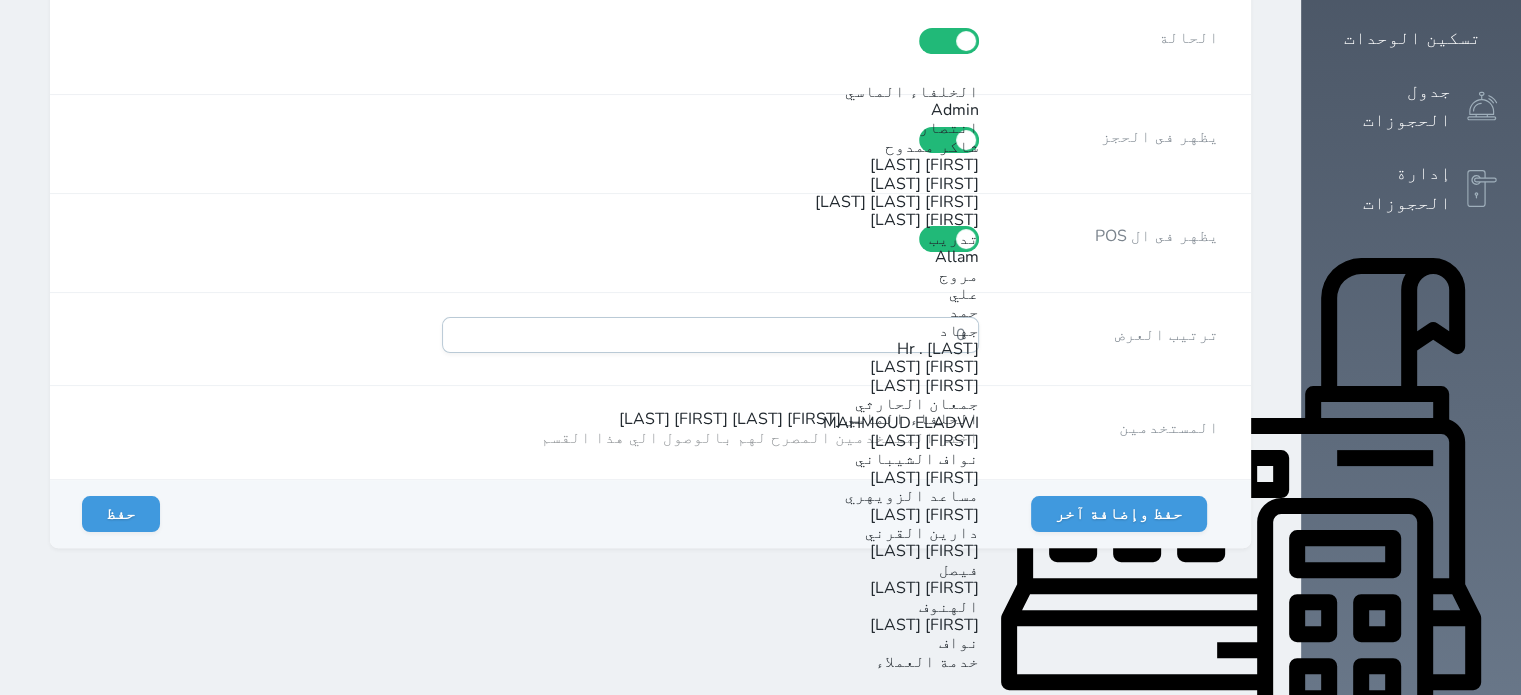 scroll, scrollTop: 680, scrollLeft: 0, axis: vertical 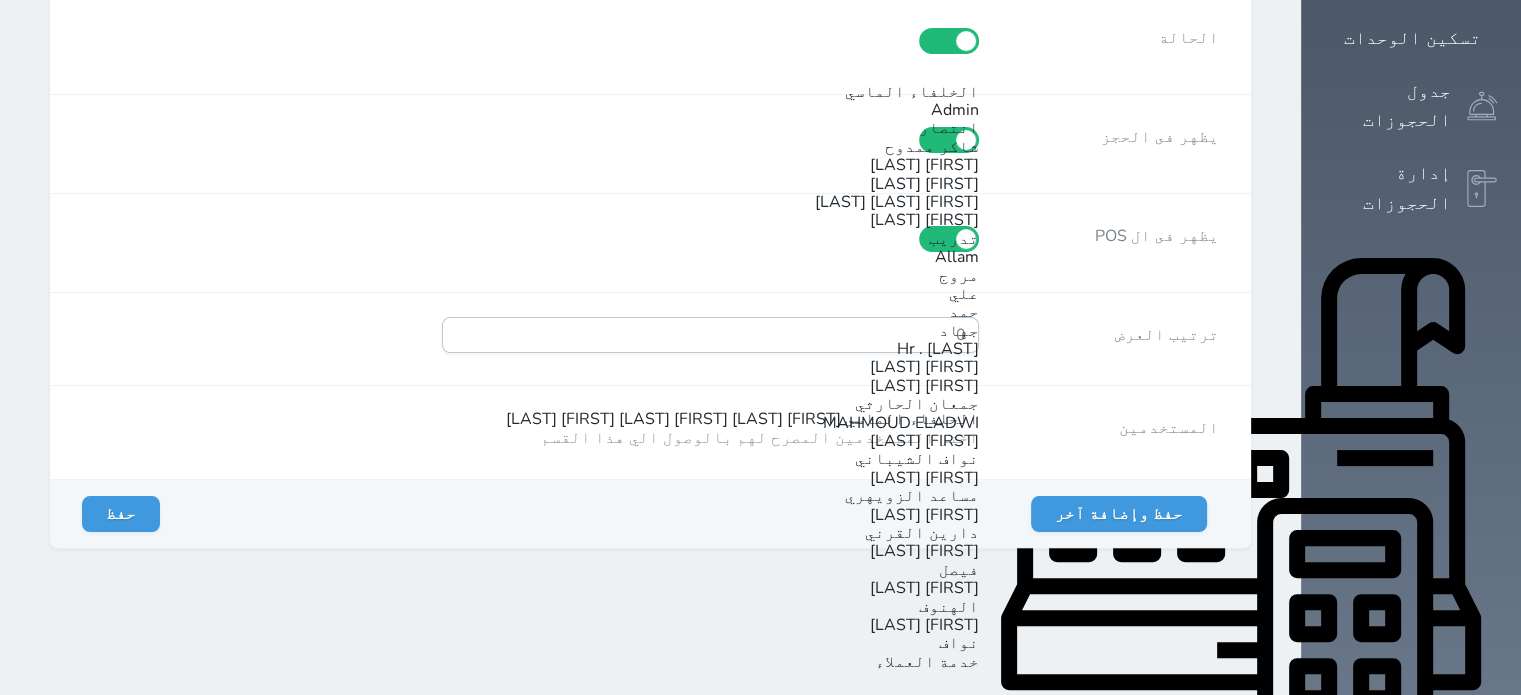 click on "خدمة العملاء" at bounding box center [927, 662] 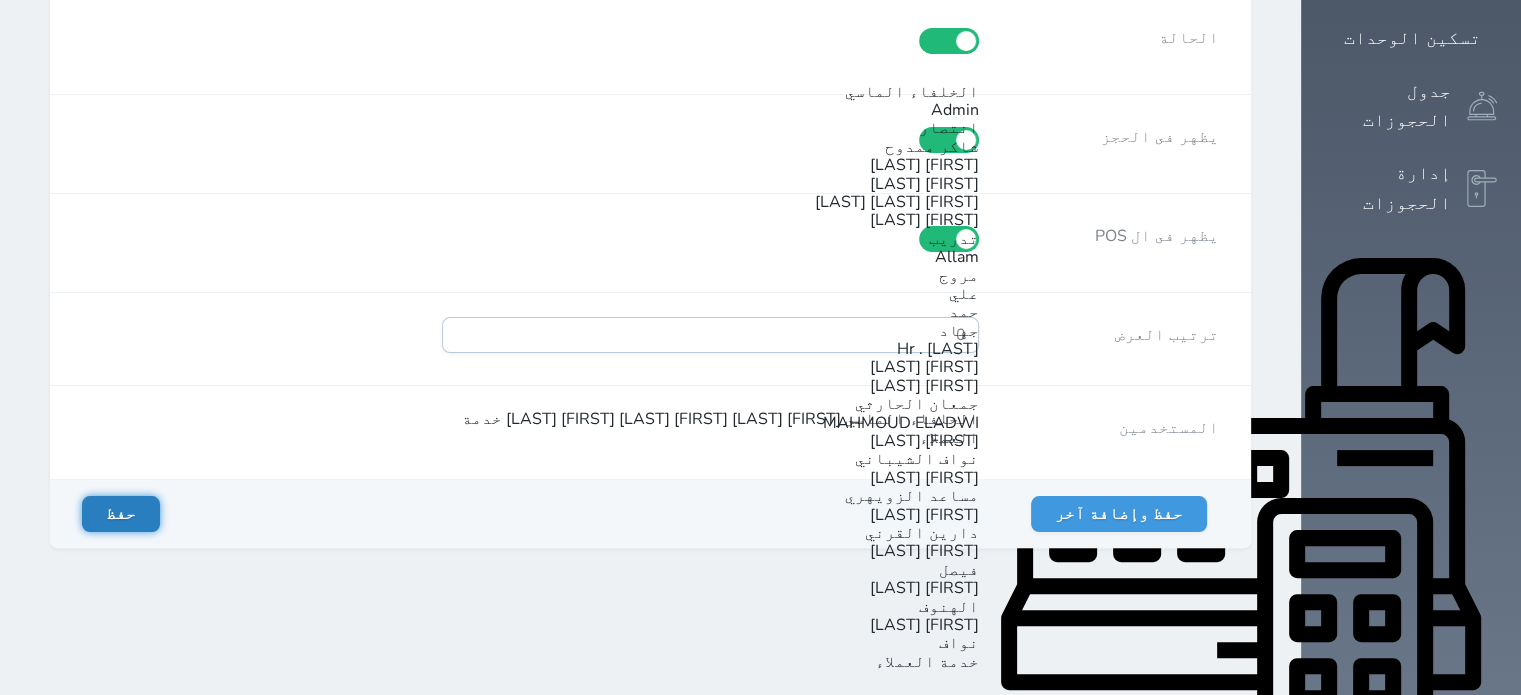 click on "الرئيسية اقسام الخدمات جديد   إضافة قسم جديد
اسم القسم (en)
Cafe
اسم القسم (ar)
مقهى
الحالة
يظهر فى الحجز
يظهر فى ال POS
ترتيب العرض
0
المستخدمين
الخلفاء الماسي   محمد عبد المنصف   محمد عبدالمنصف   أحمد العدوي   خدمة العملاء                   الخلفاء الماسي   Admin   انتصار   شاكر ممدوح   عبد الباسط   احمد شوقي   عبد الرحمن العبادي   نواف المطرفي   تدريب   Allam   مروج   علي   حمد   جهاد   Hr . Hadeel   محمد عبد المنصف   عبد الاله ممدوح" at bounding box center [650, 123] 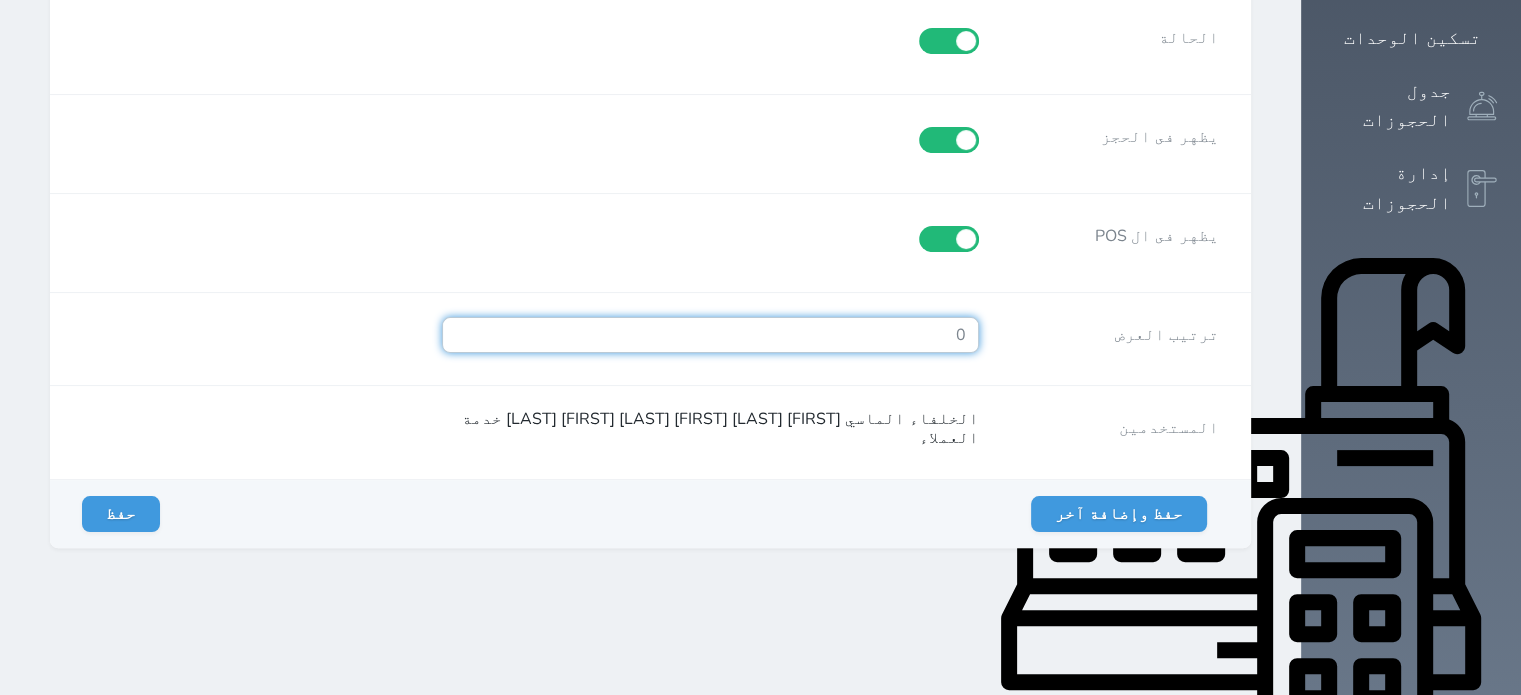 click on "0" at bounding box center [710, 335] 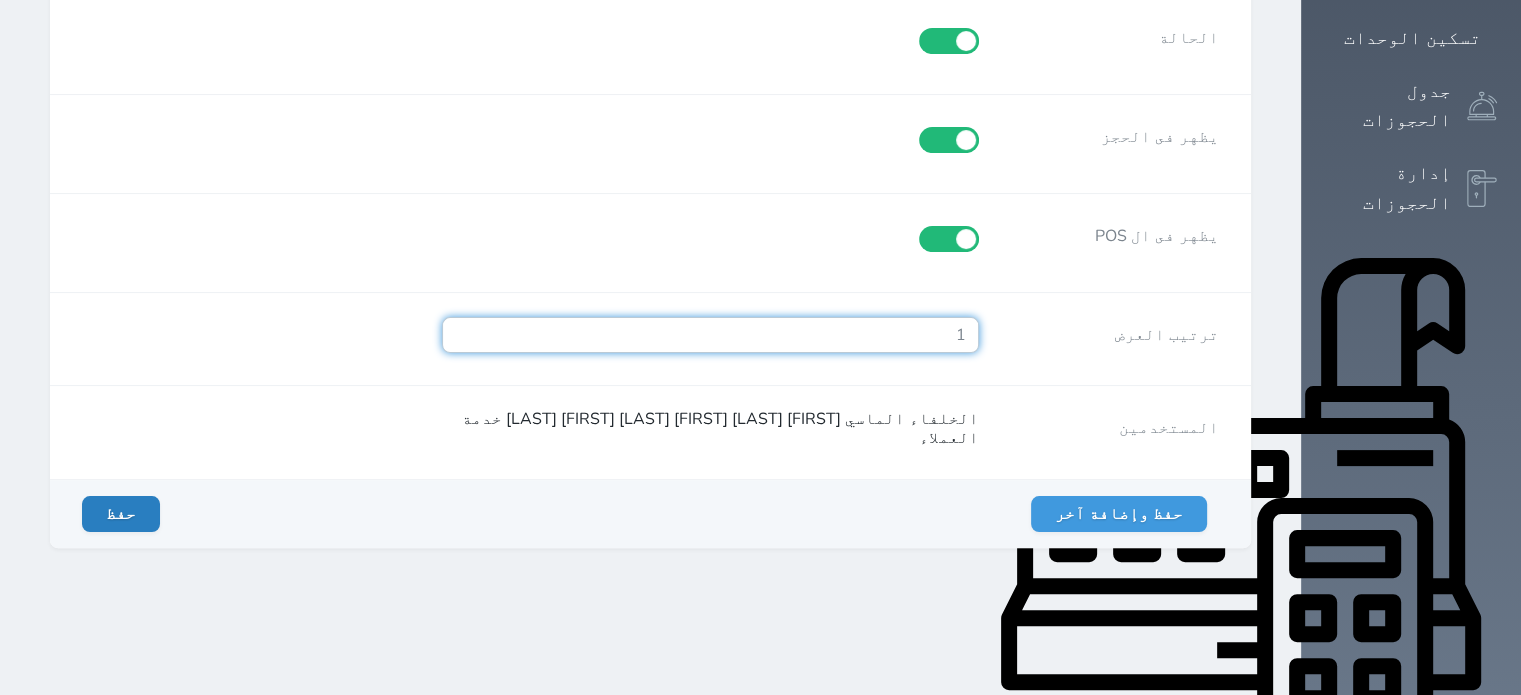 type on "1" 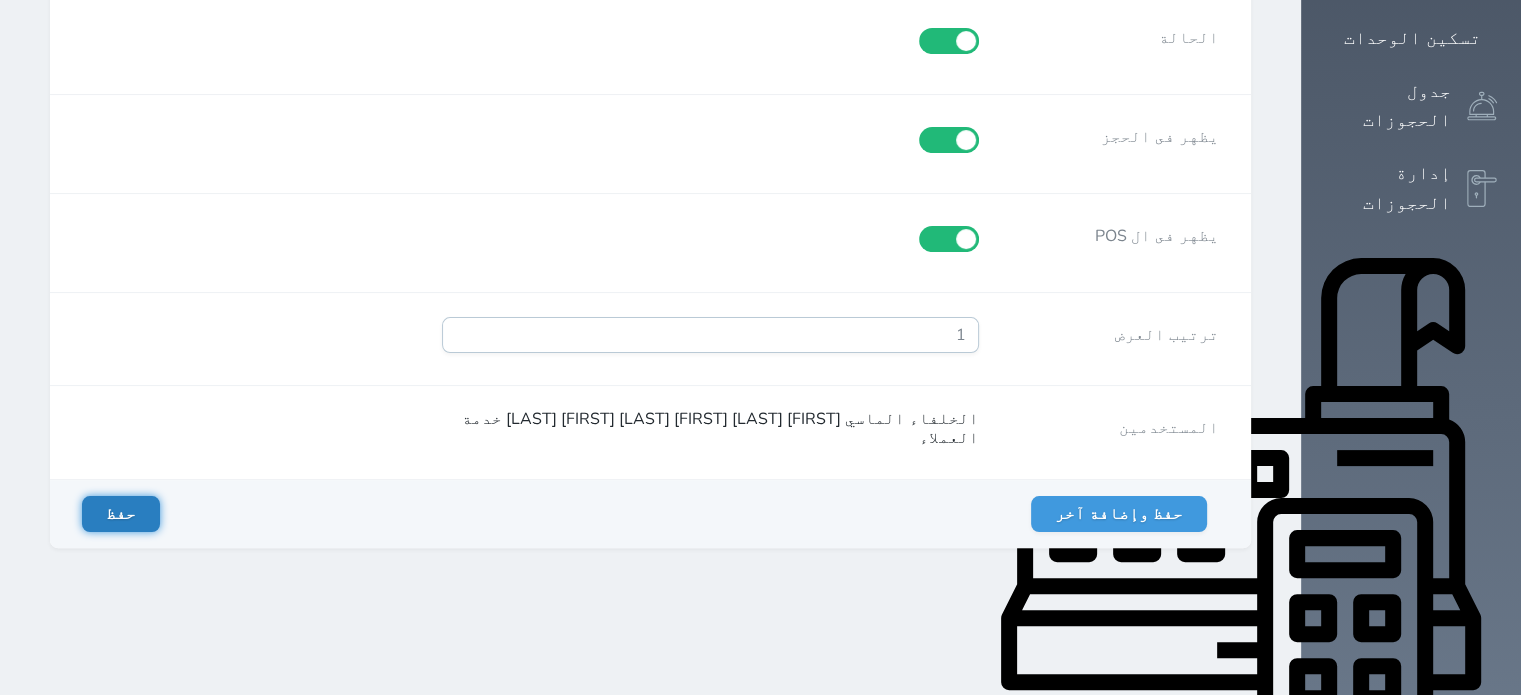 click on "حفظ" at bounding box center [121, 514] 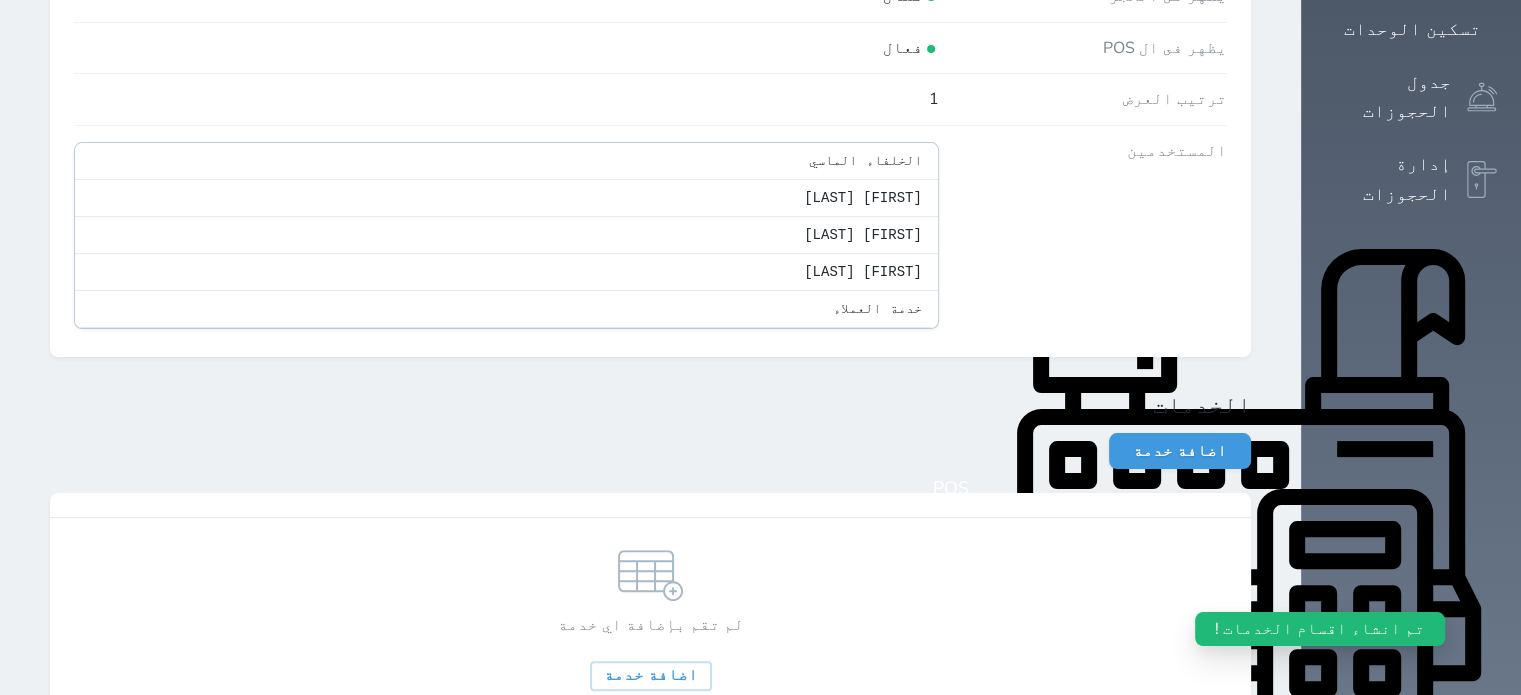 scroll, scrollTop: 491, scrollLeft: 0, axis: vertical 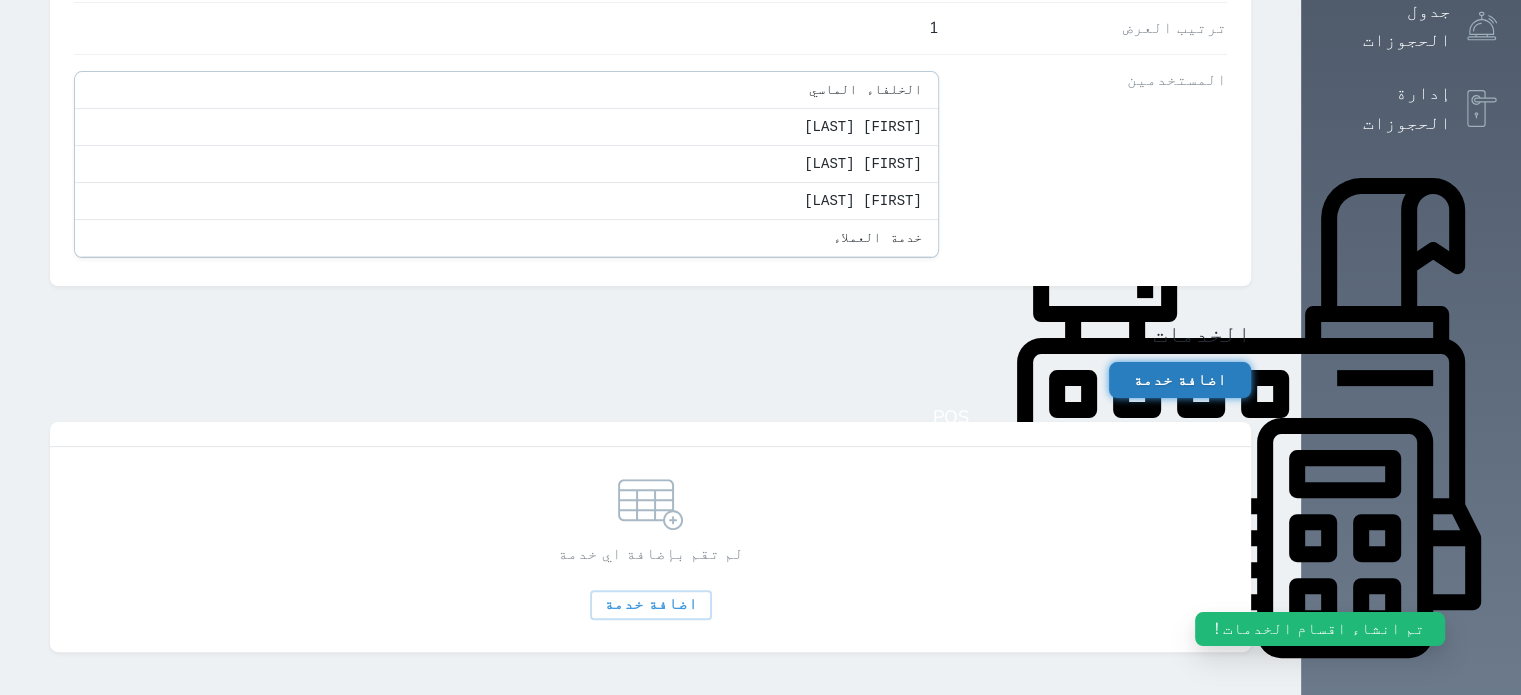 click on "اضافة خدمة" at bounding box center (1180, 380) 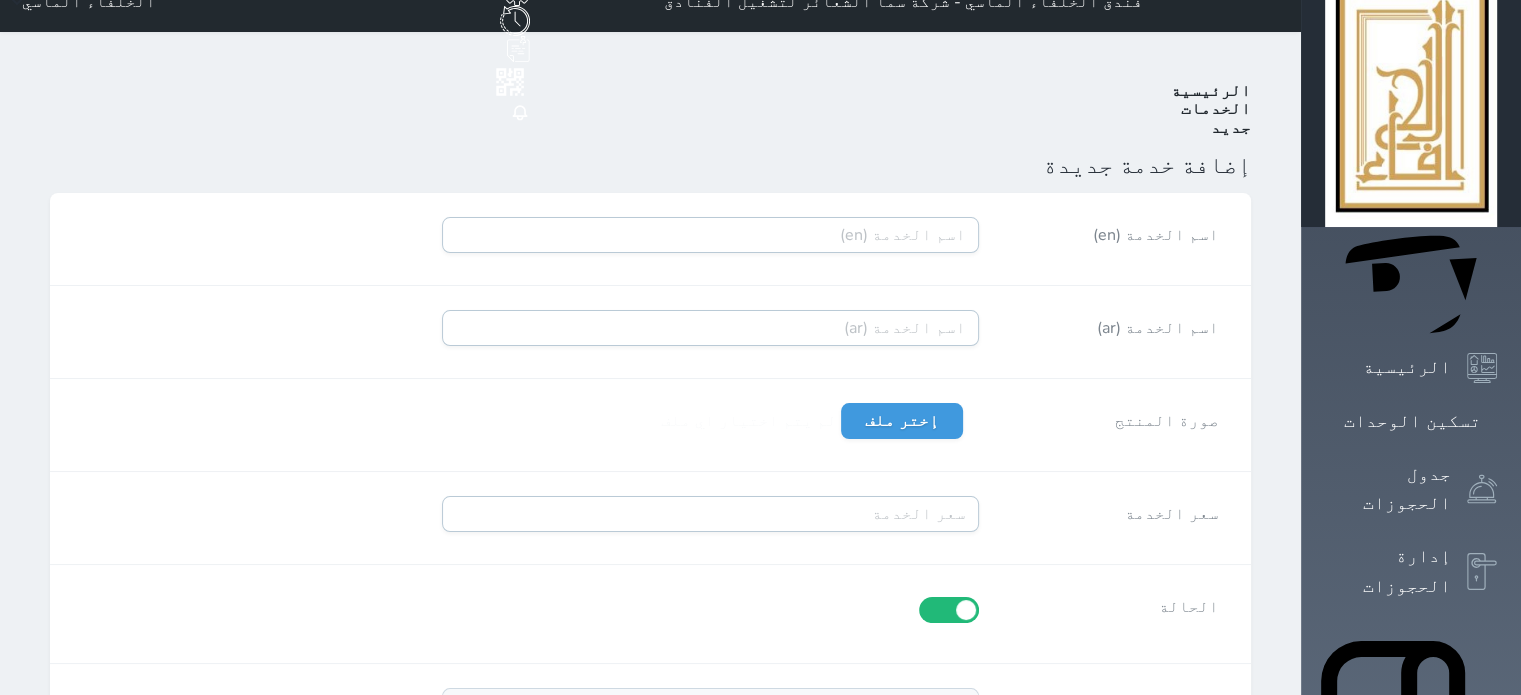 scroll, scrollTop: 0, scrollLeft: 0, axis: both 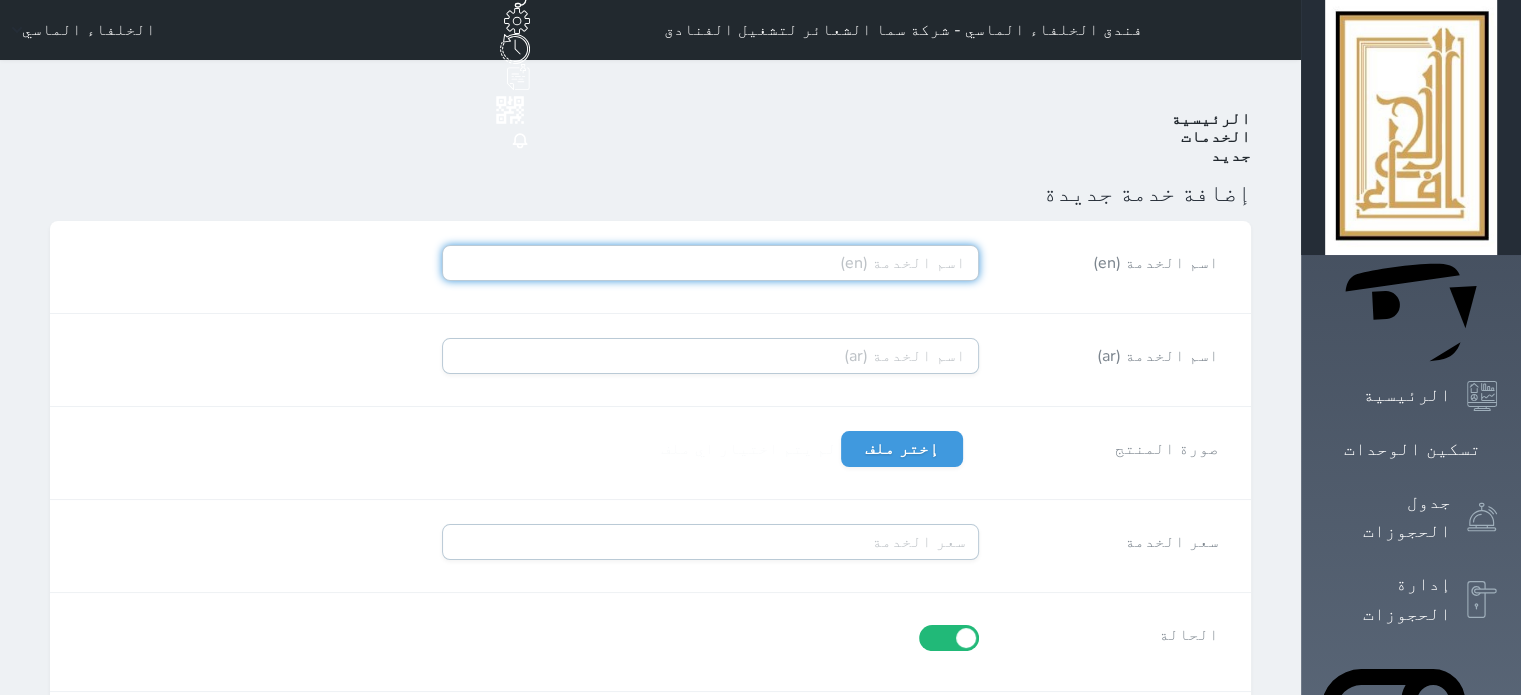 click on "اسم الخدمة (en)" at bounding box center [710, 263] 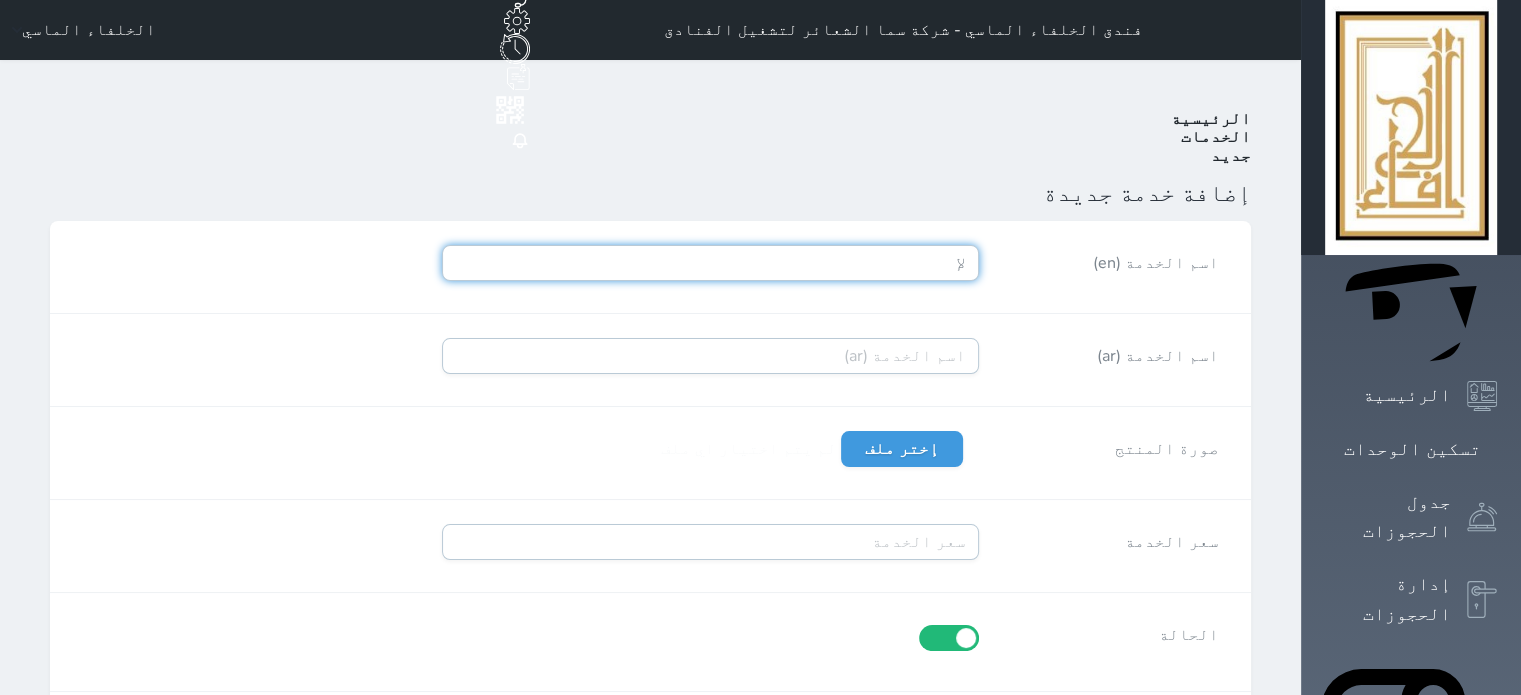 type on "ل" 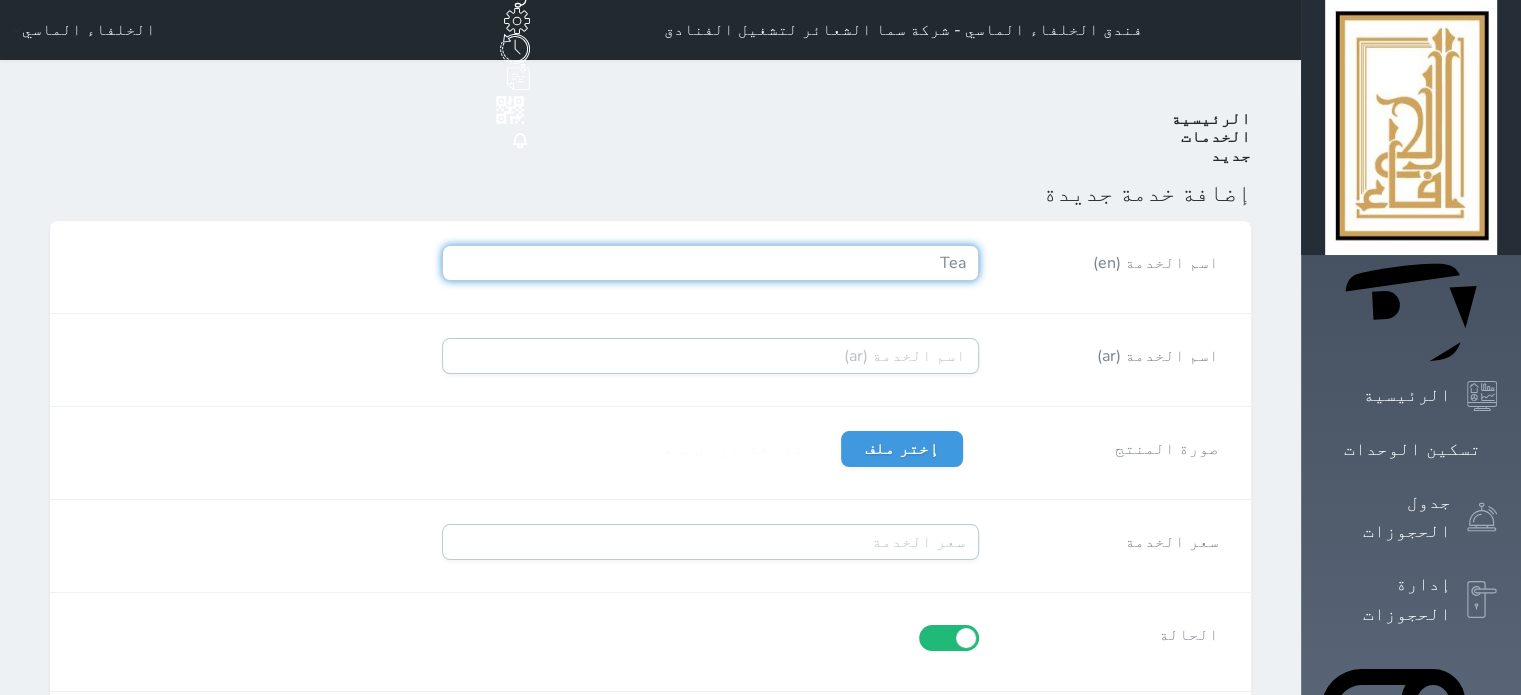 type on "Tea" 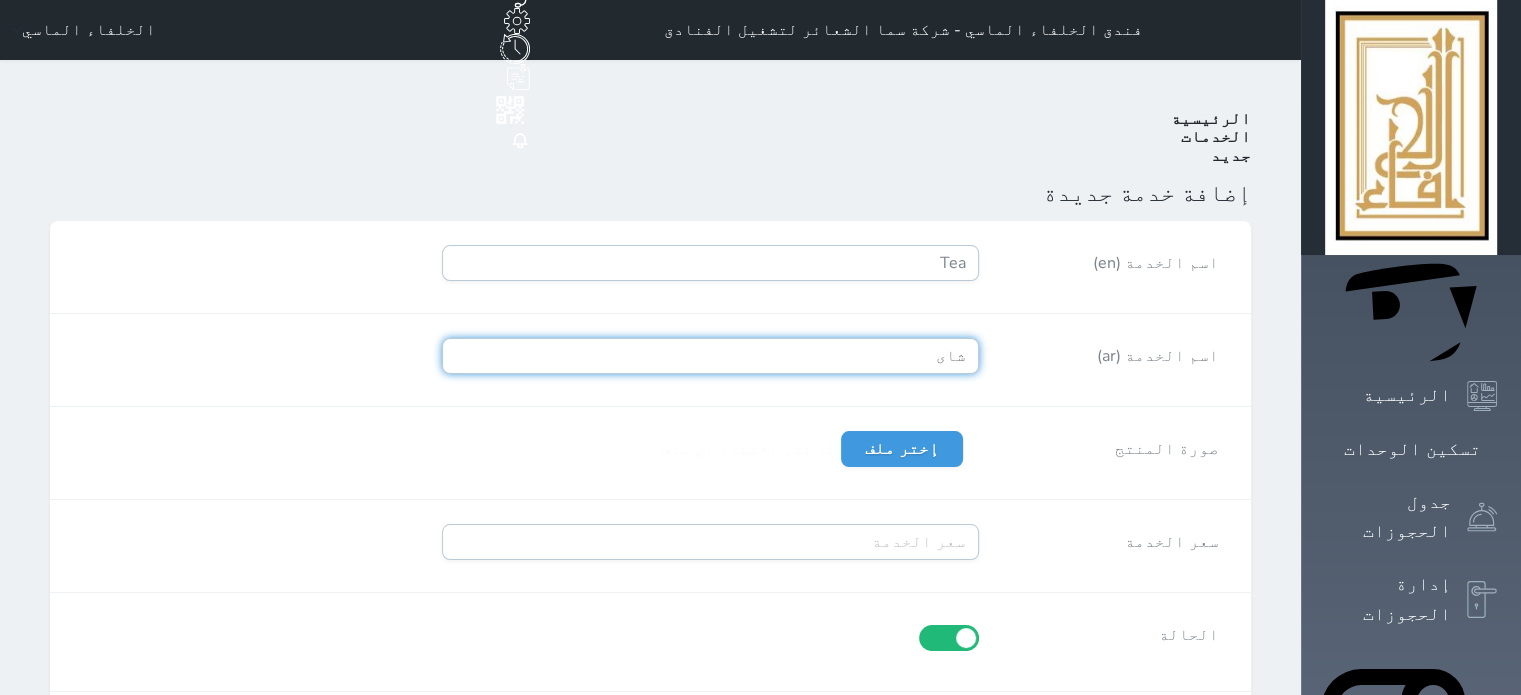 type on "شاى" 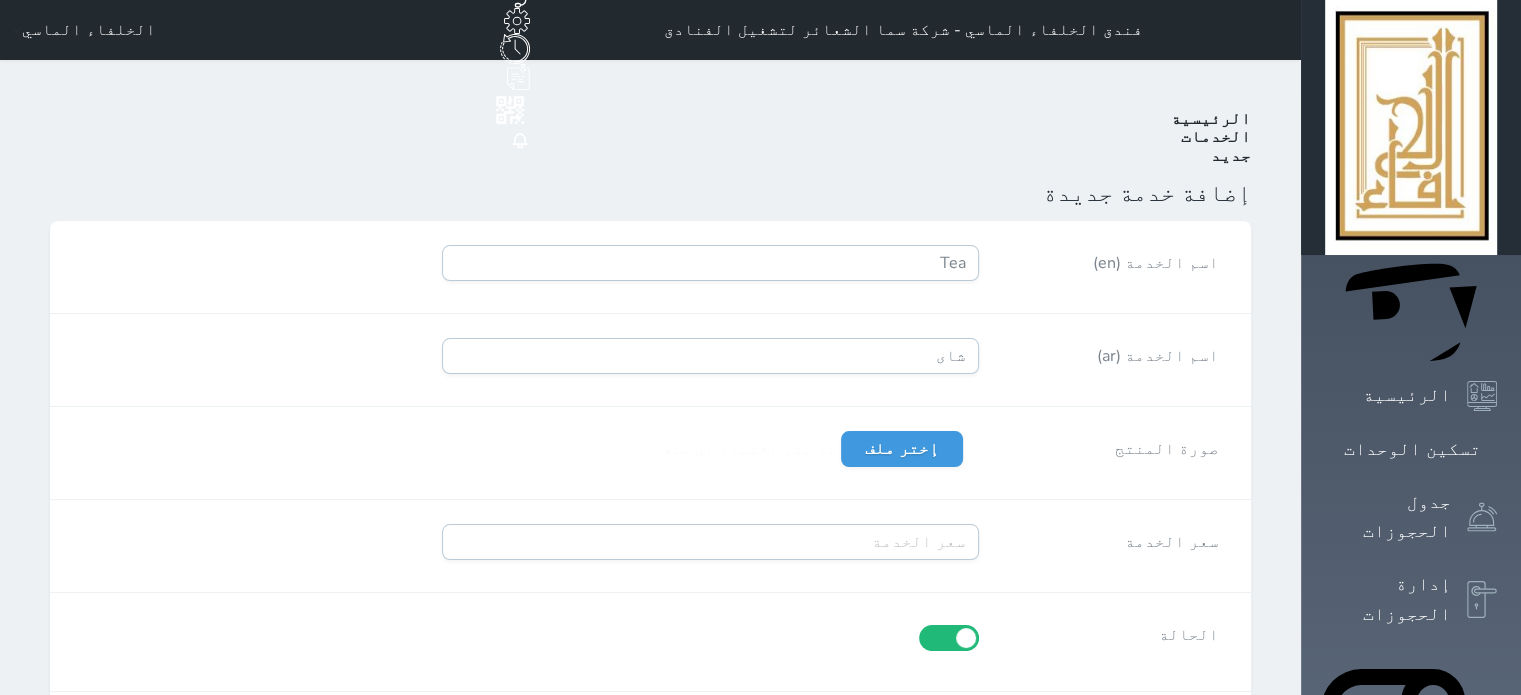 click on "إختر ملف
لم يتم اختيار اي ملف" at bounding box center [710, 453] 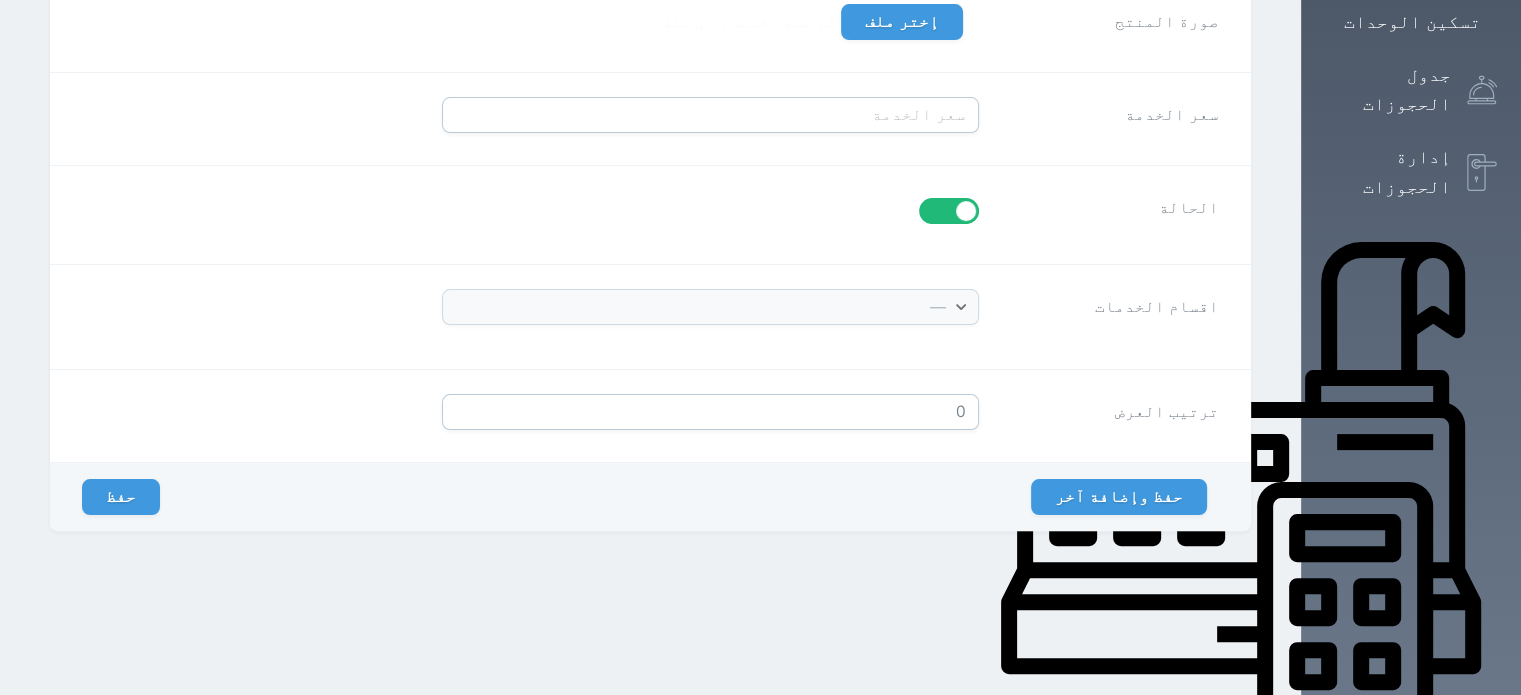 scroll, scrollTop: 440, scrollLeft: 0, axis: vertical 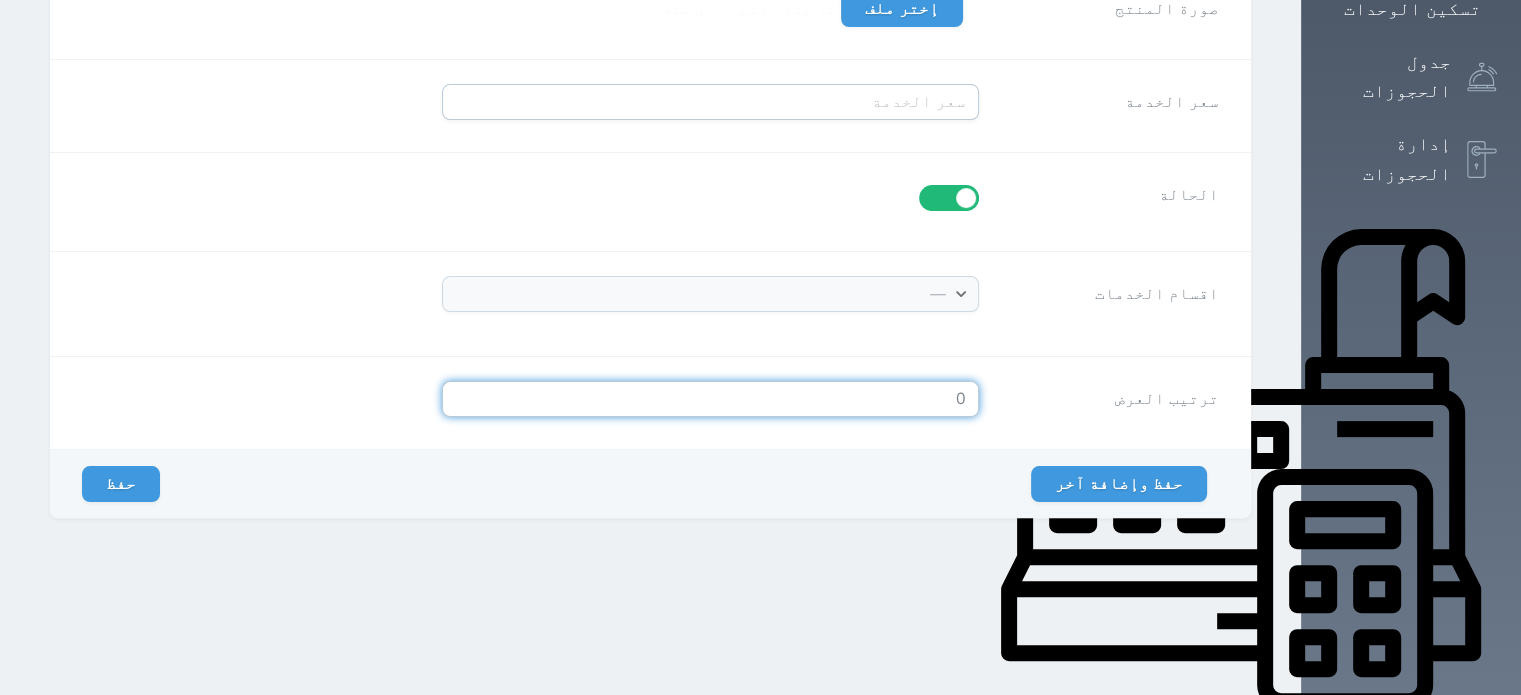 click on "0" at bounding box center (710, 399) 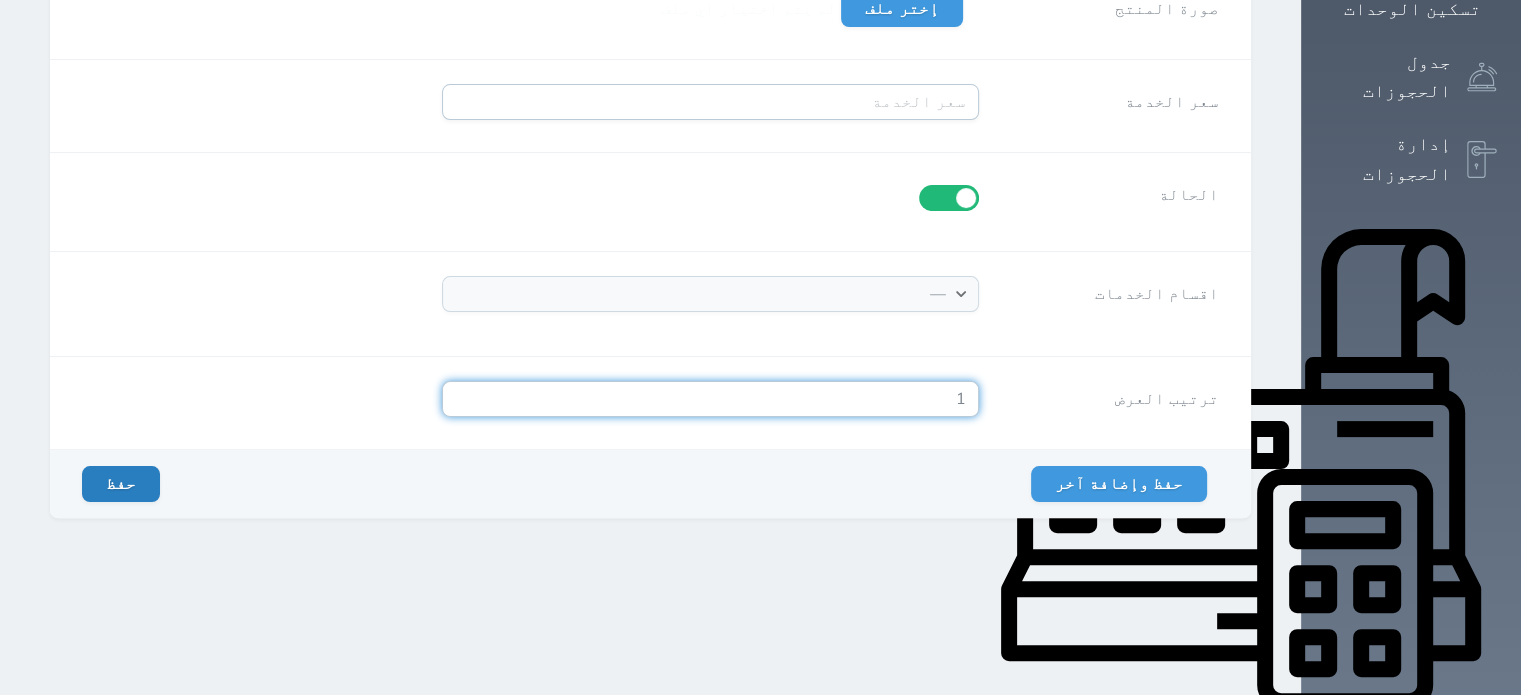 type on "1" 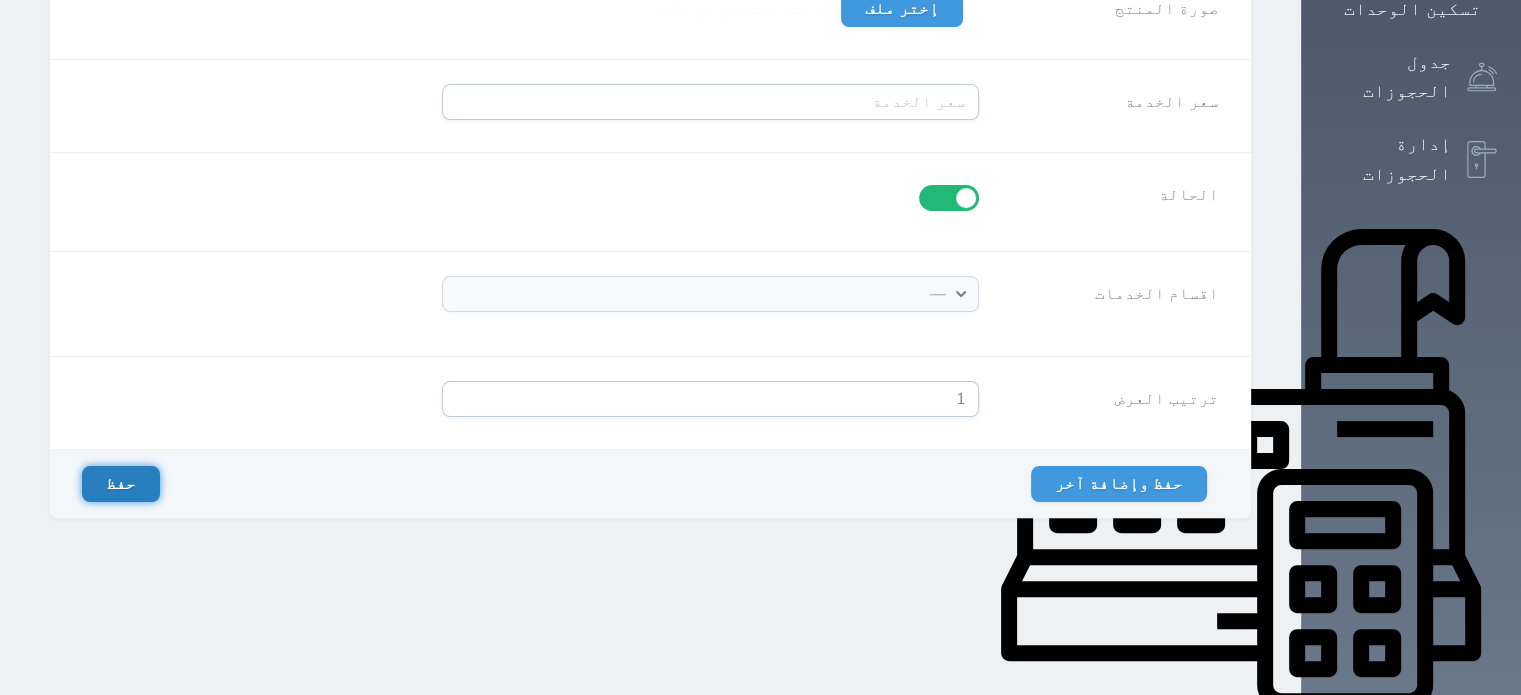 click on "حفظ" at bounding box center [121, 484] 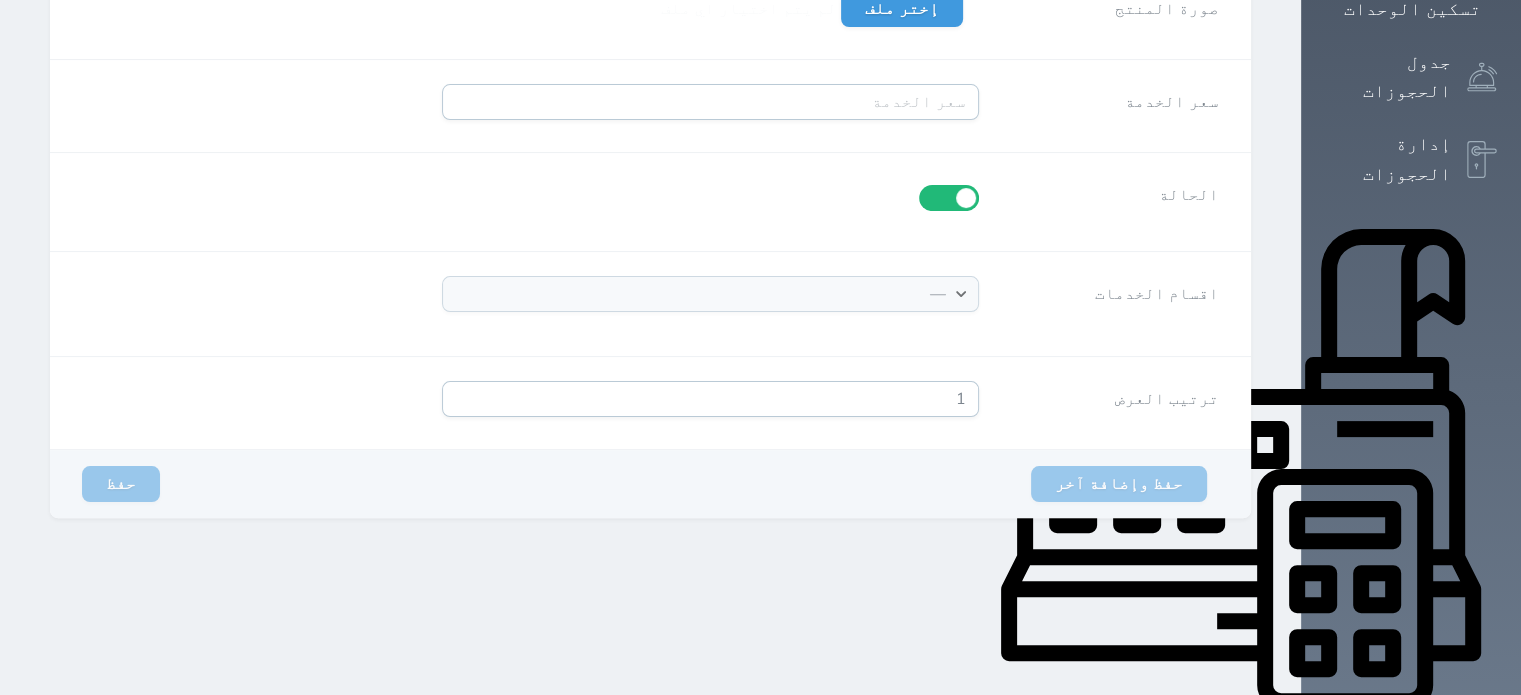 scroll, scrollTop: 0, scrollLeft: 0, axis: both 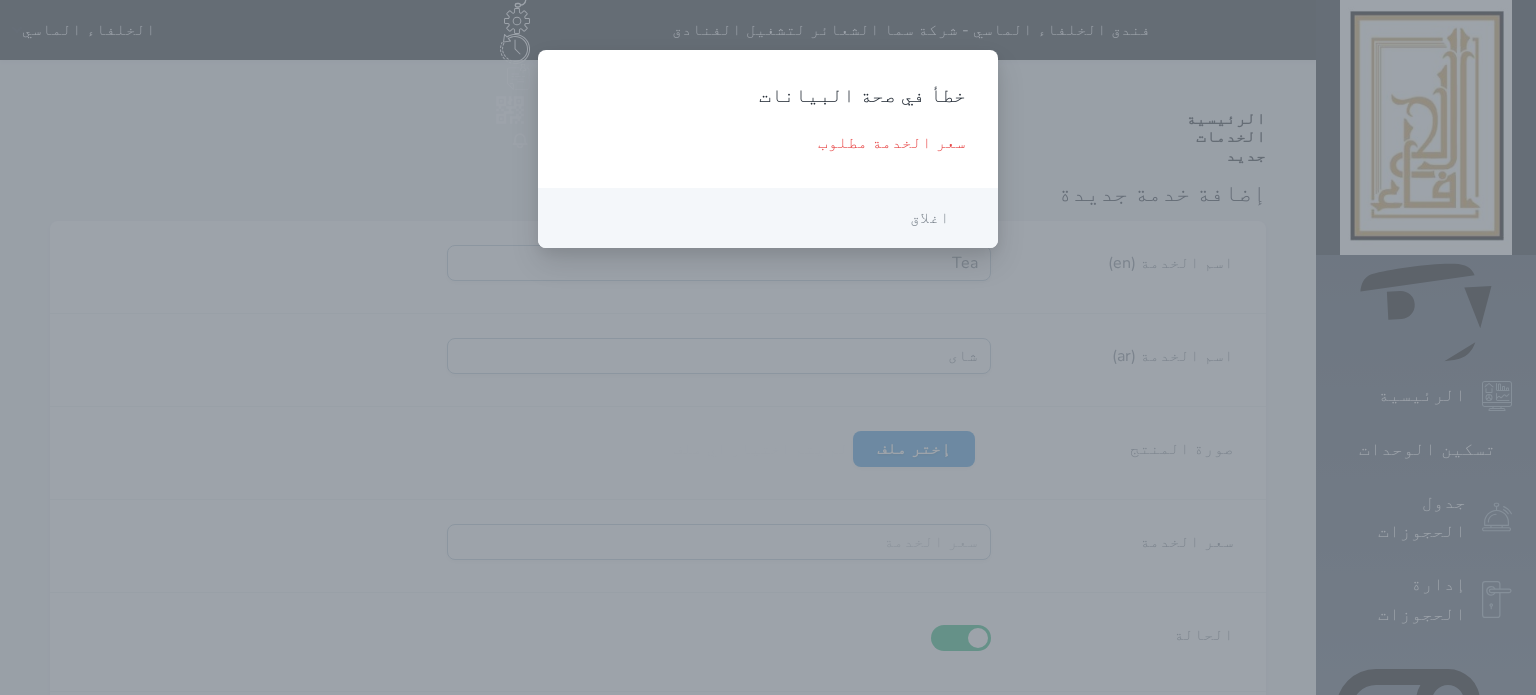 click on "اغلاق" at bounding box center [930, 218] 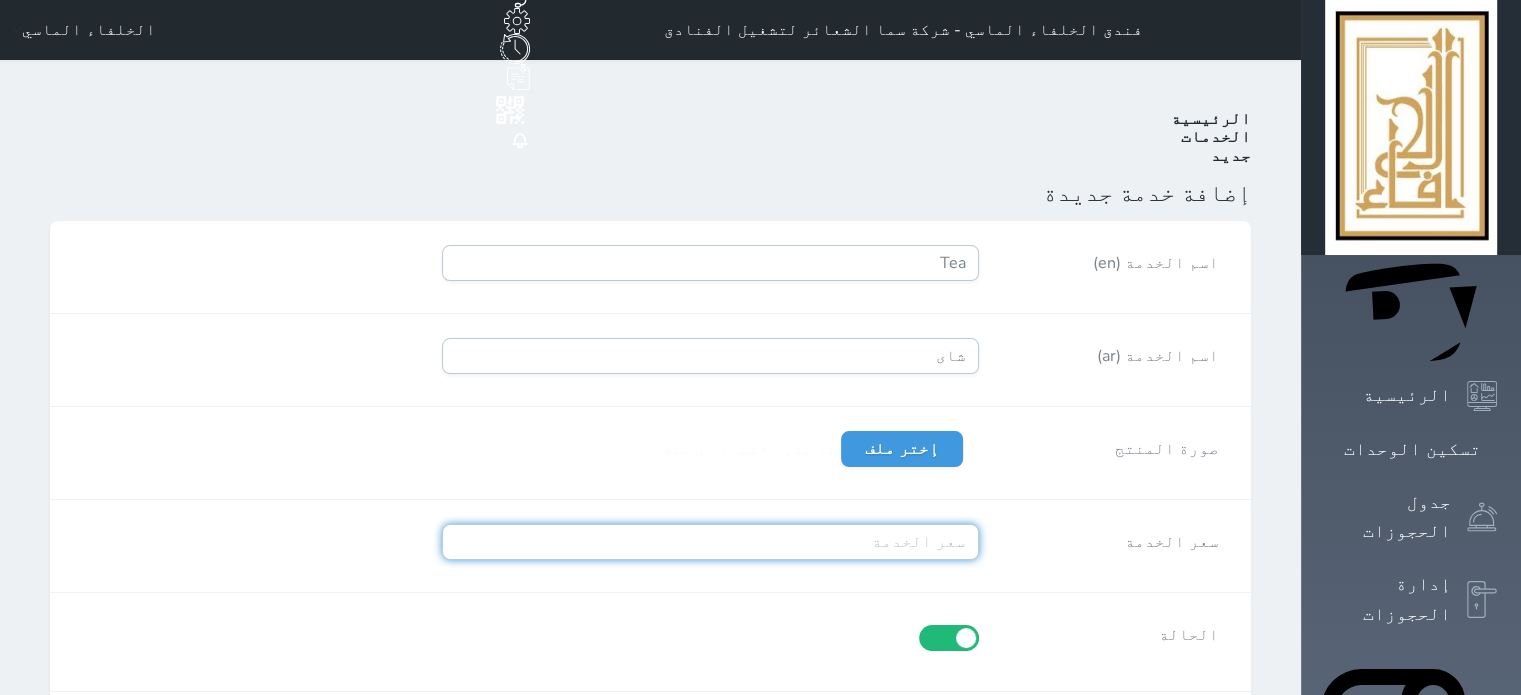 click at bounding box center [710, 542] 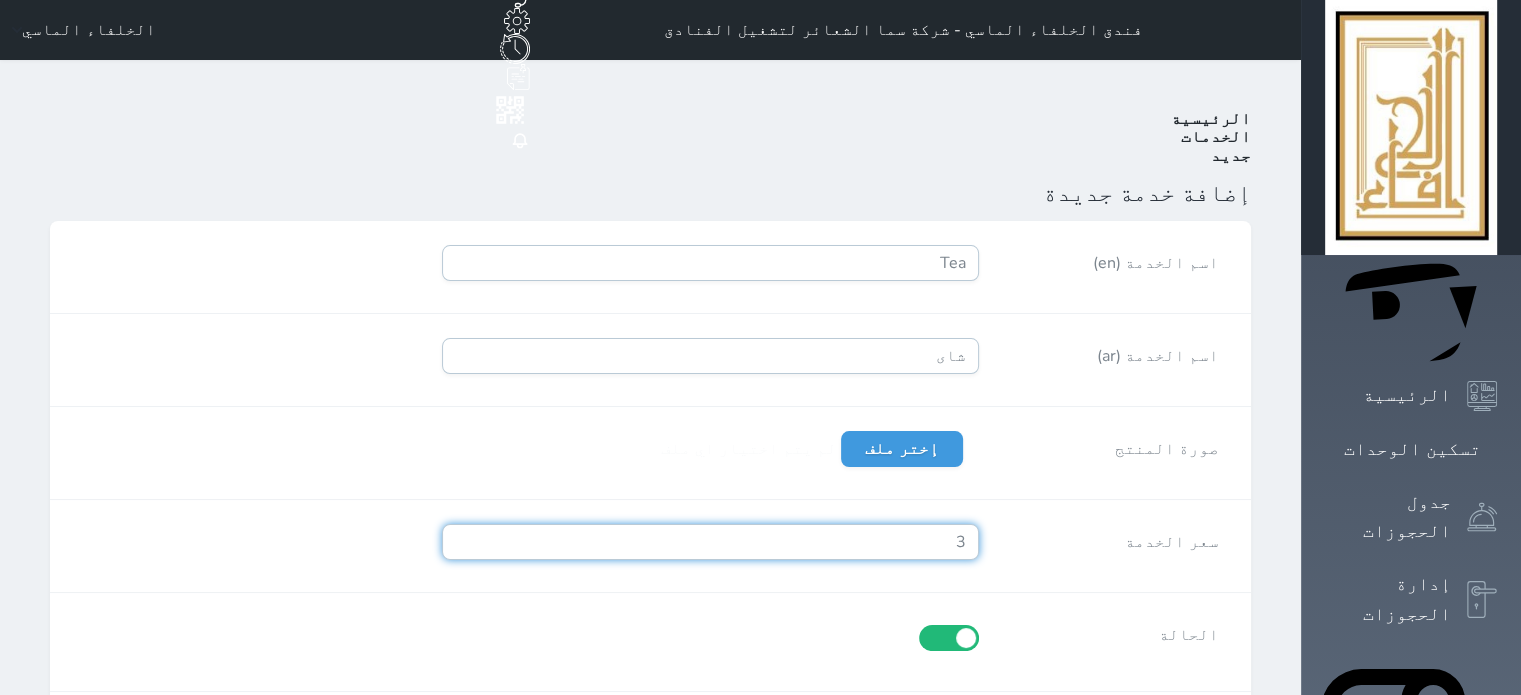 type on "3" 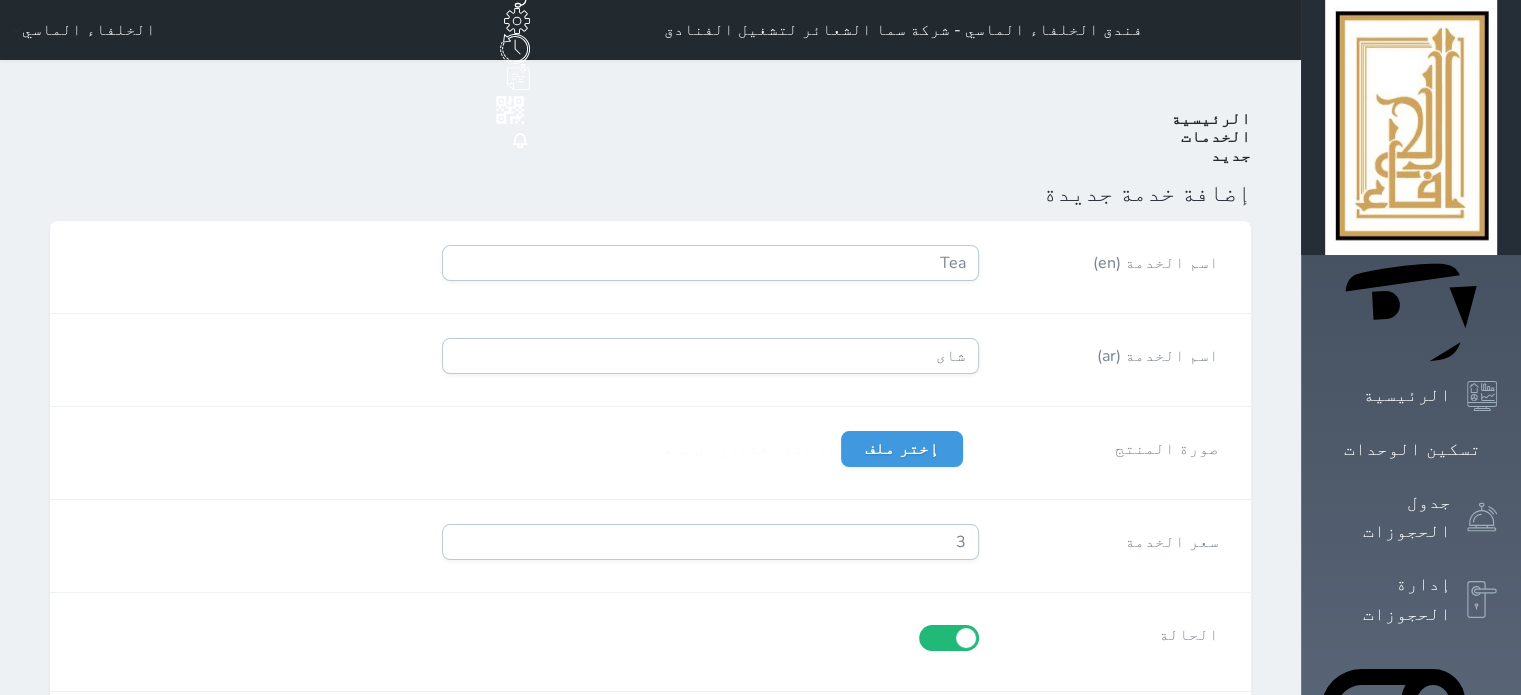 click on "الحالة" at bounding box center (650, 642) 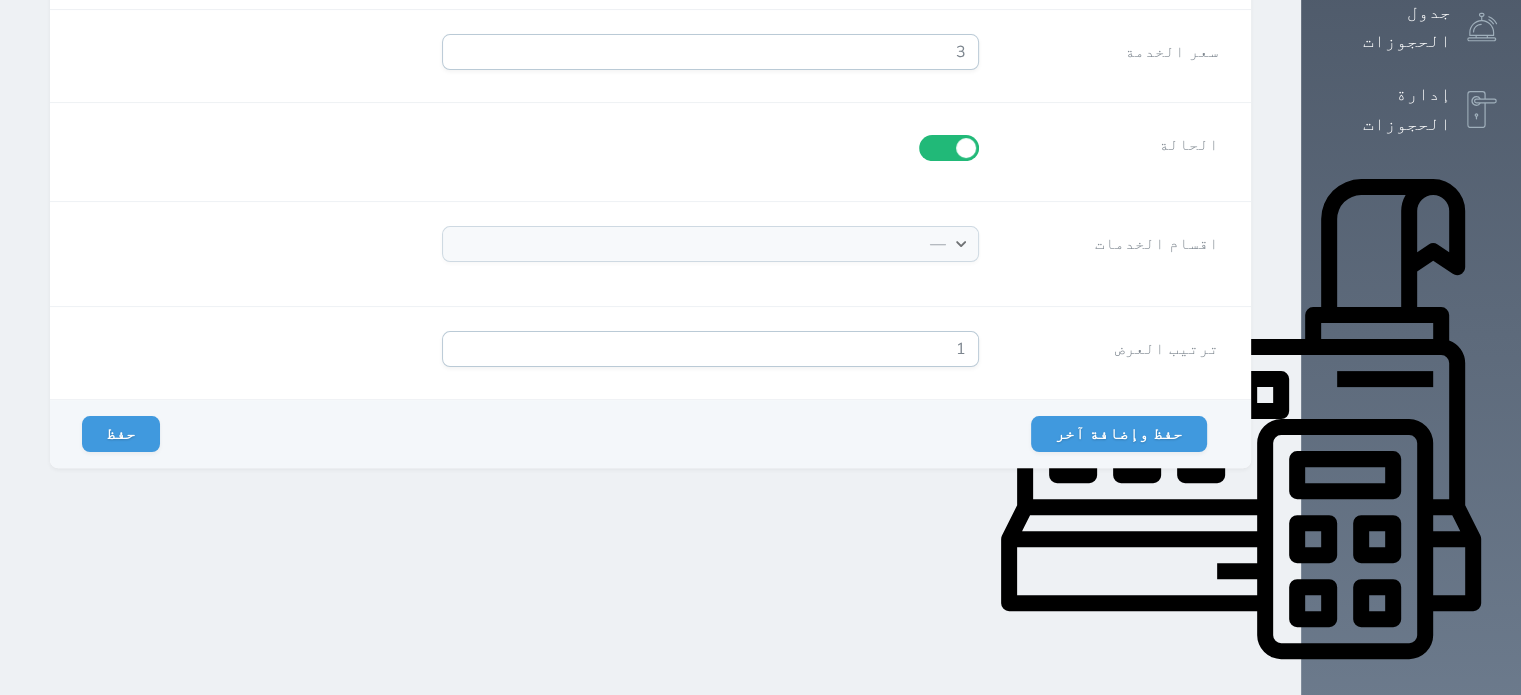 scroll, scrollTop: 491, scrollLeft: 0, axis: vertical 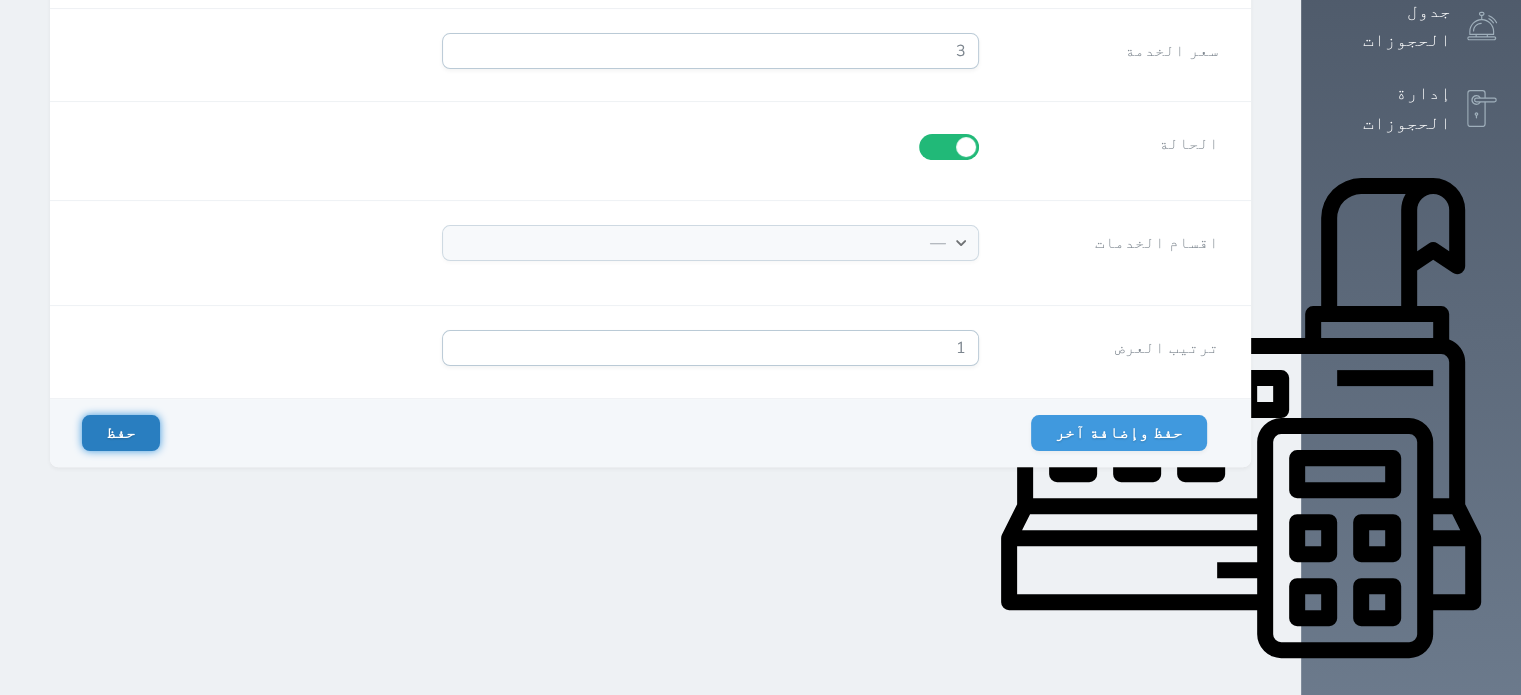 click on "حفظ" at bounding box center [121, 433] 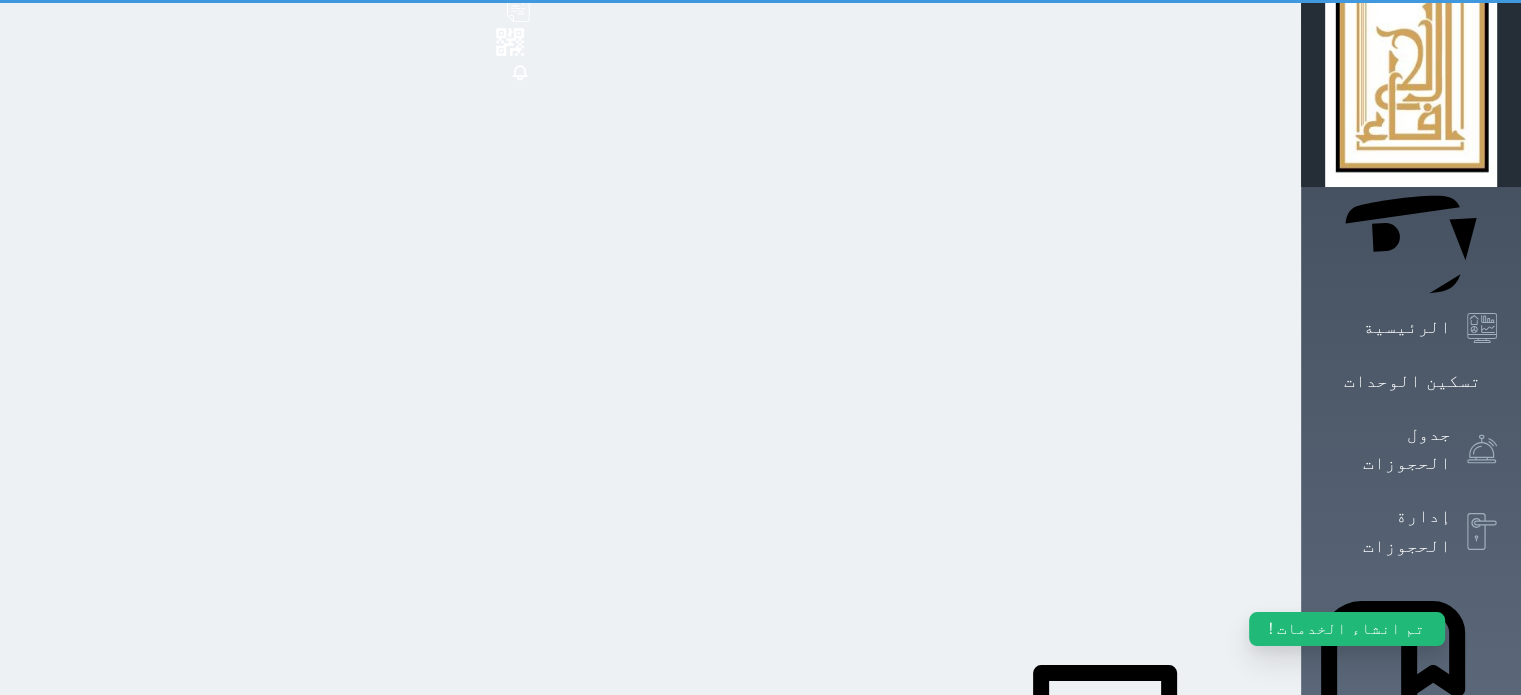 scroll, scrollTop: 0, scrollLeft: 0, axis: both 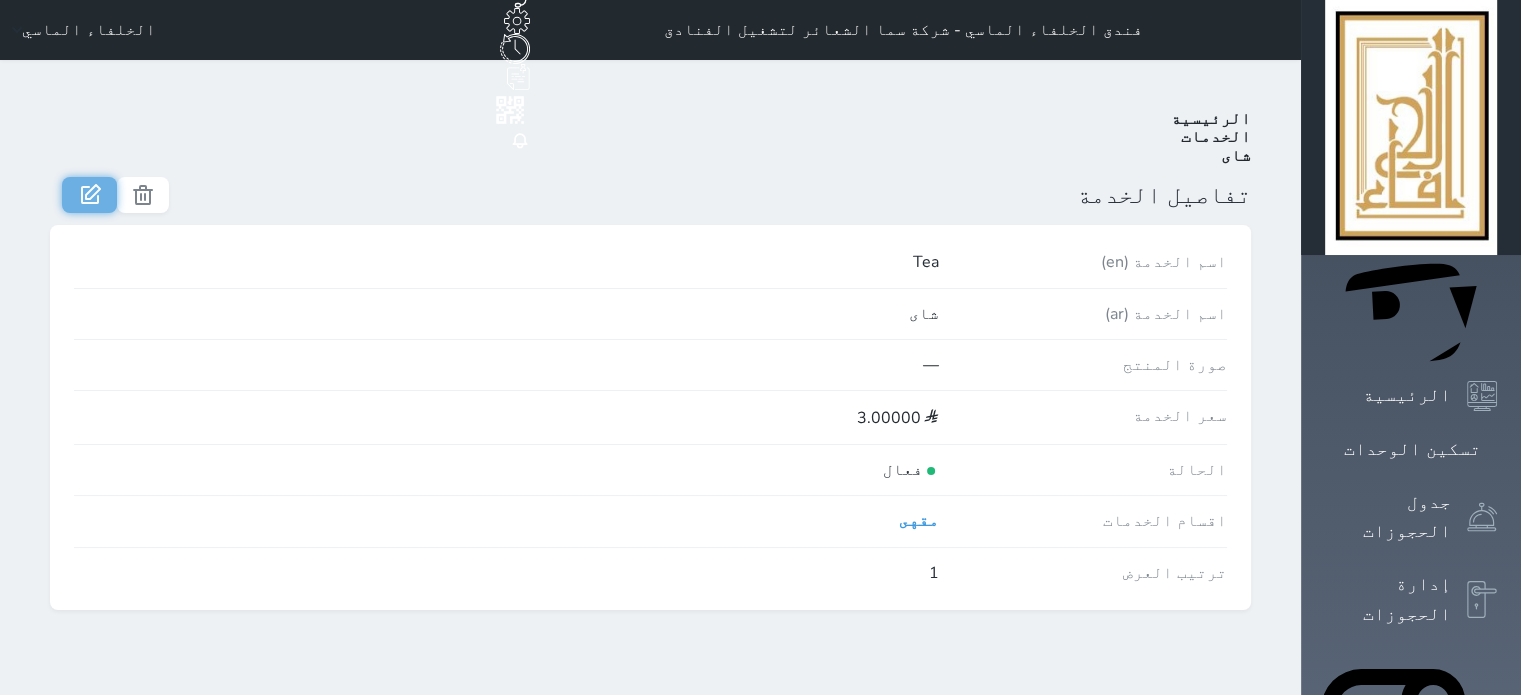 click 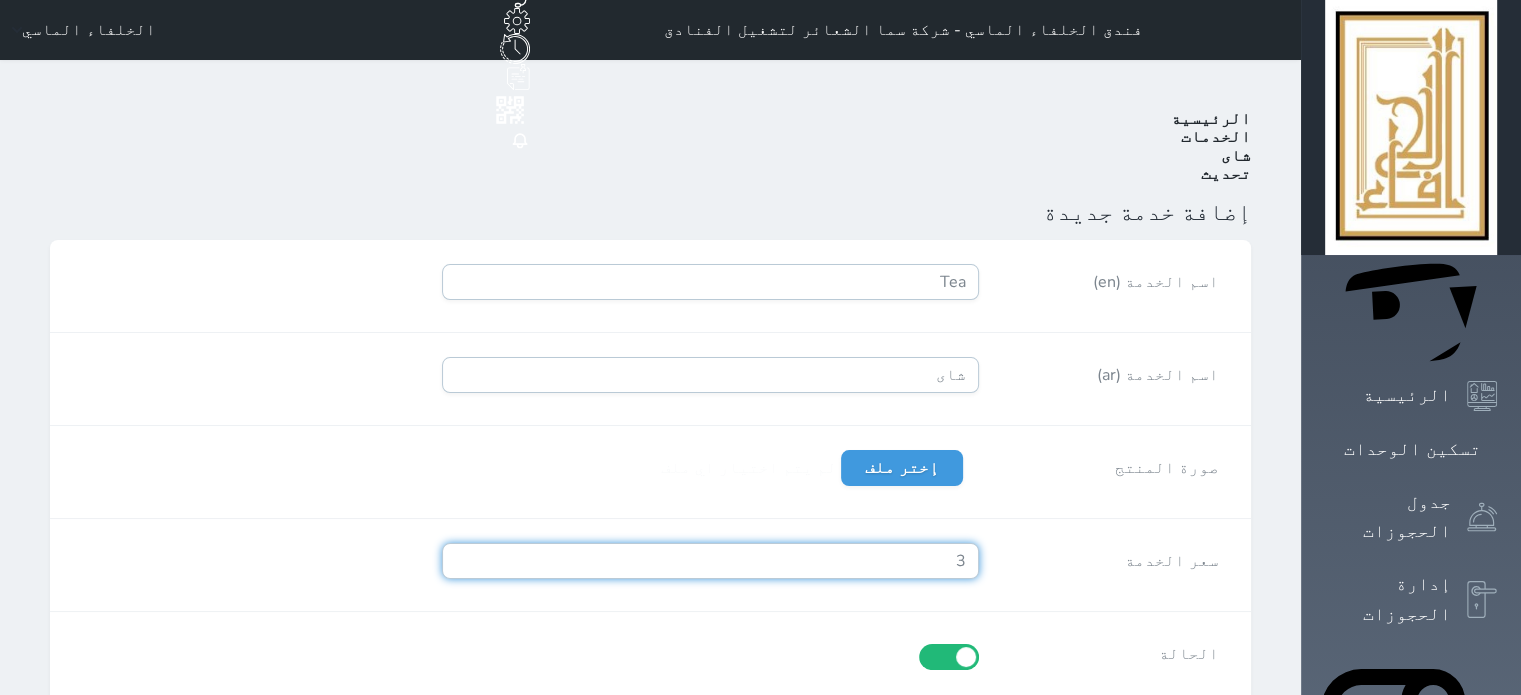 click on "3" at bounding box center (710, 561) 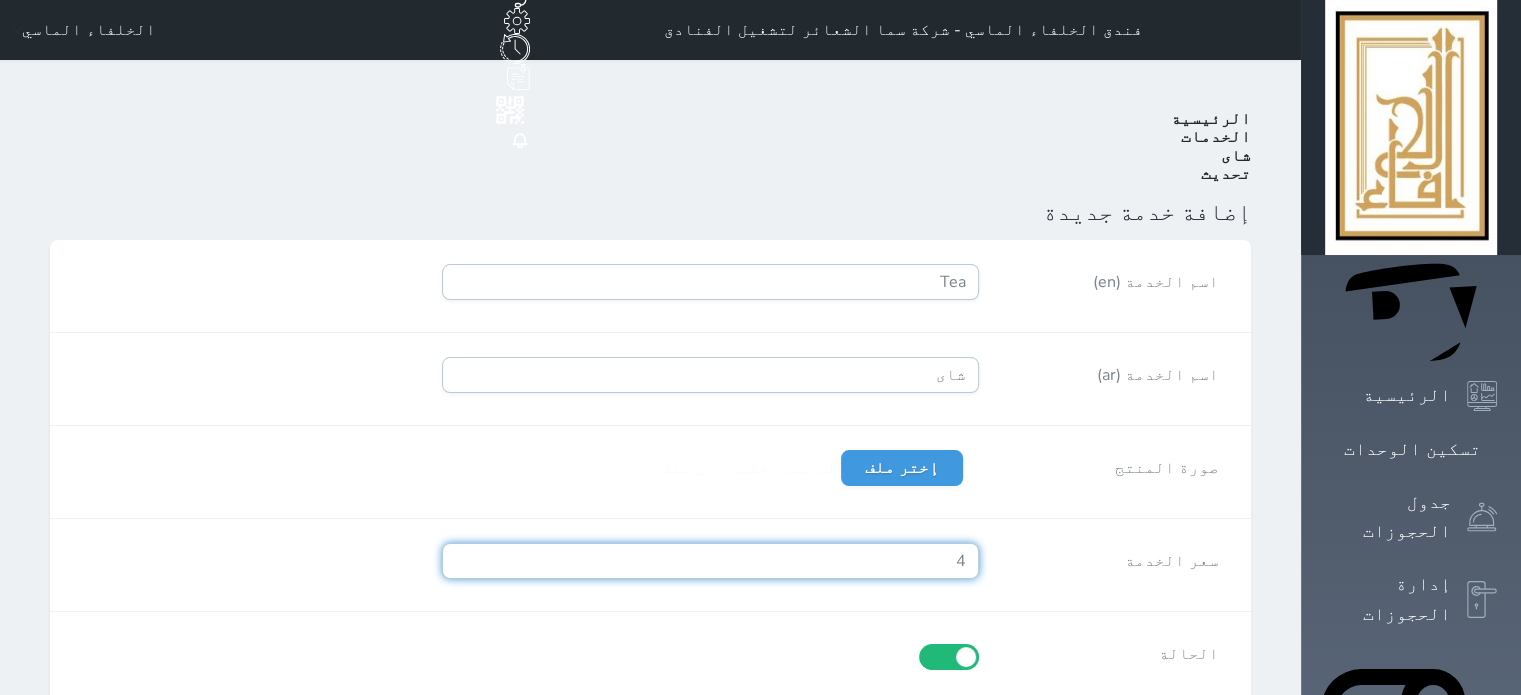 type on "4" 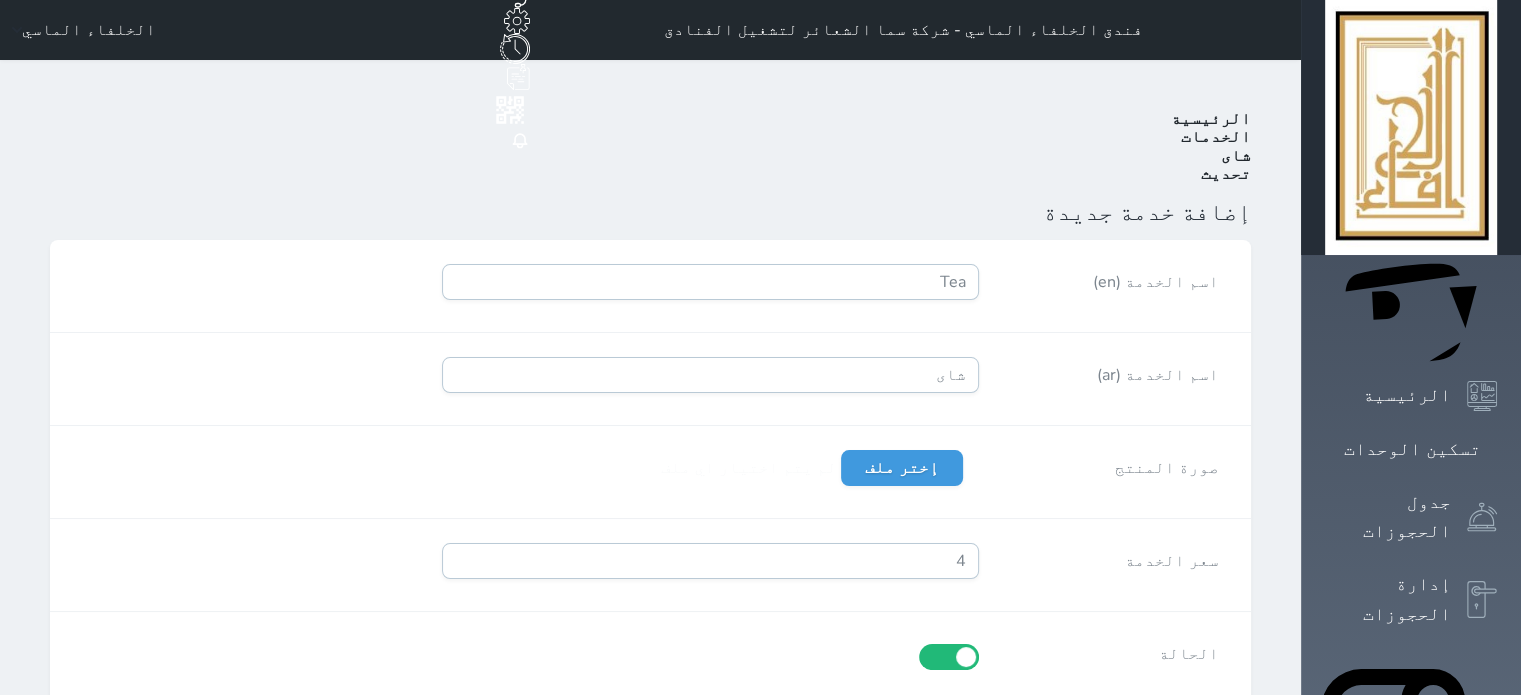 click on "الحالة" at bounding box center (650, 661) 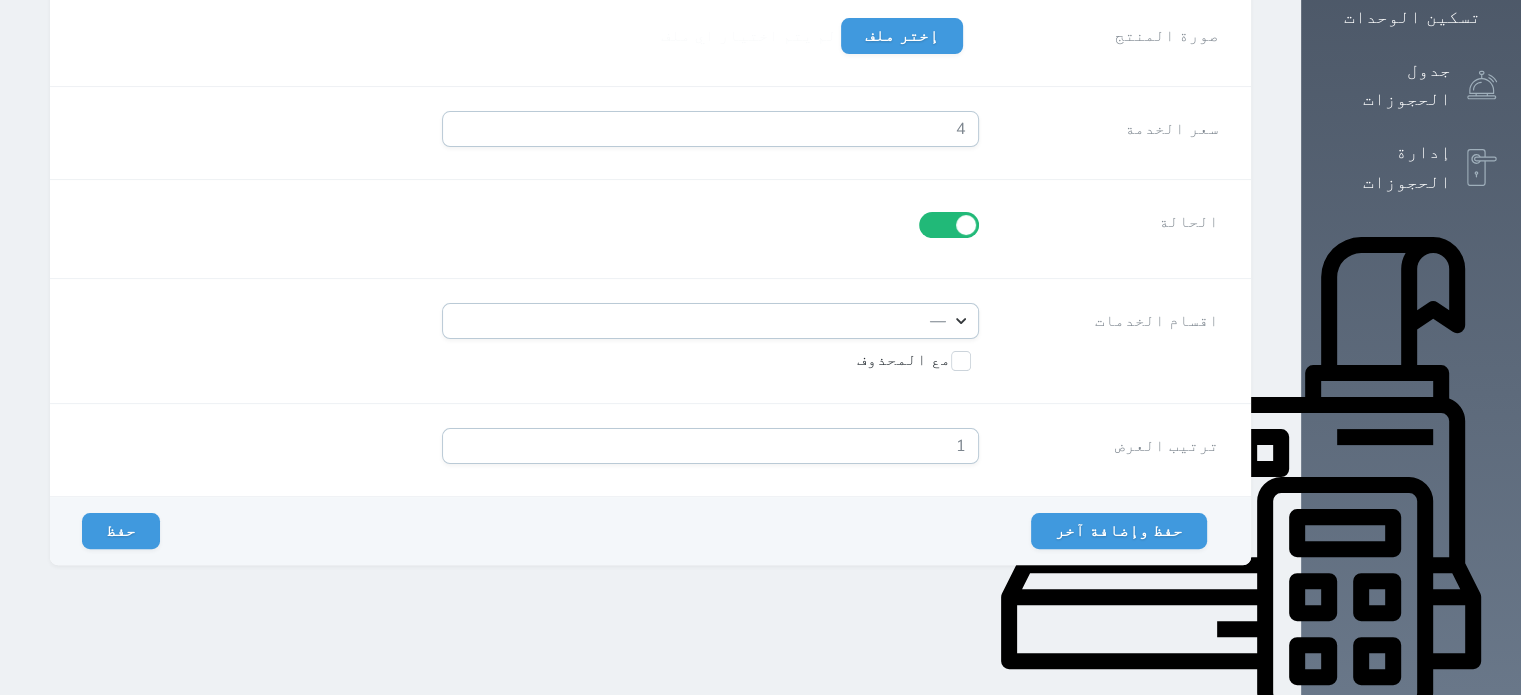 scroll, scrollTop: 491, scrollLeft: 0, axis: vertical 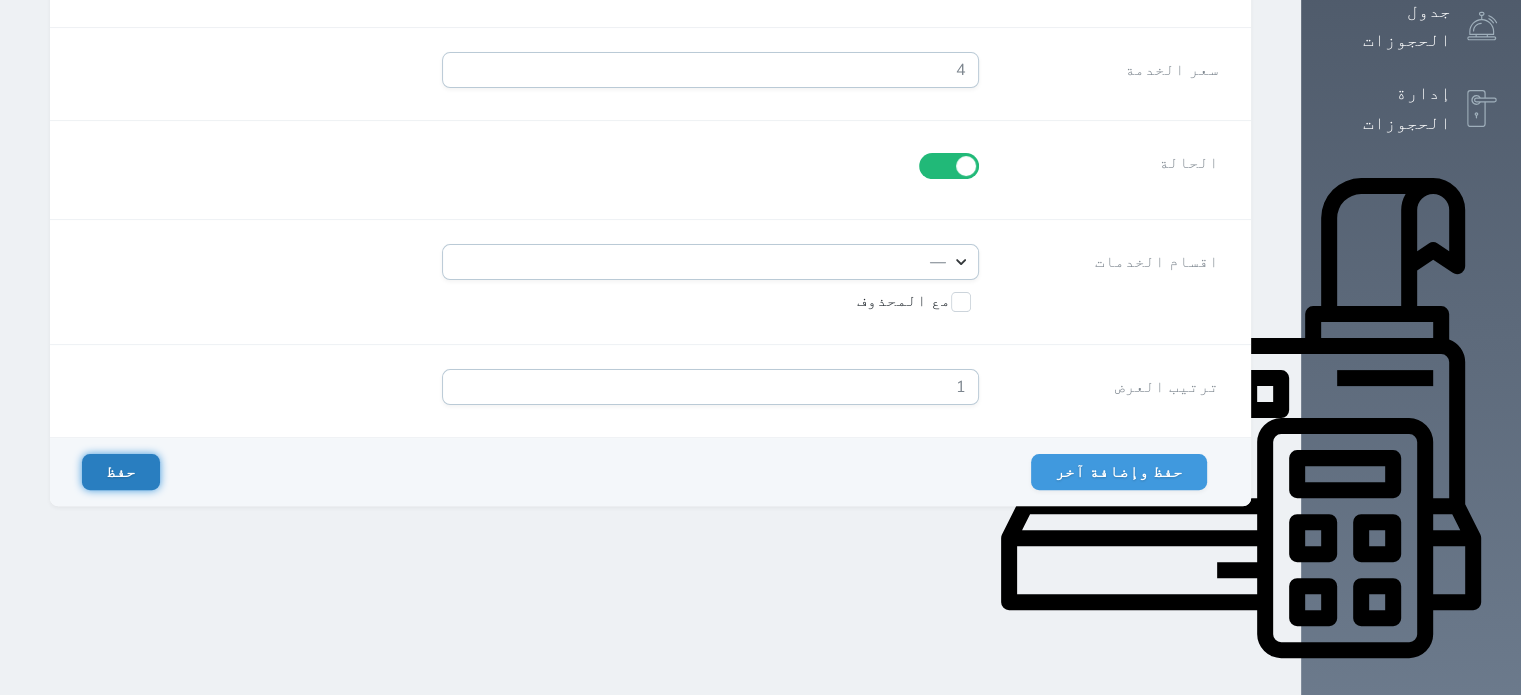 click on "حفظ" at bounding box center [121, 472] 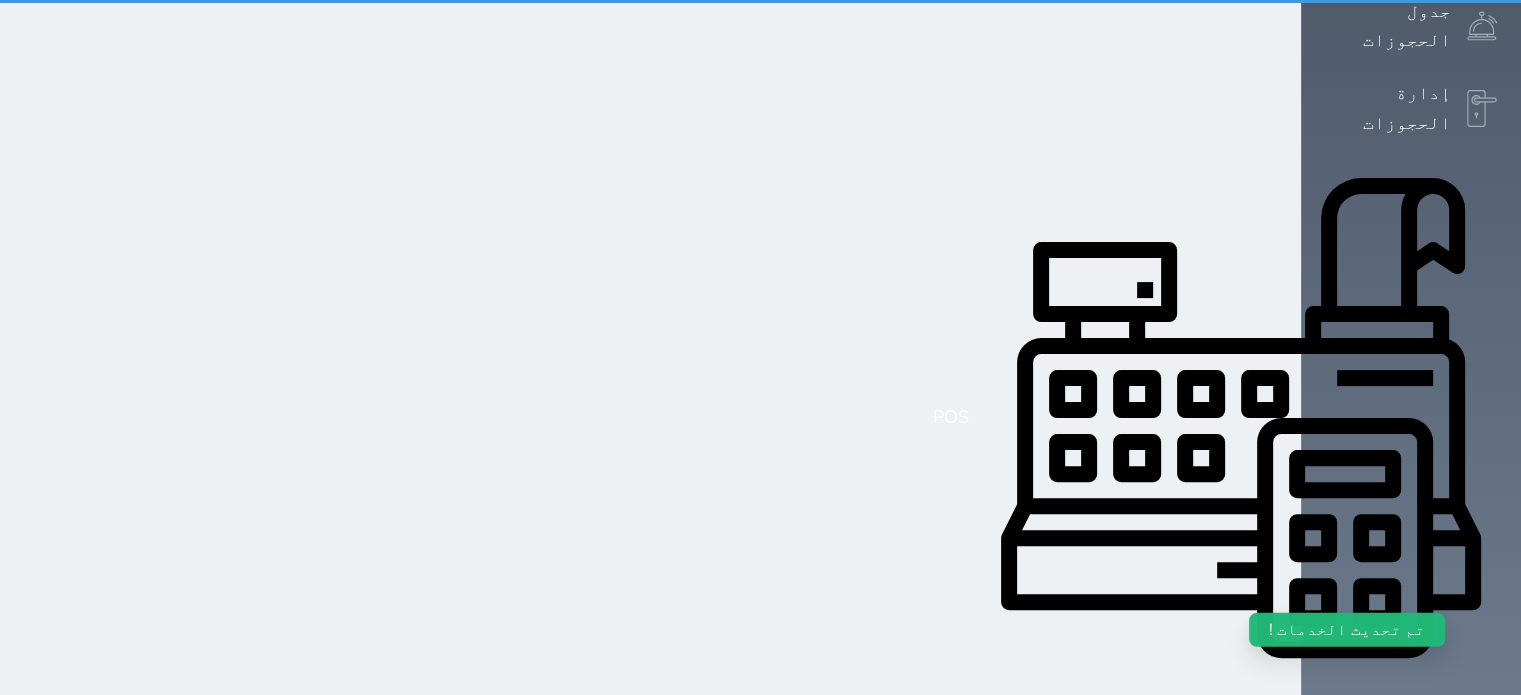 scroll, scrollTop: 0, scrollLeft: 0, axis: both 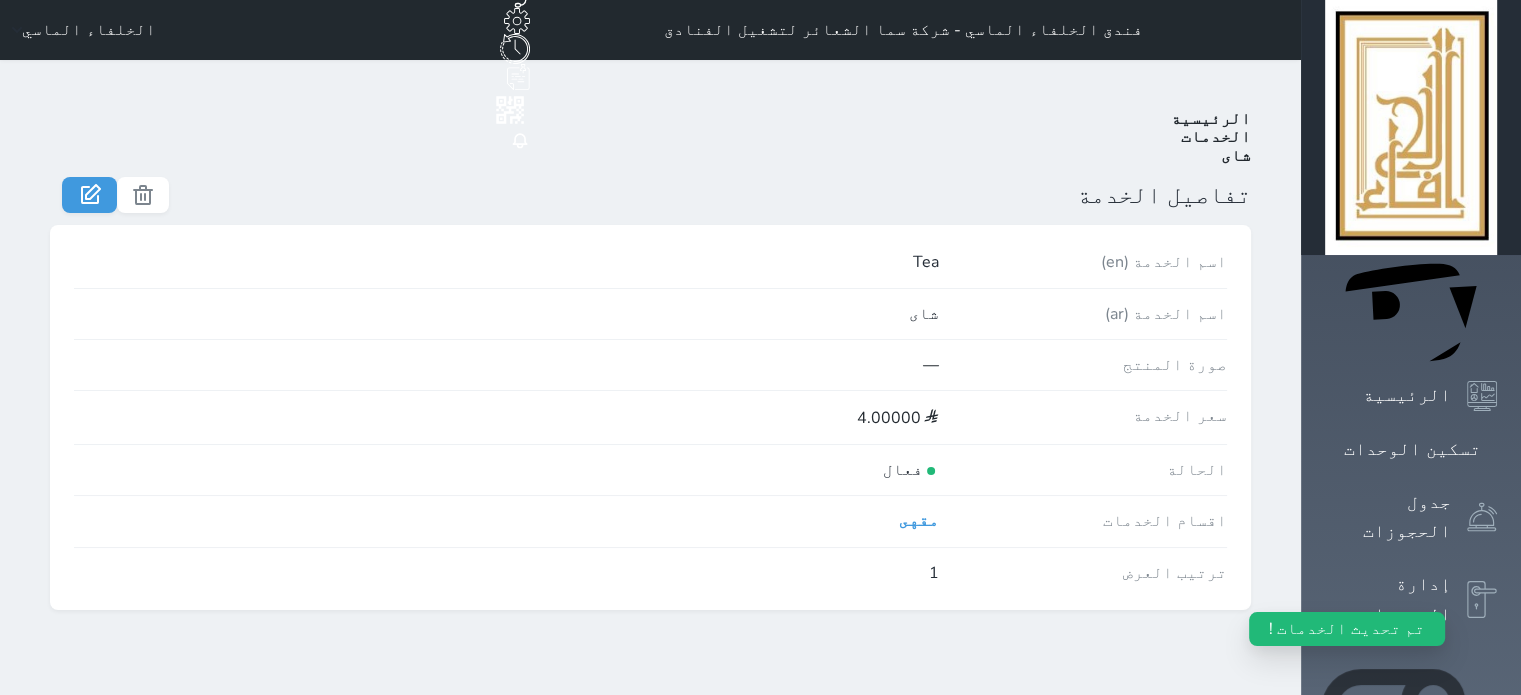 click 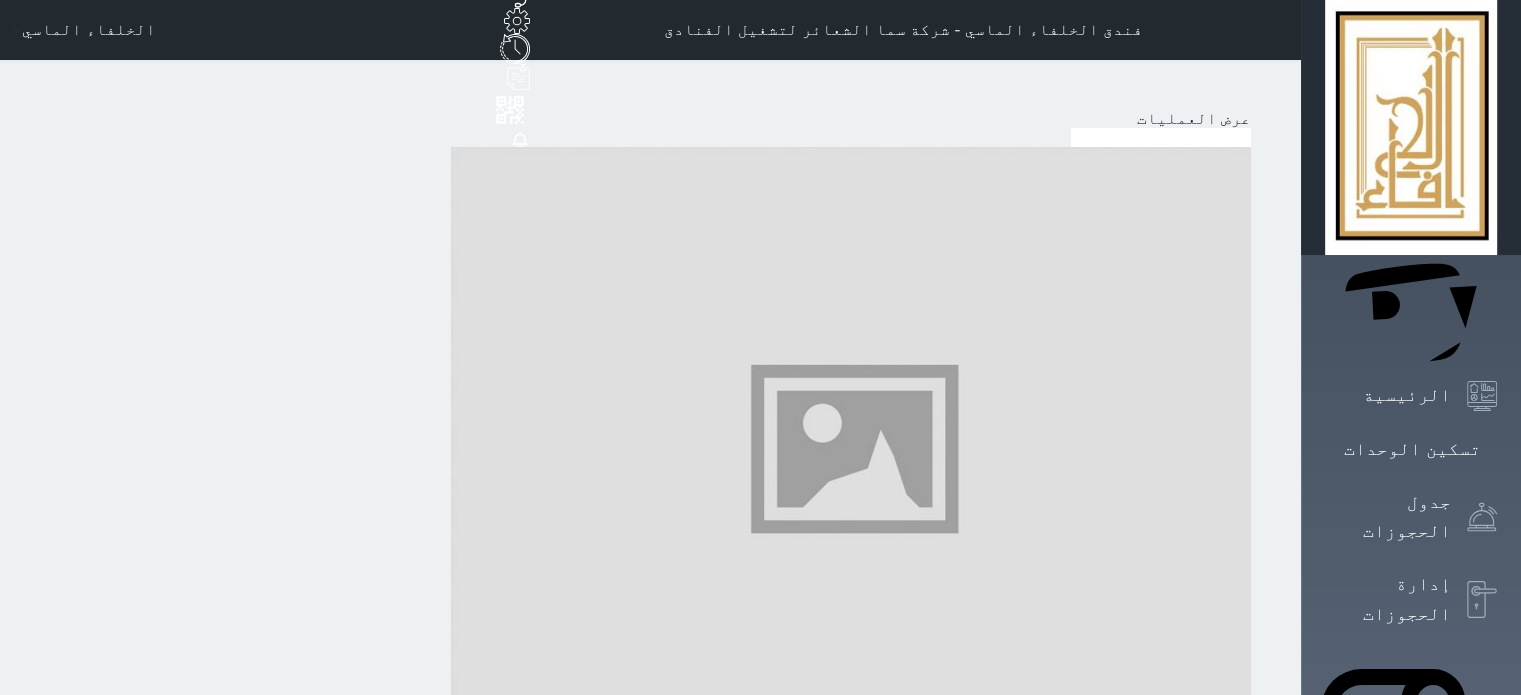 click on "مقهى" at bounding box center (1056, 1397) 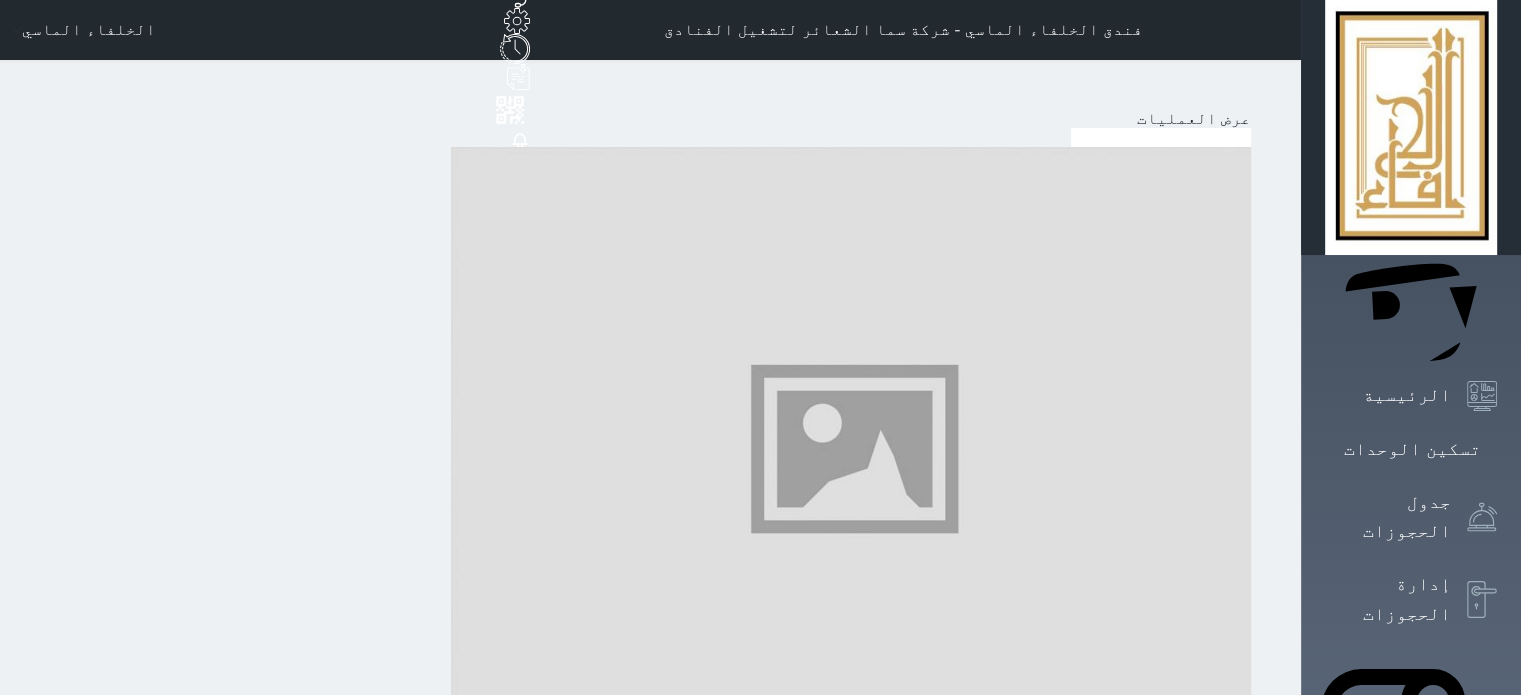 click at bounding box center (851, 447) 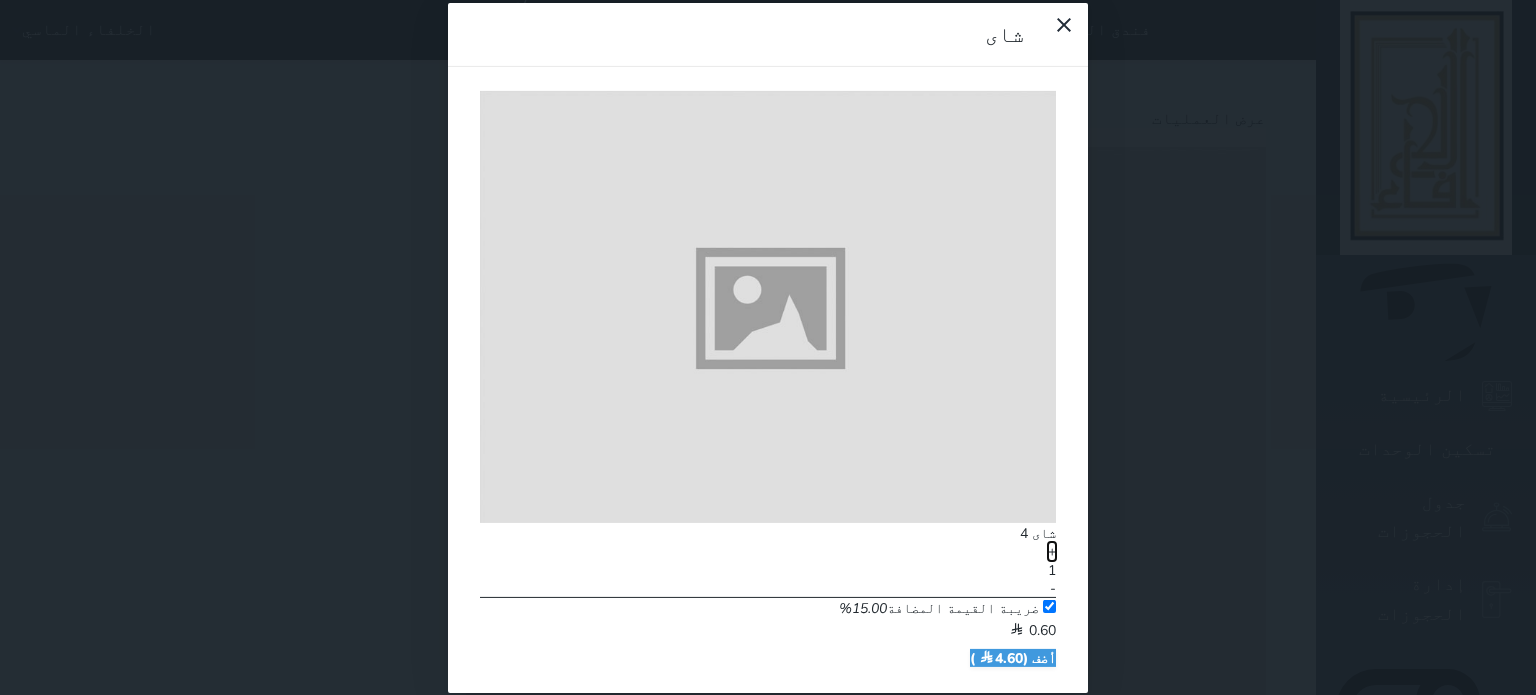 click on "+" at bounding box center [1052, 551] 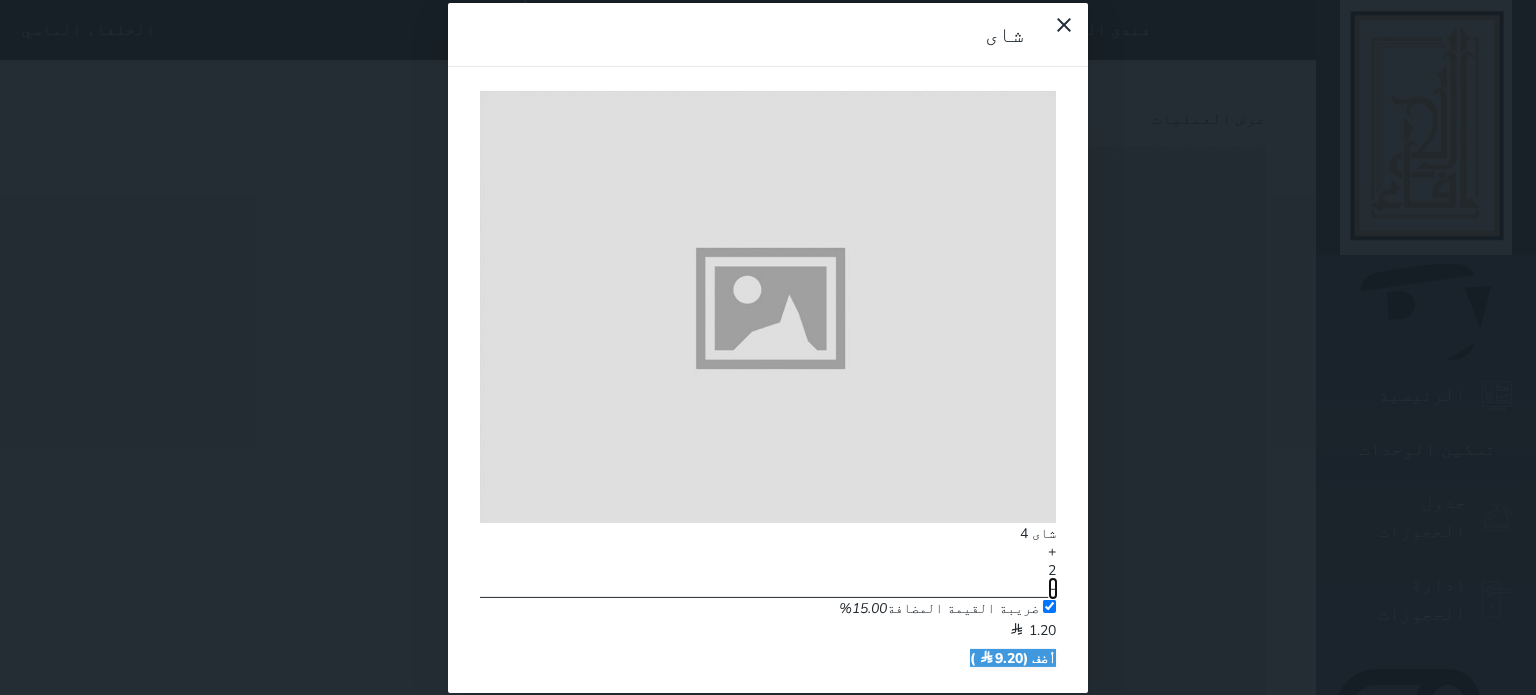 click on "-" at bounding box center [1053, 589] 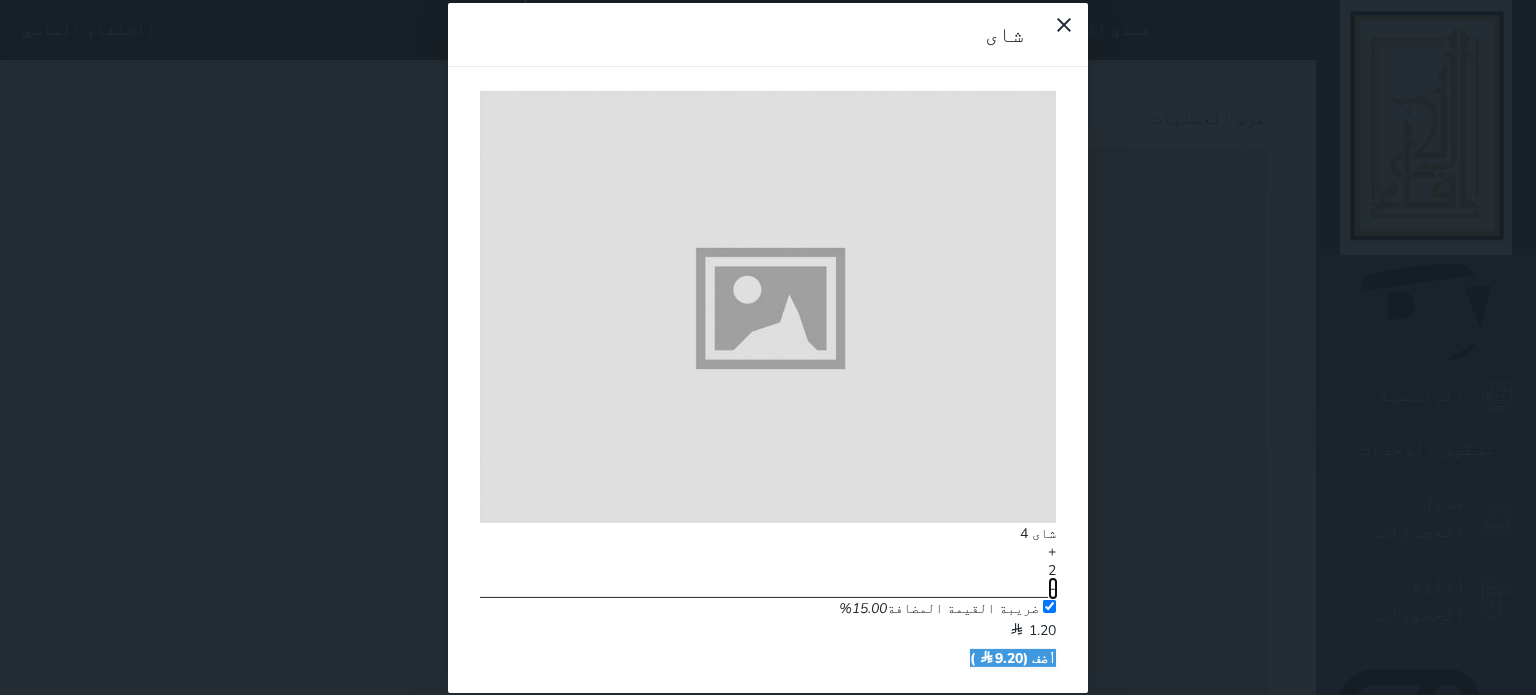 type on "1" 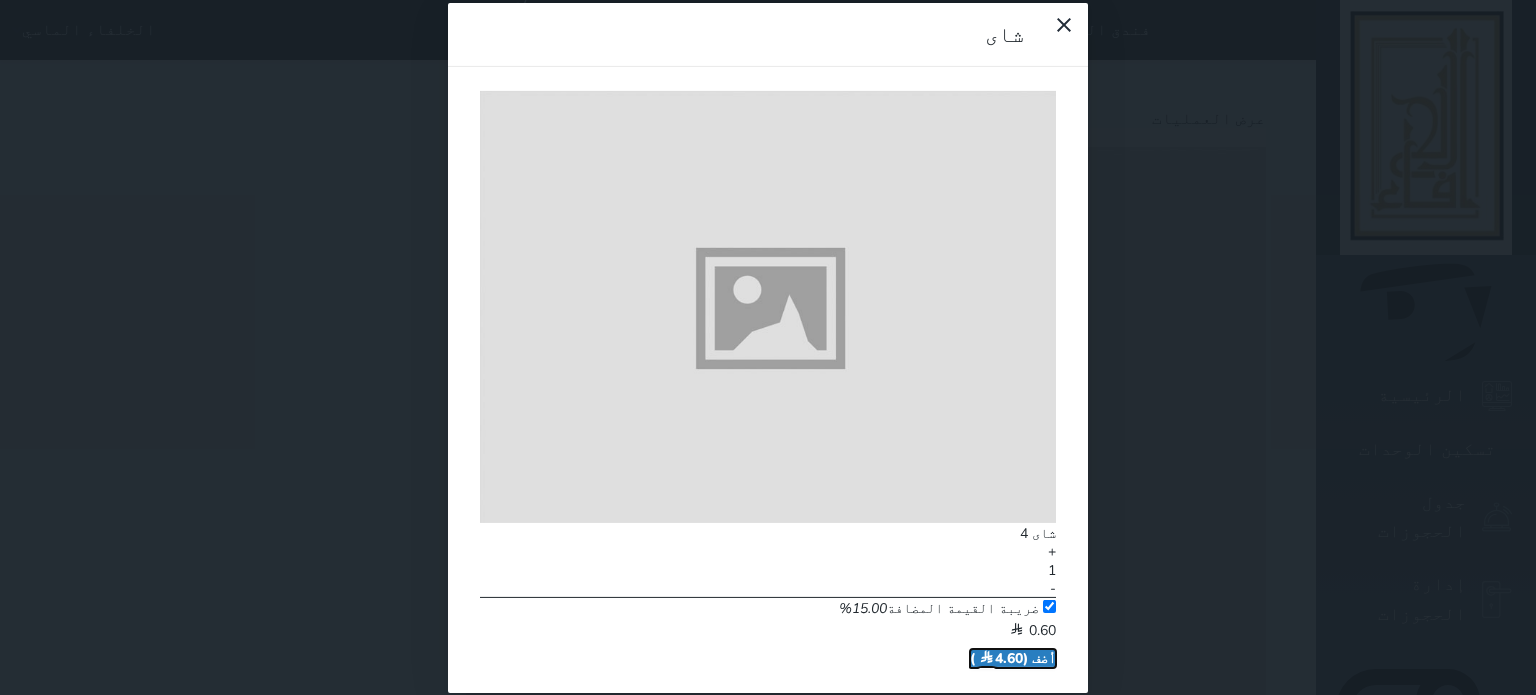 click on "أضف  (    4.60 )" at bounding box center (1013, 658) 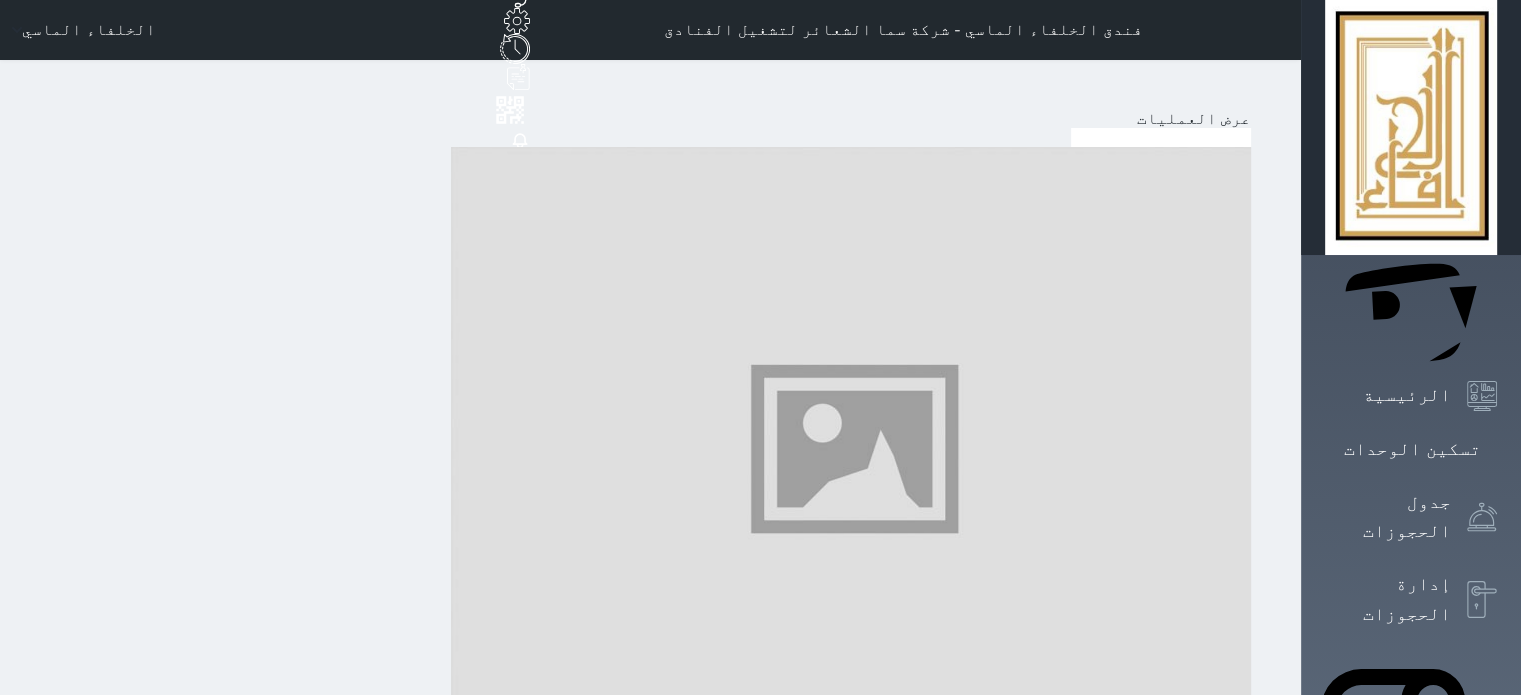 click on "حدد العميل" at bounding box center [650, 831] 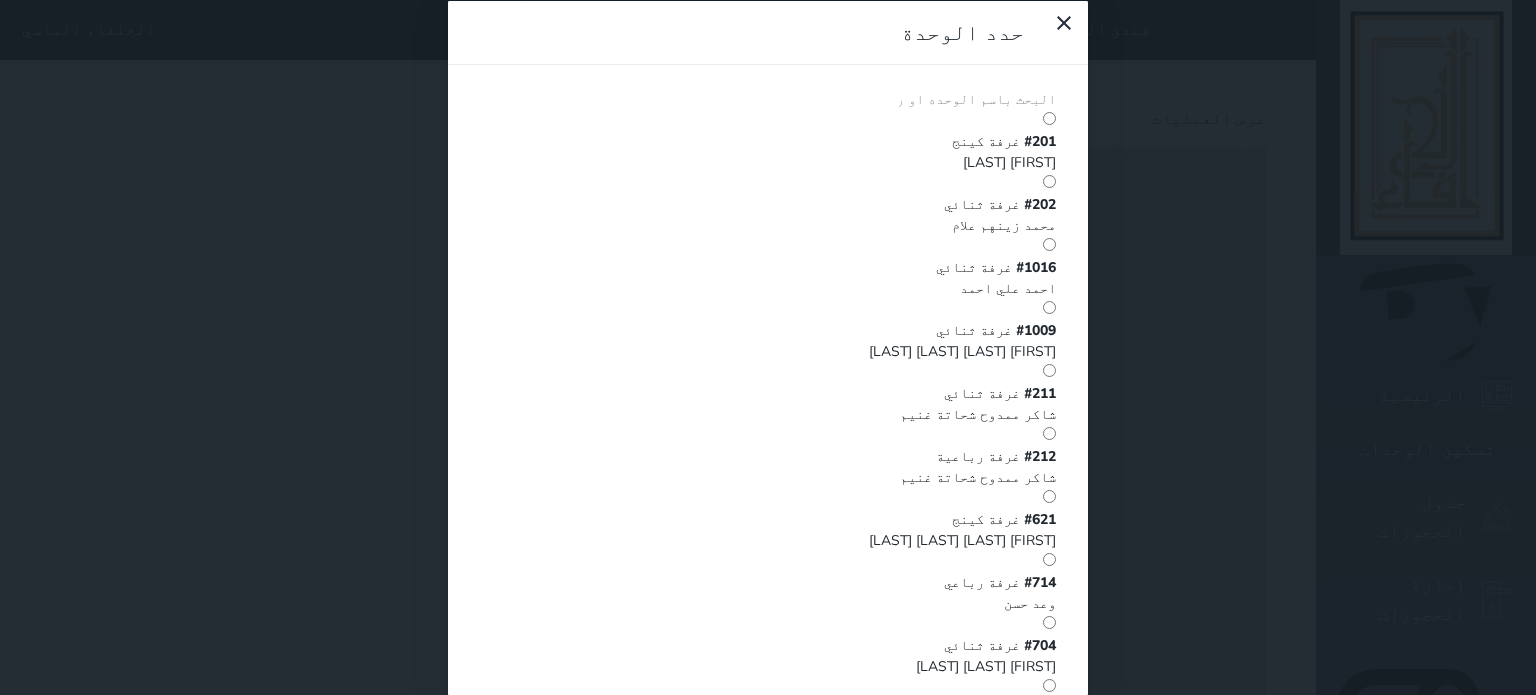 click at bounding box center (977, 99) 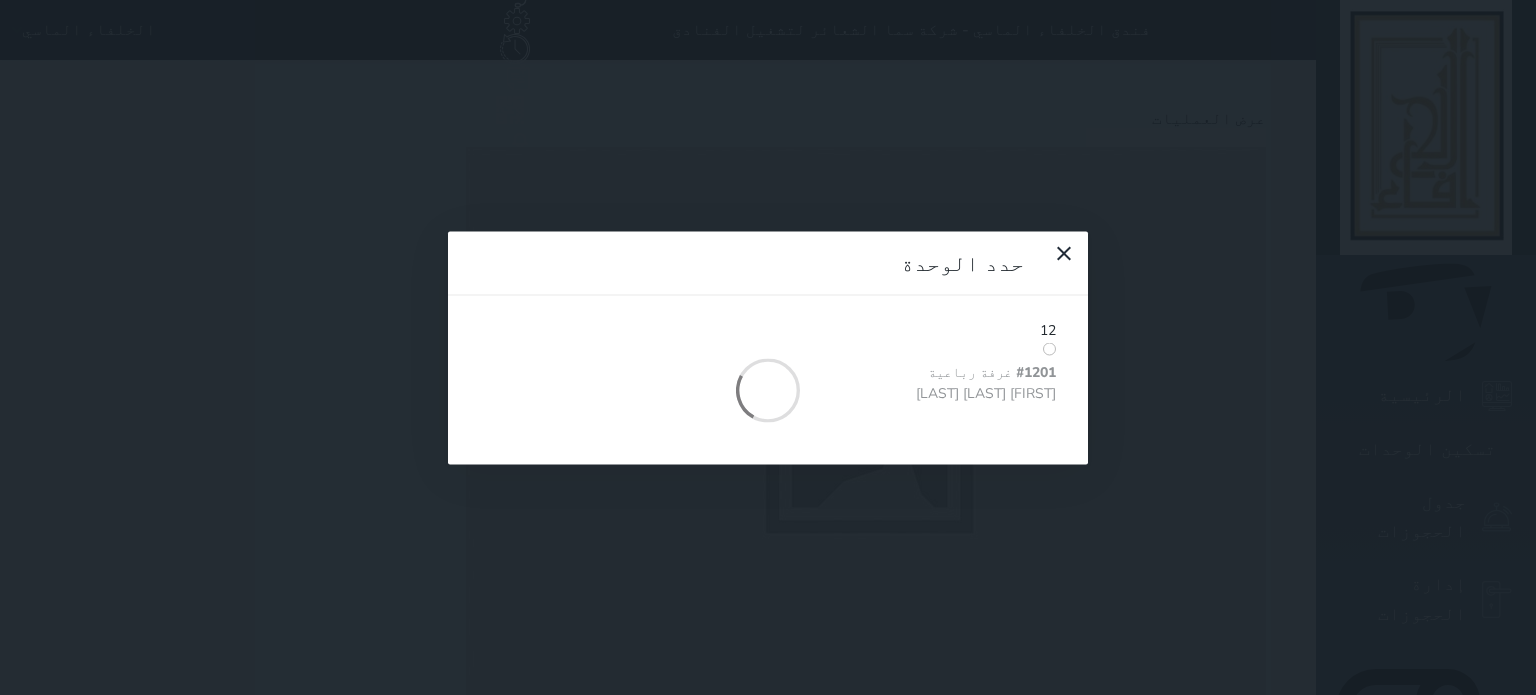 type on "1" 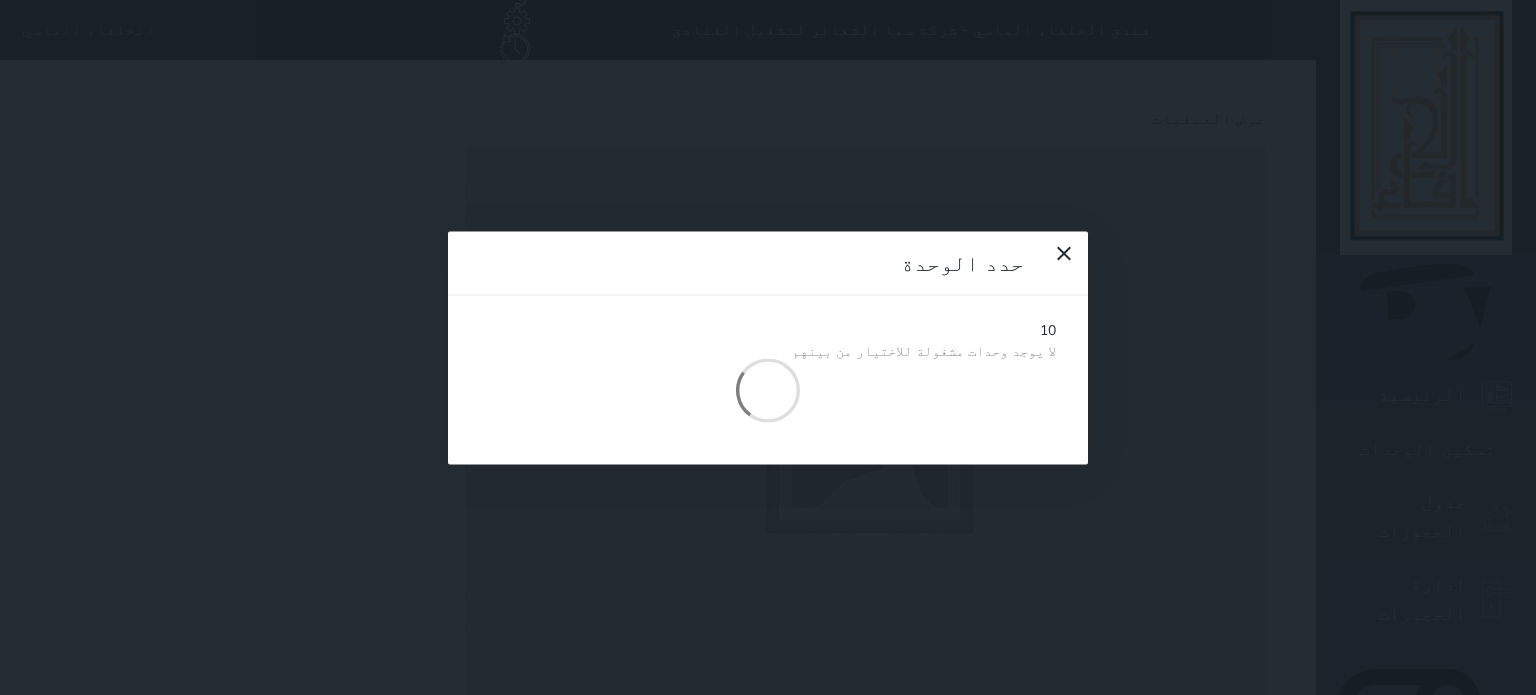 type on "1" 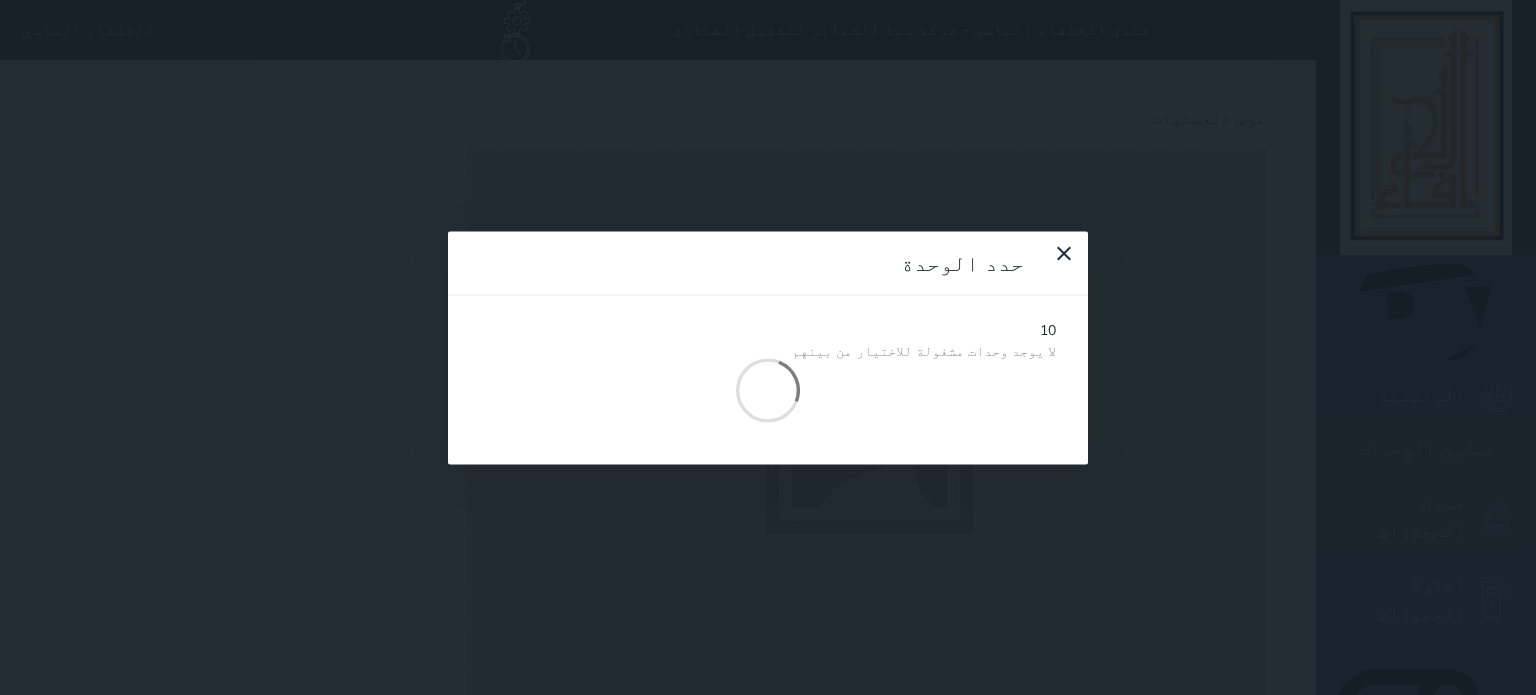 type on "1" 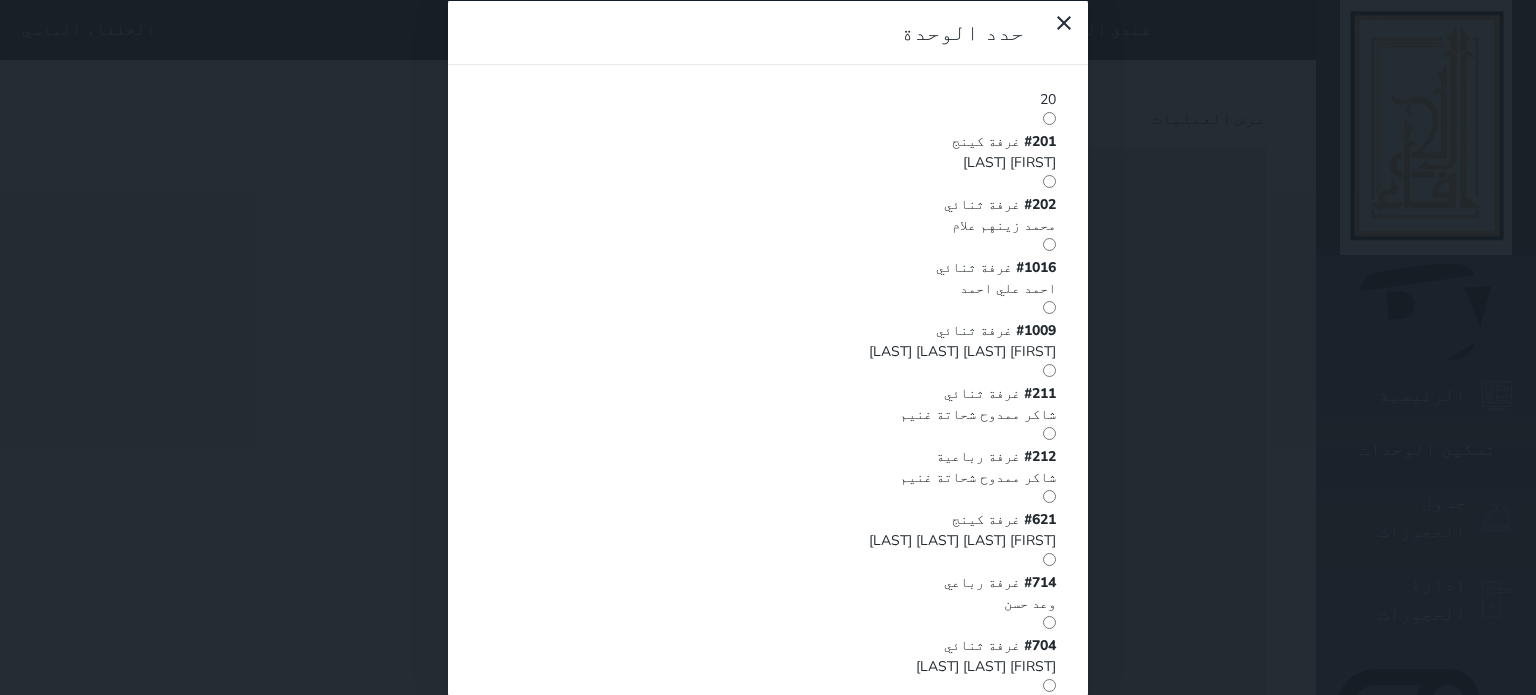 type on "2" 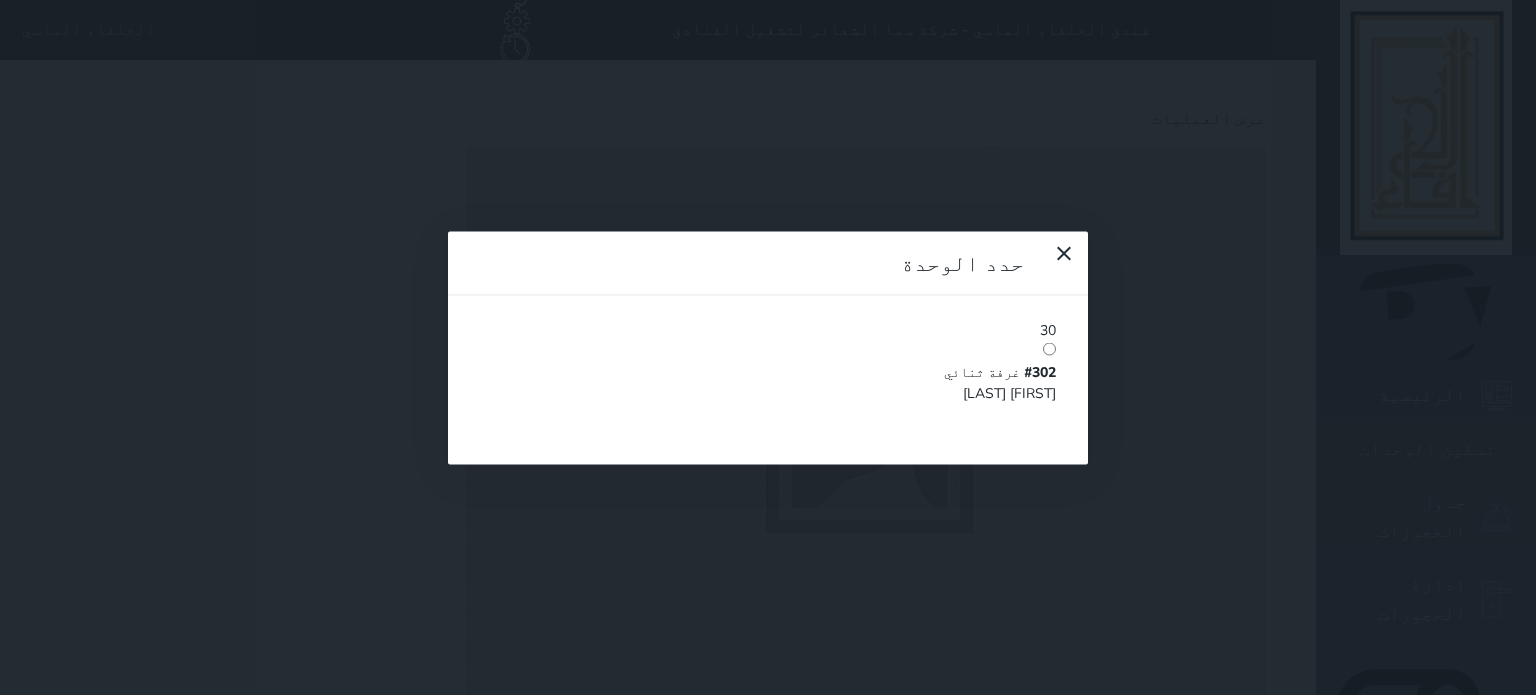 type on "3" 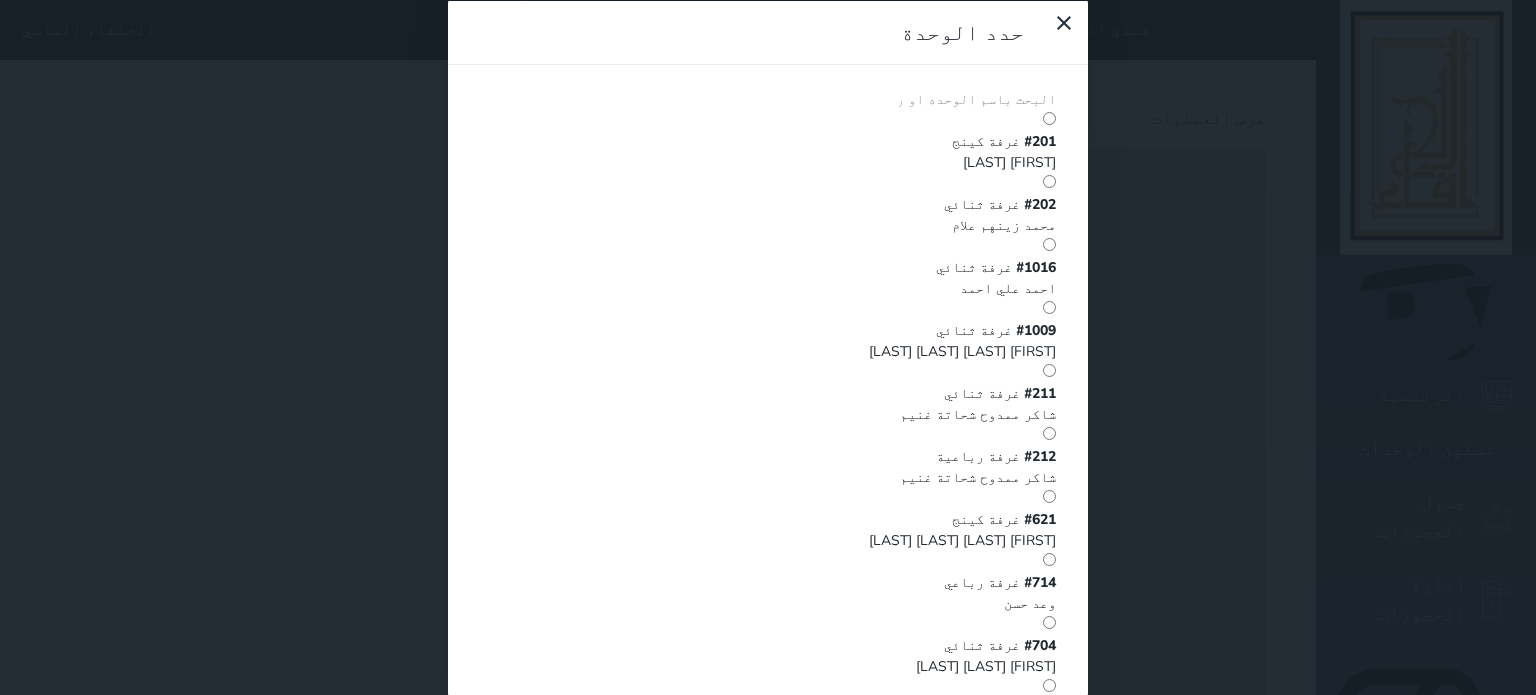 type on "5" 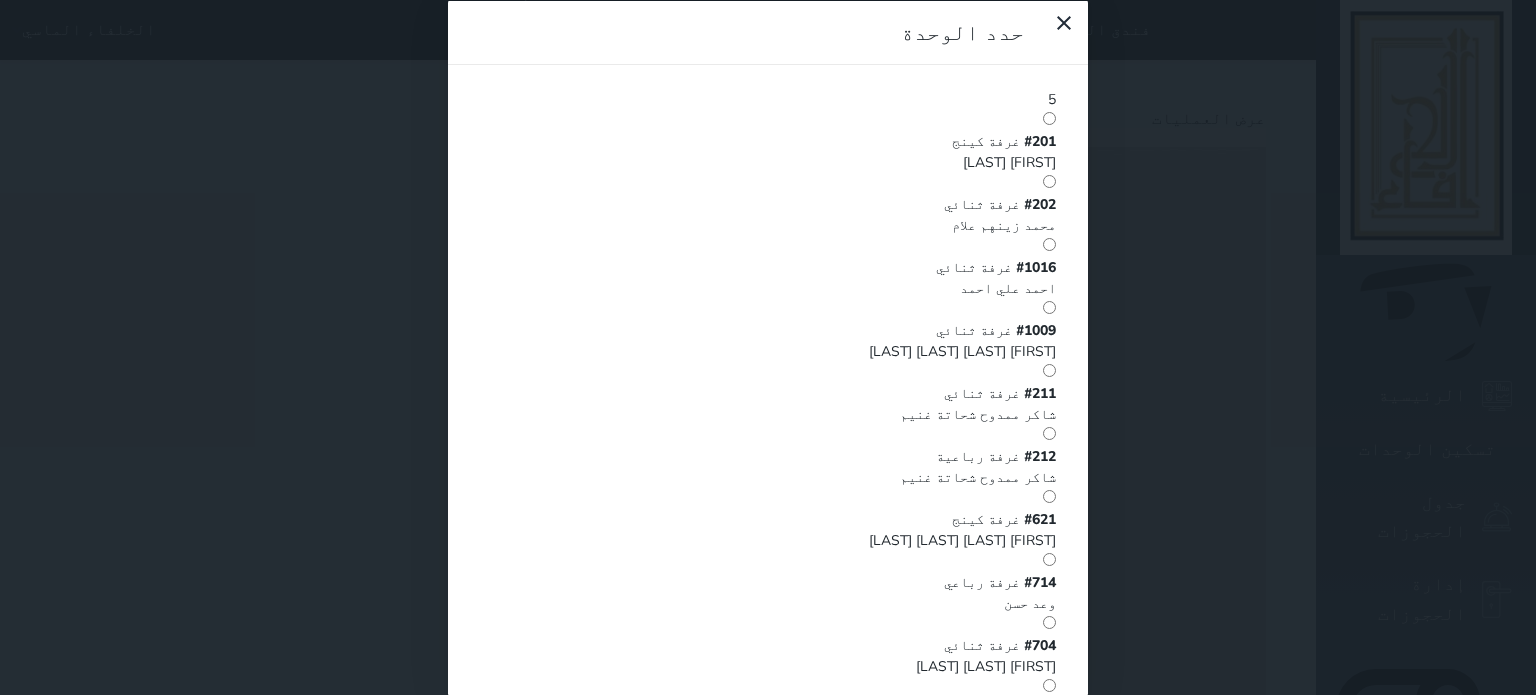 type 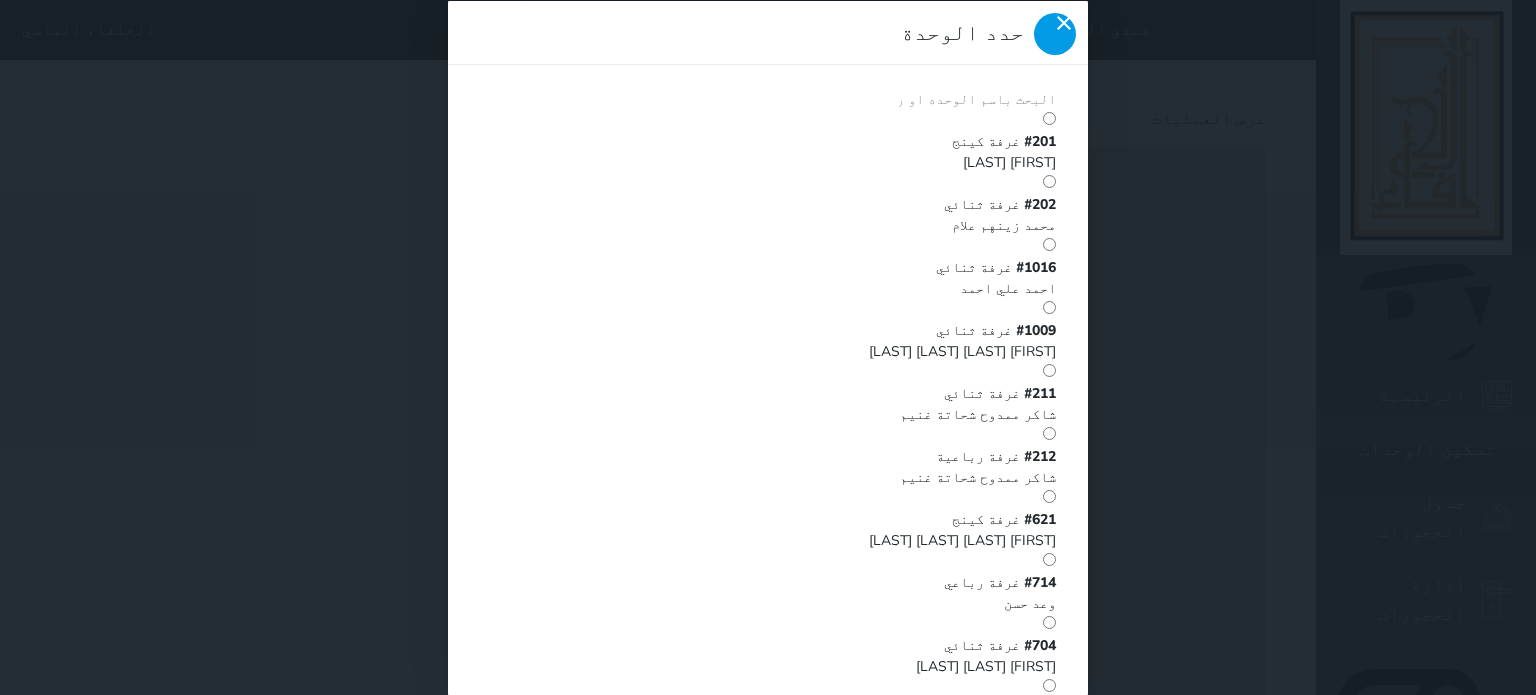 click 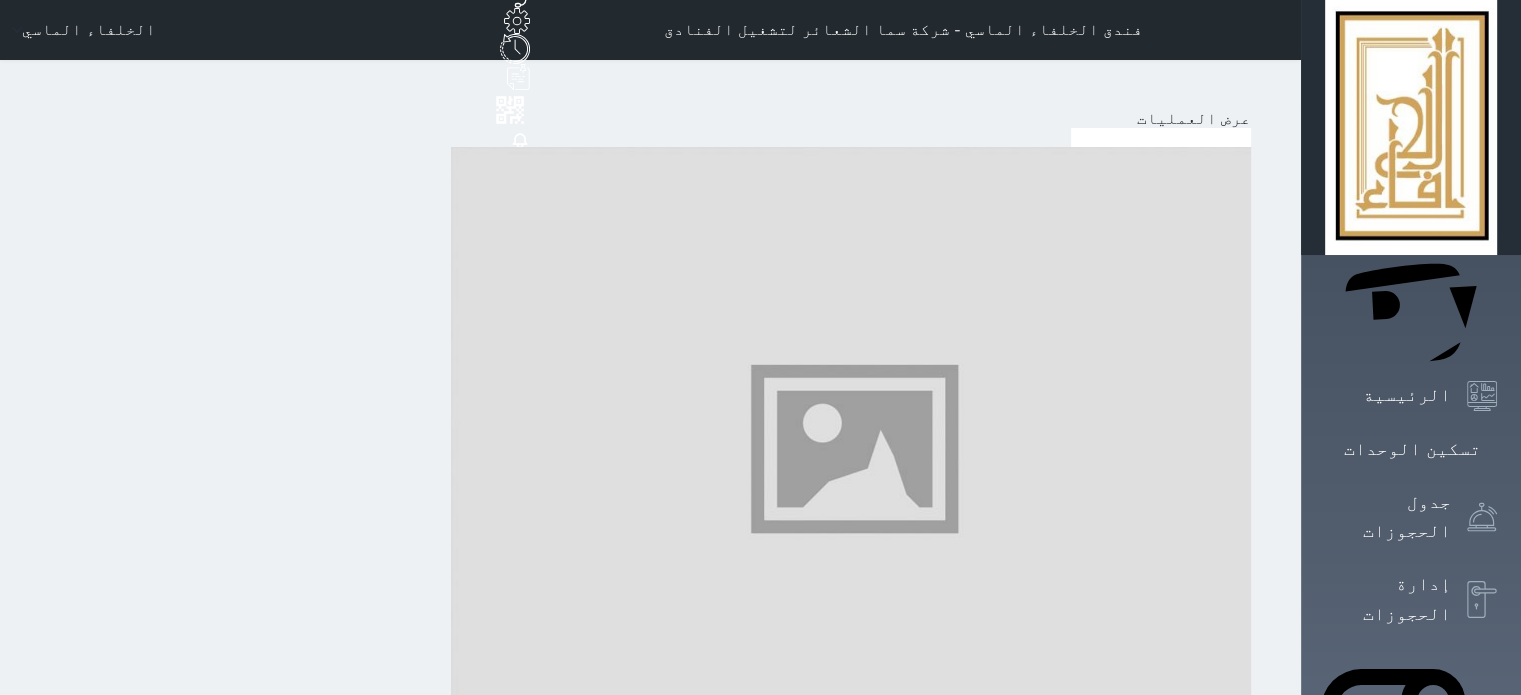 click at bounding box center (1250, 990) 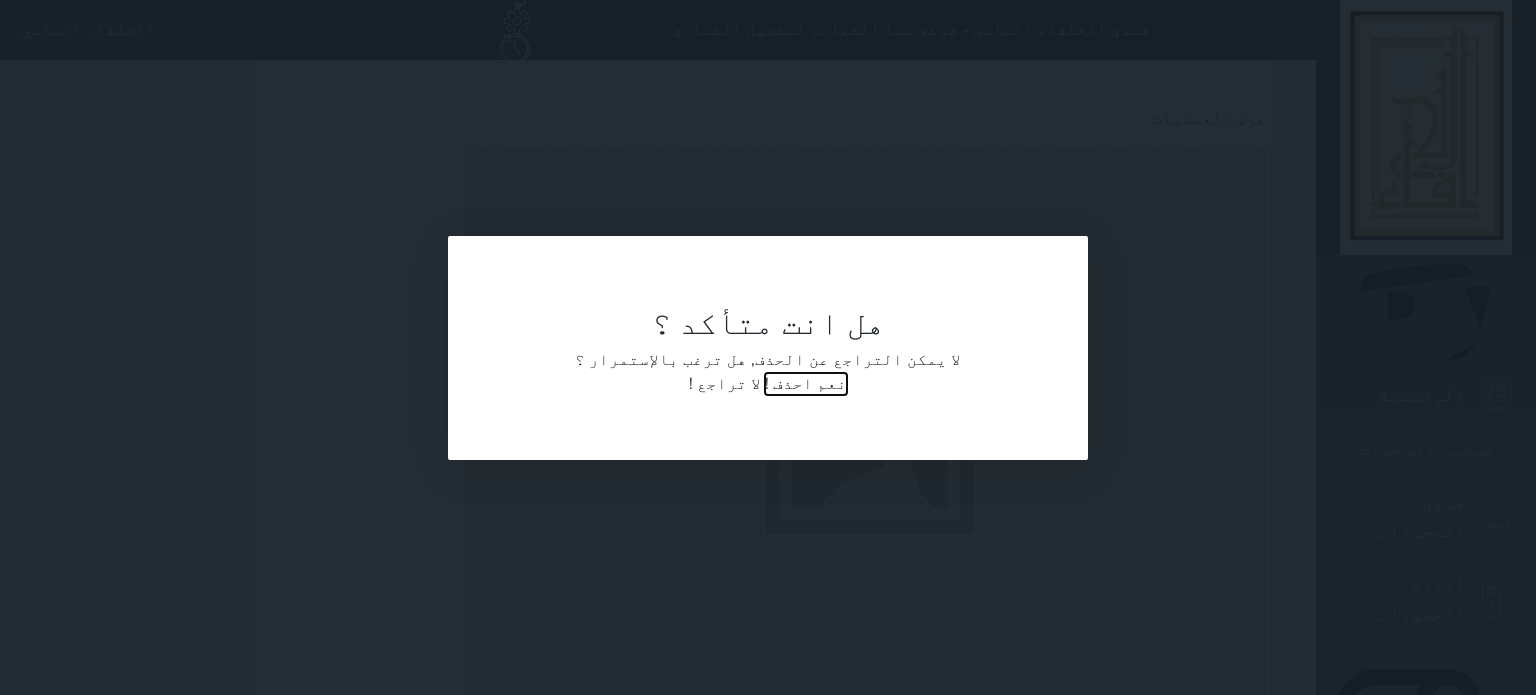 click on "نعم احذف !" at bounding box center [806, 384] 